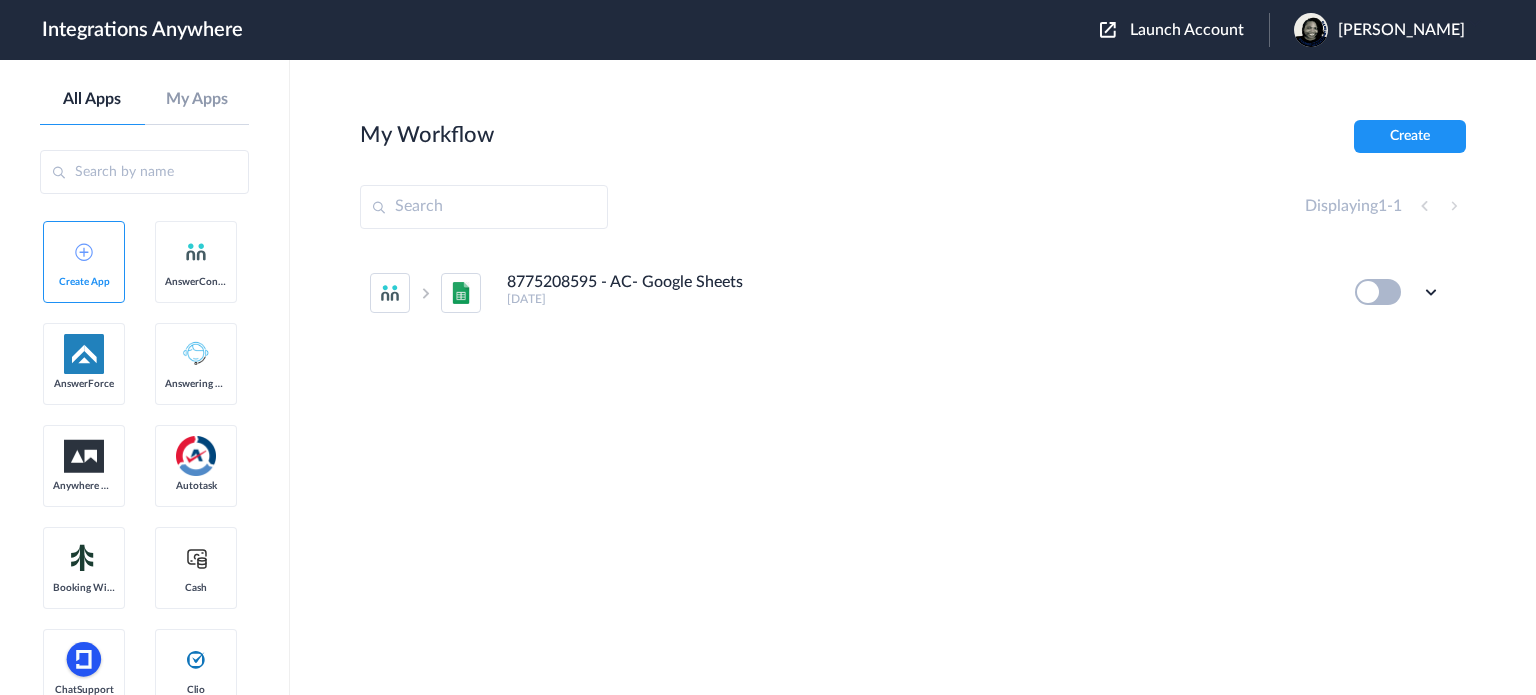 scroll, scrollTop: 0, scrollLeft: 0, axis: both 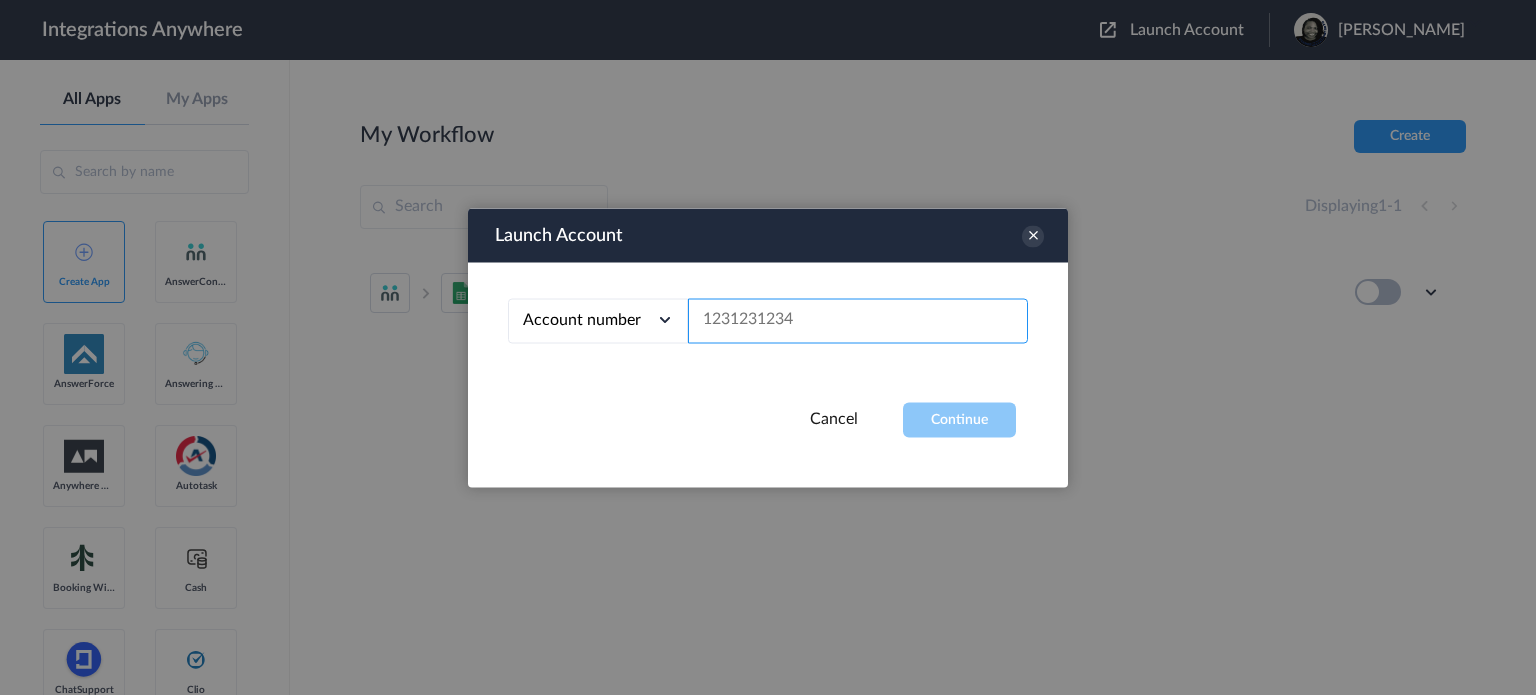 click at bounding box center (858, 320) 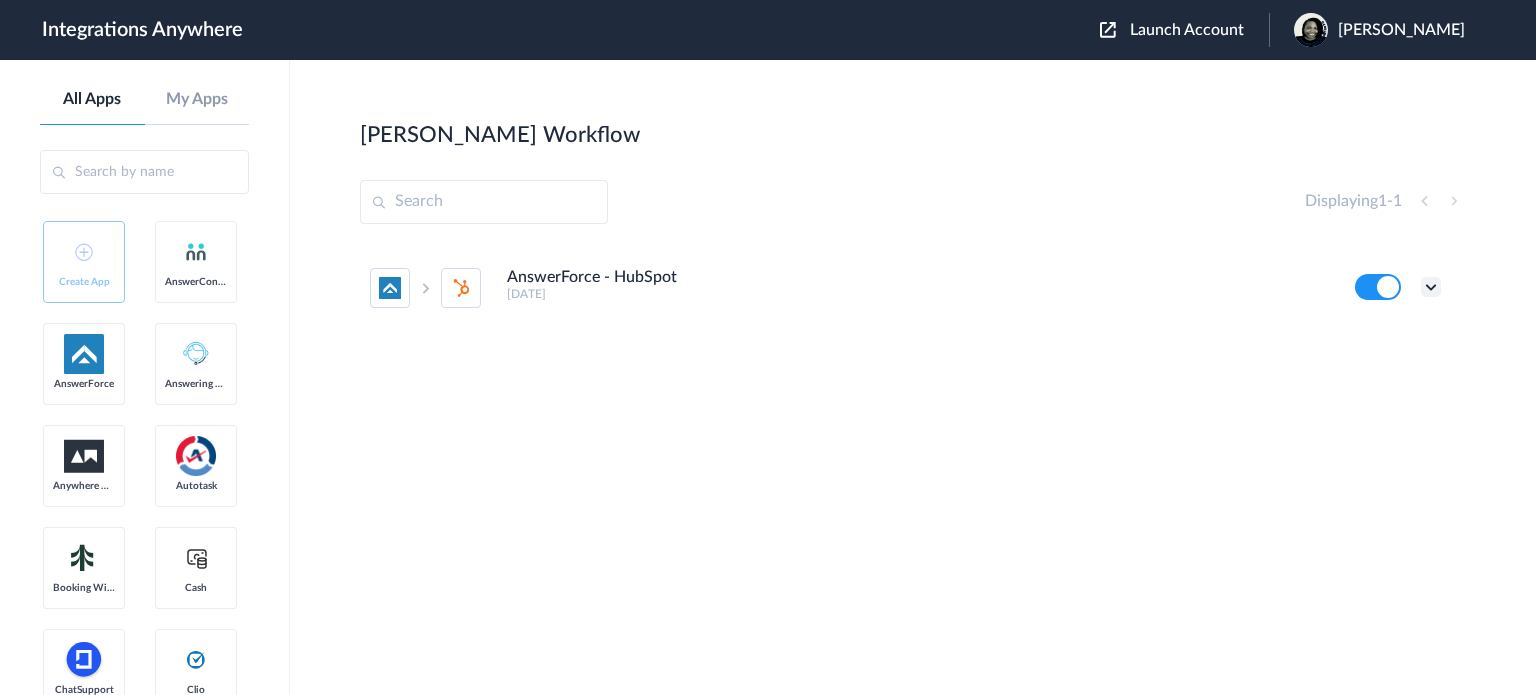 click at bounding box center [1431, 287] 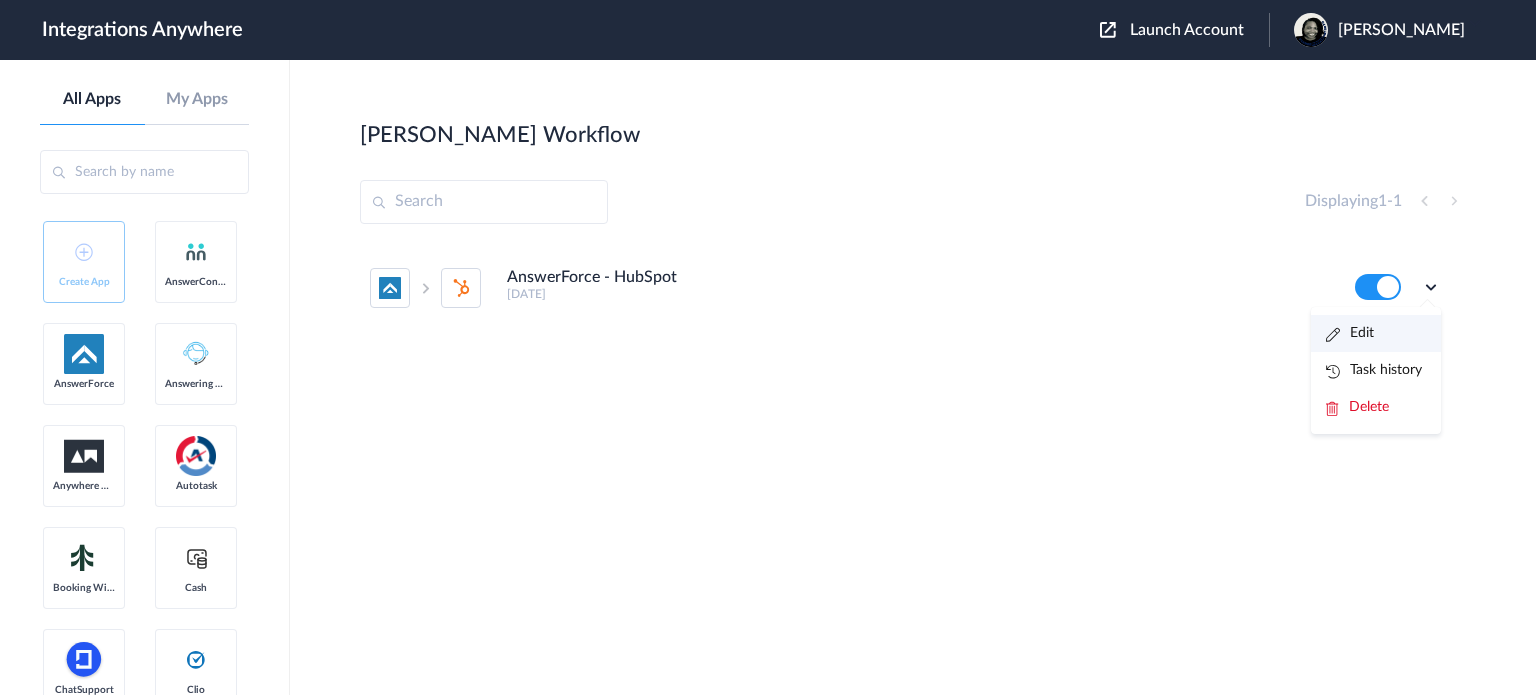 click on "Edit" at bounding box center (1350, 333) 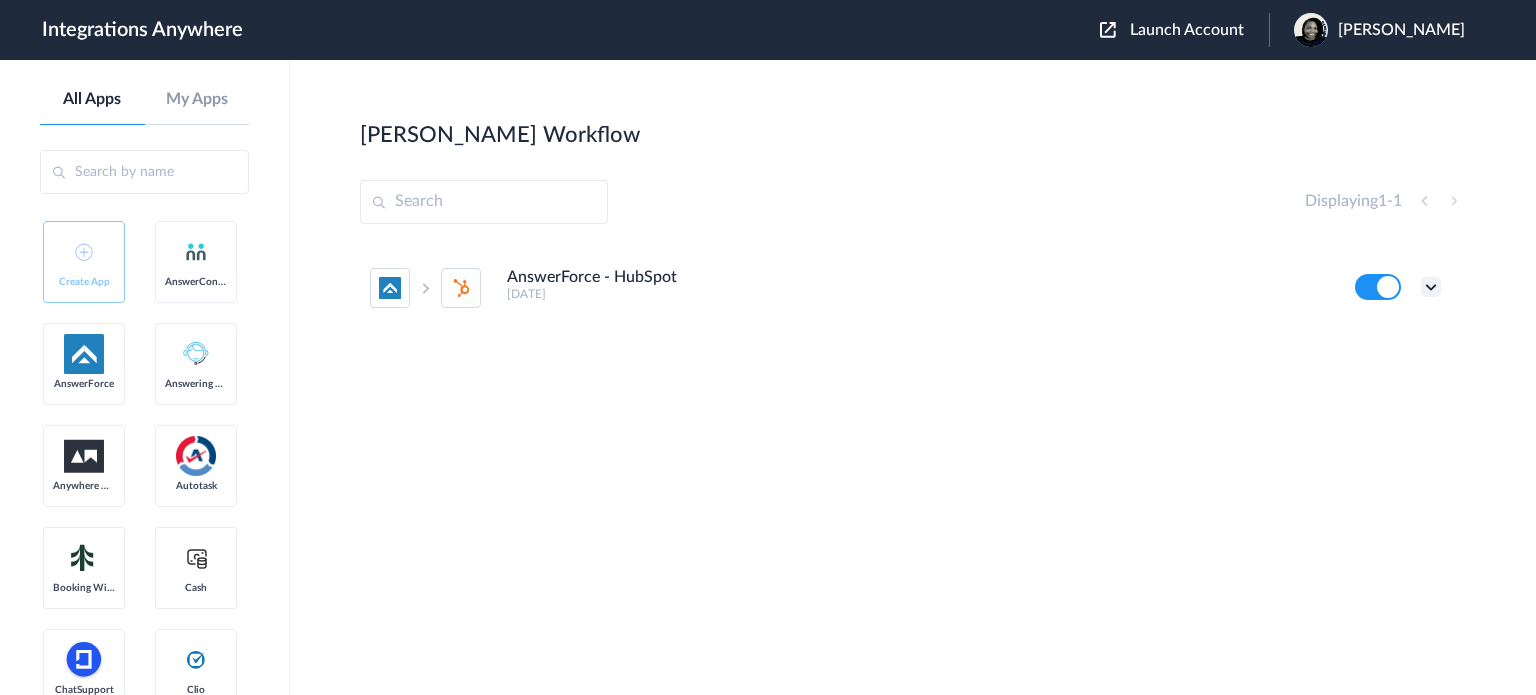 click at bounding box center (1431, 287) 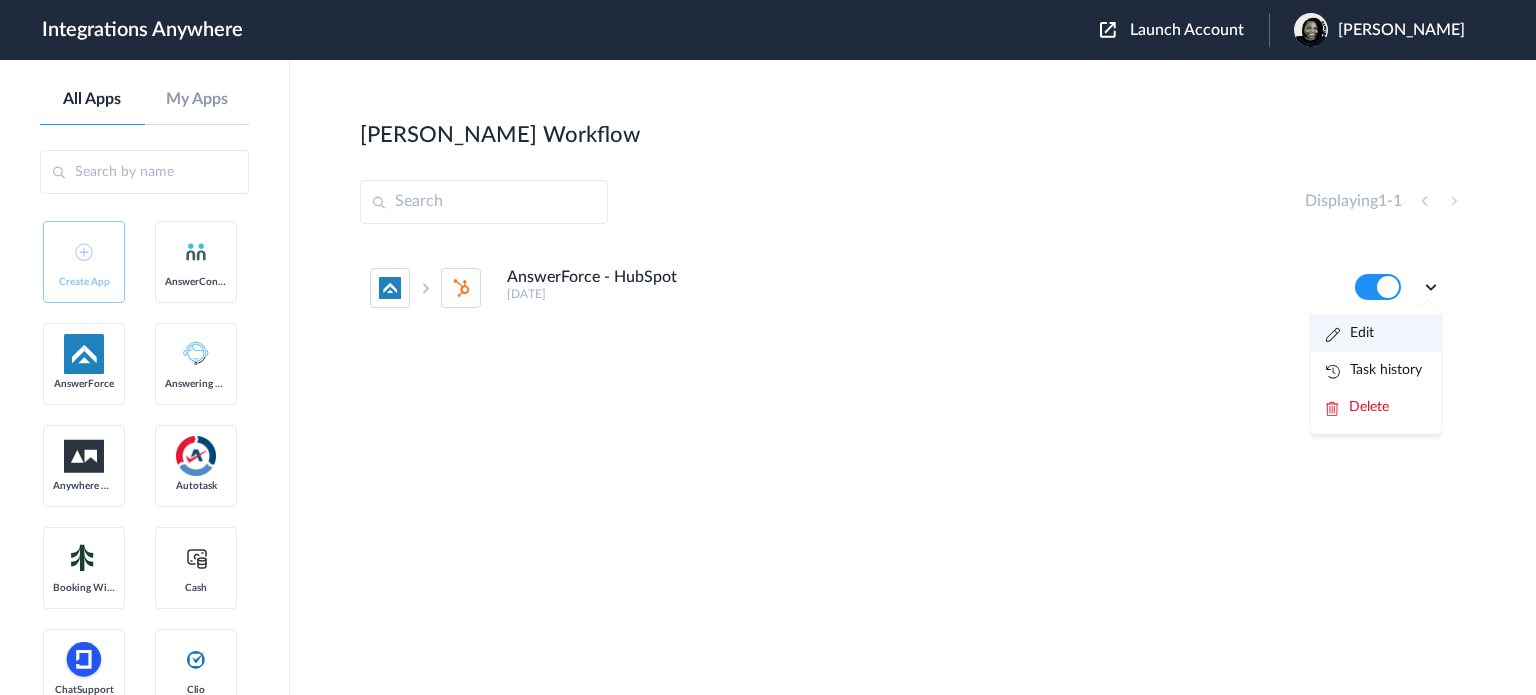 click 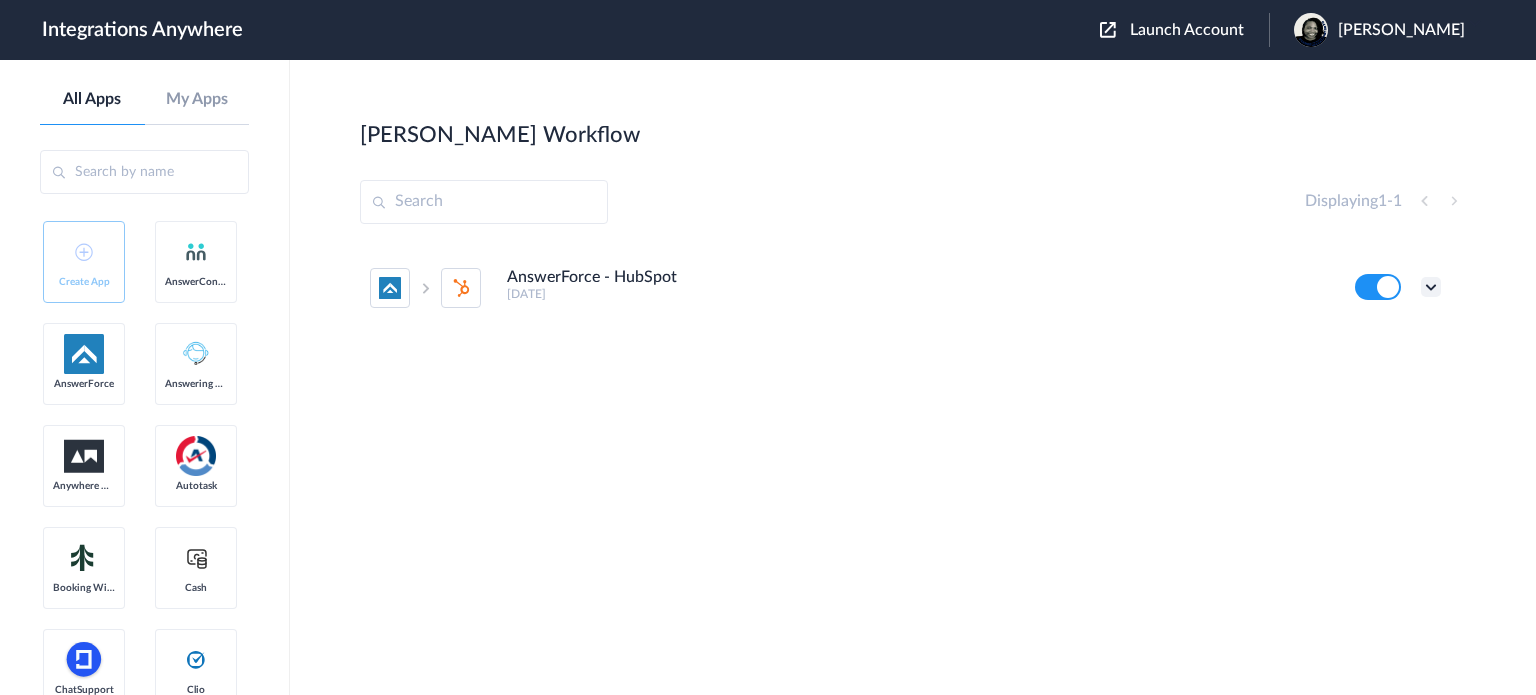 click at bounding box center [1431, 287] 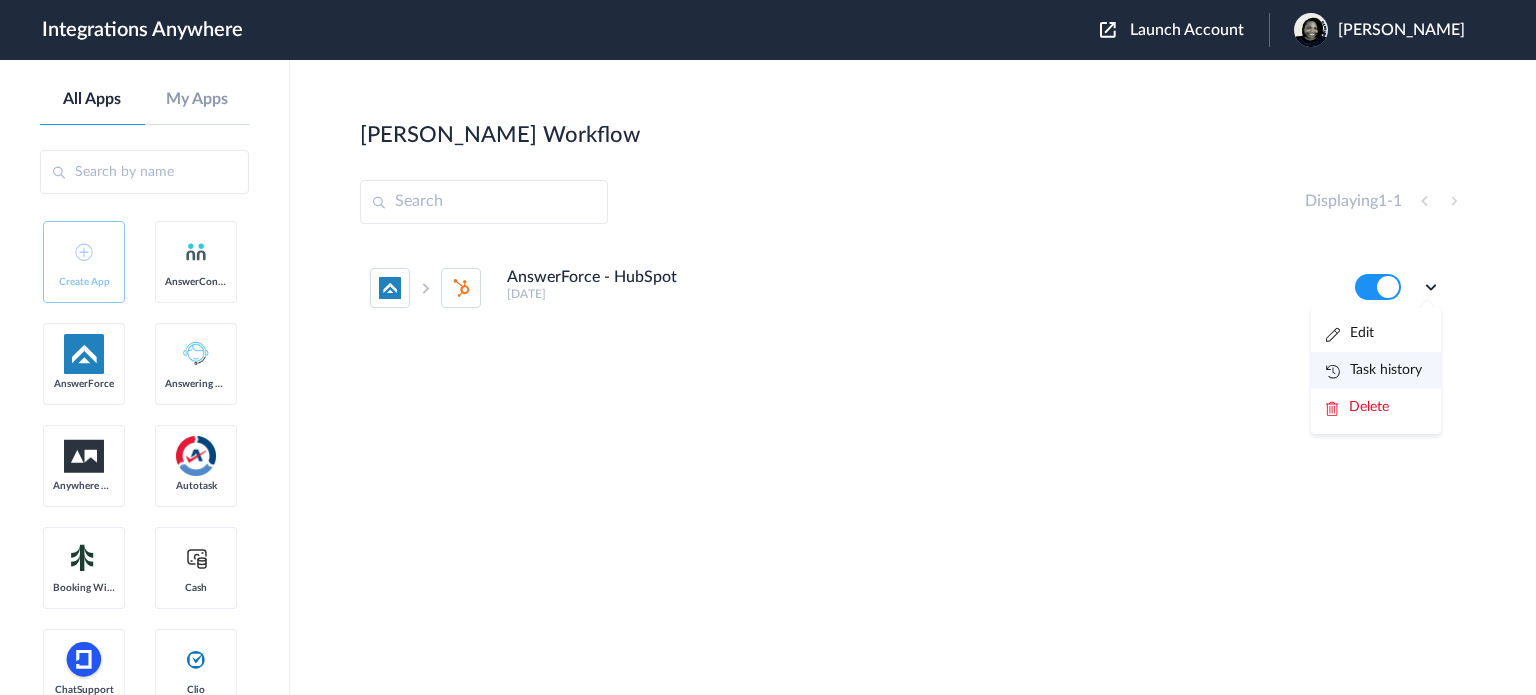 click on "Task history" at bounding box center (1374, 370) 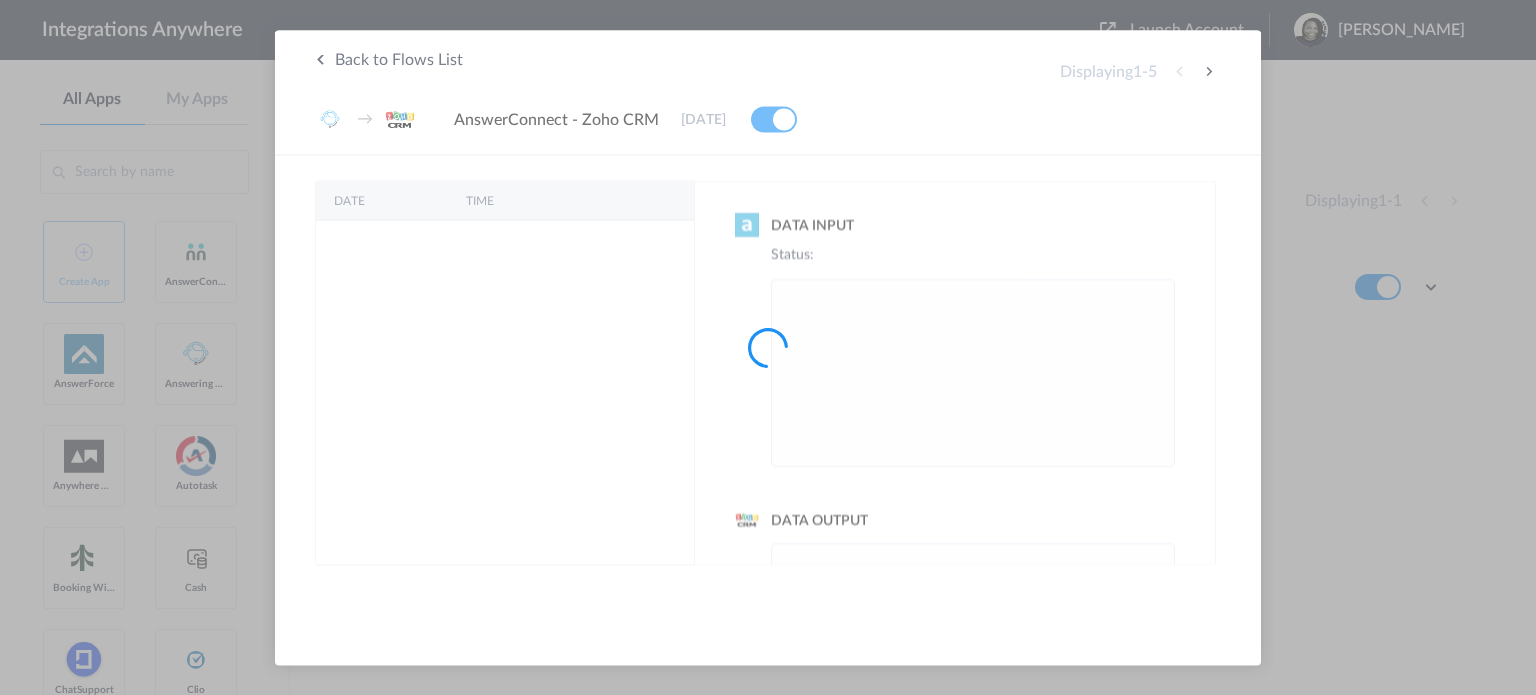 scroll, scrollTop: 0, scrollLeft: 0, axis: both 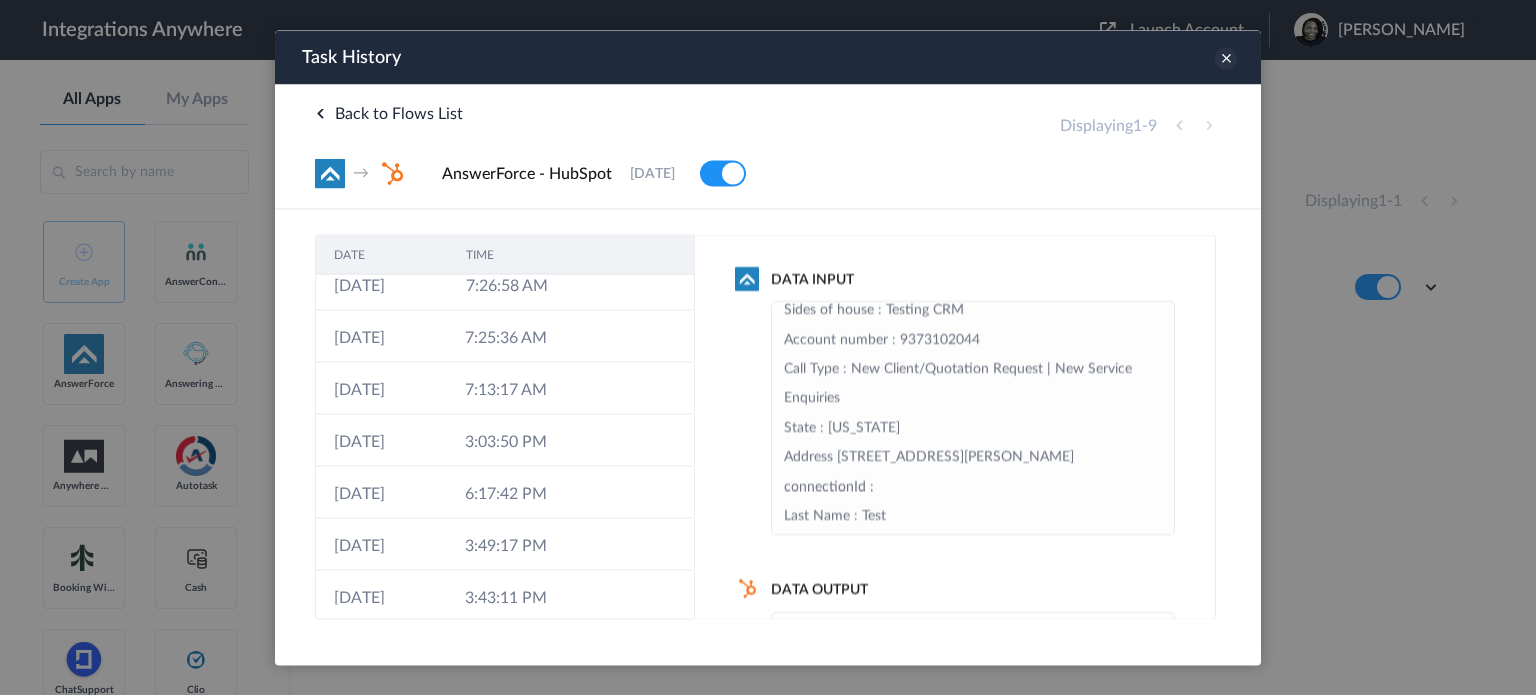 click at bounding box center [1226, 58] 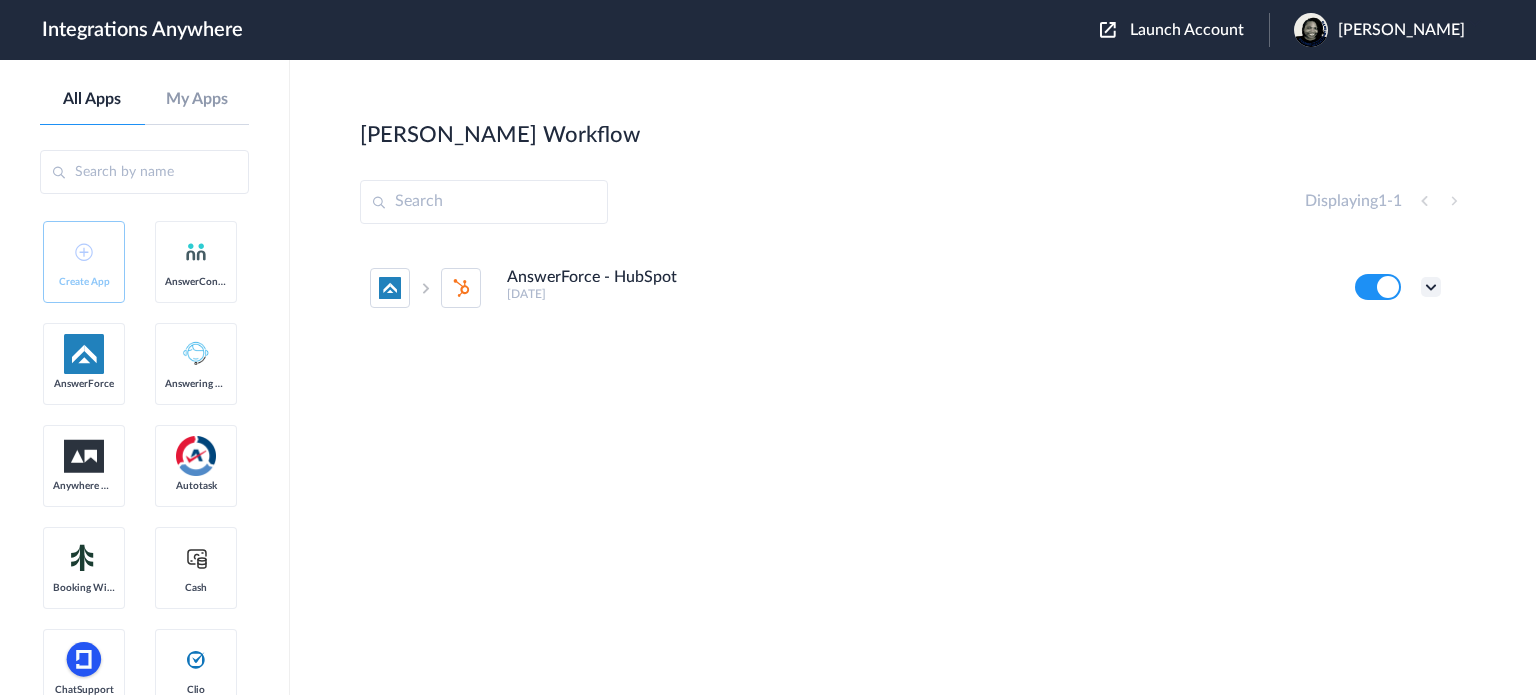 click at bounding box center (1431, 287) 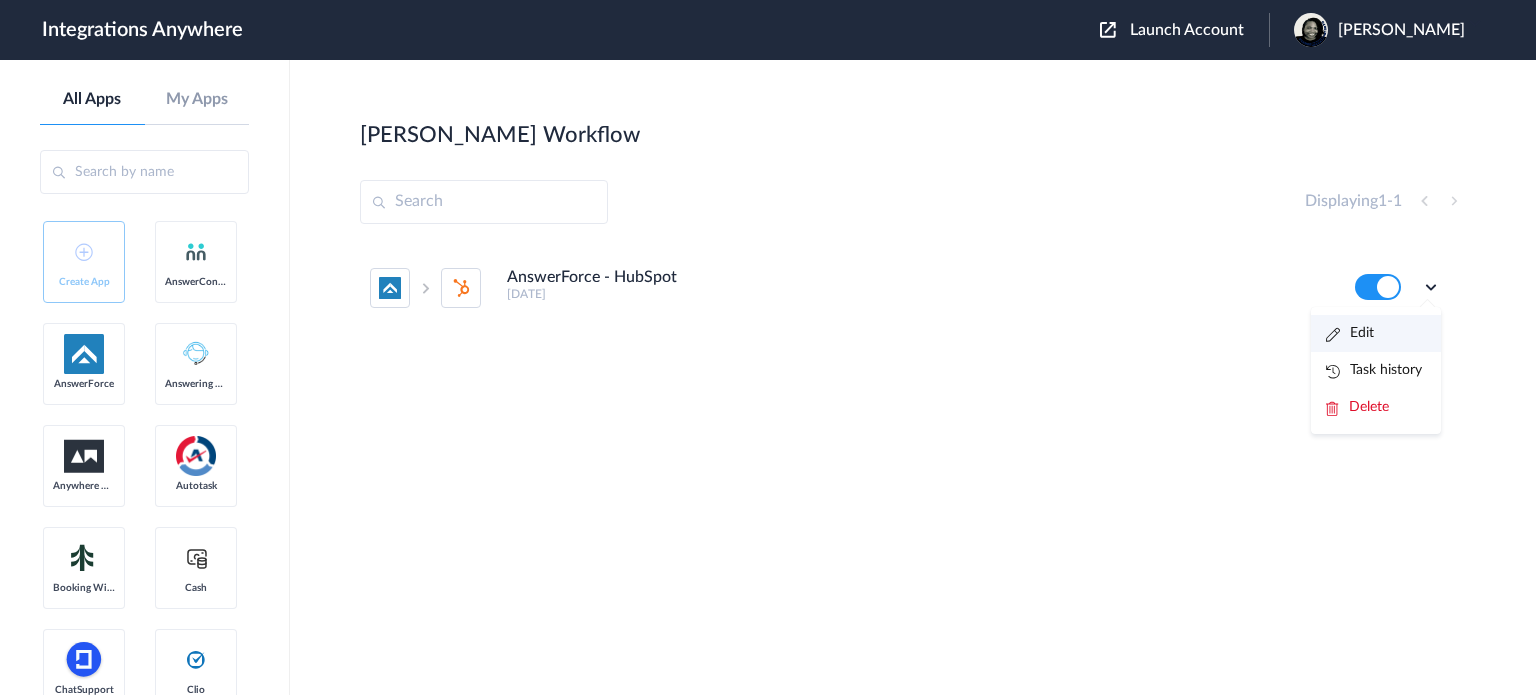 click on "Edit" at bounding box center (1350, 333) 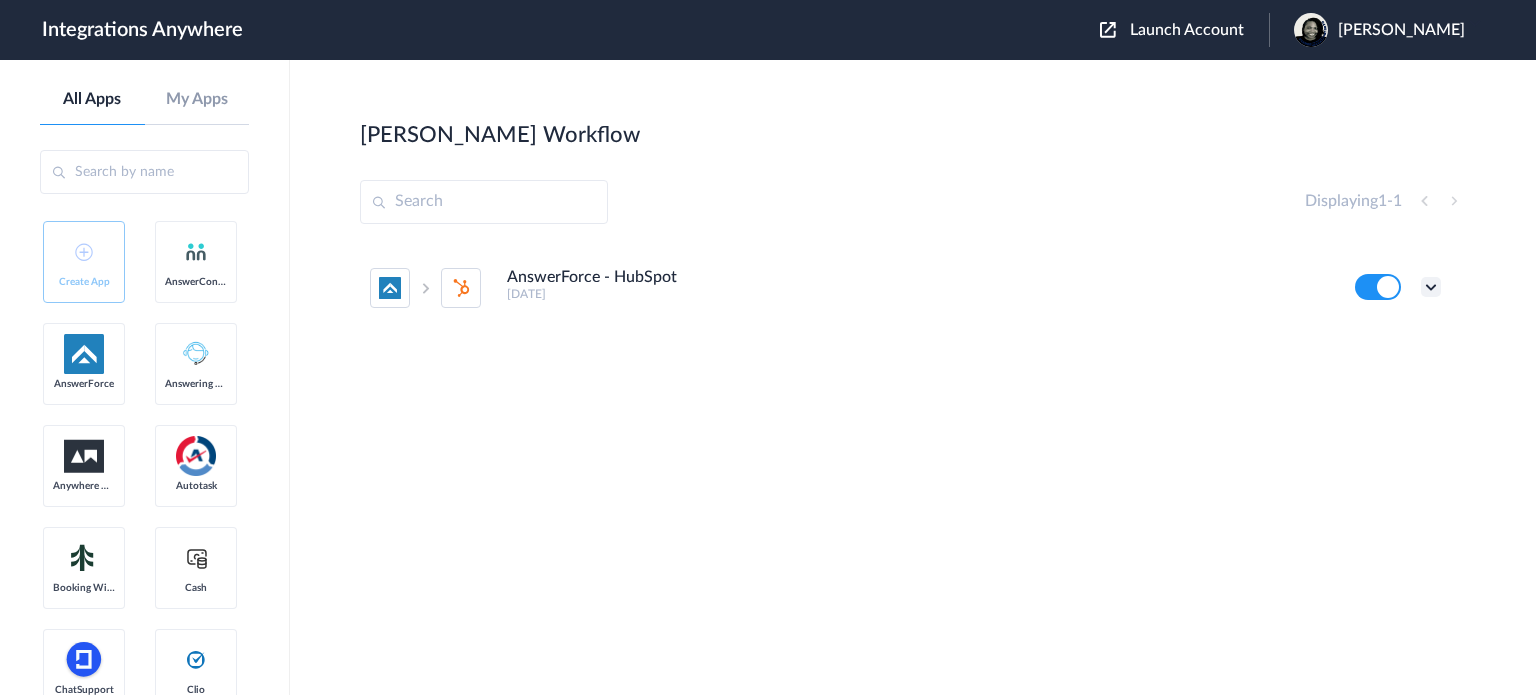 click at bounding box center [1431, 287] 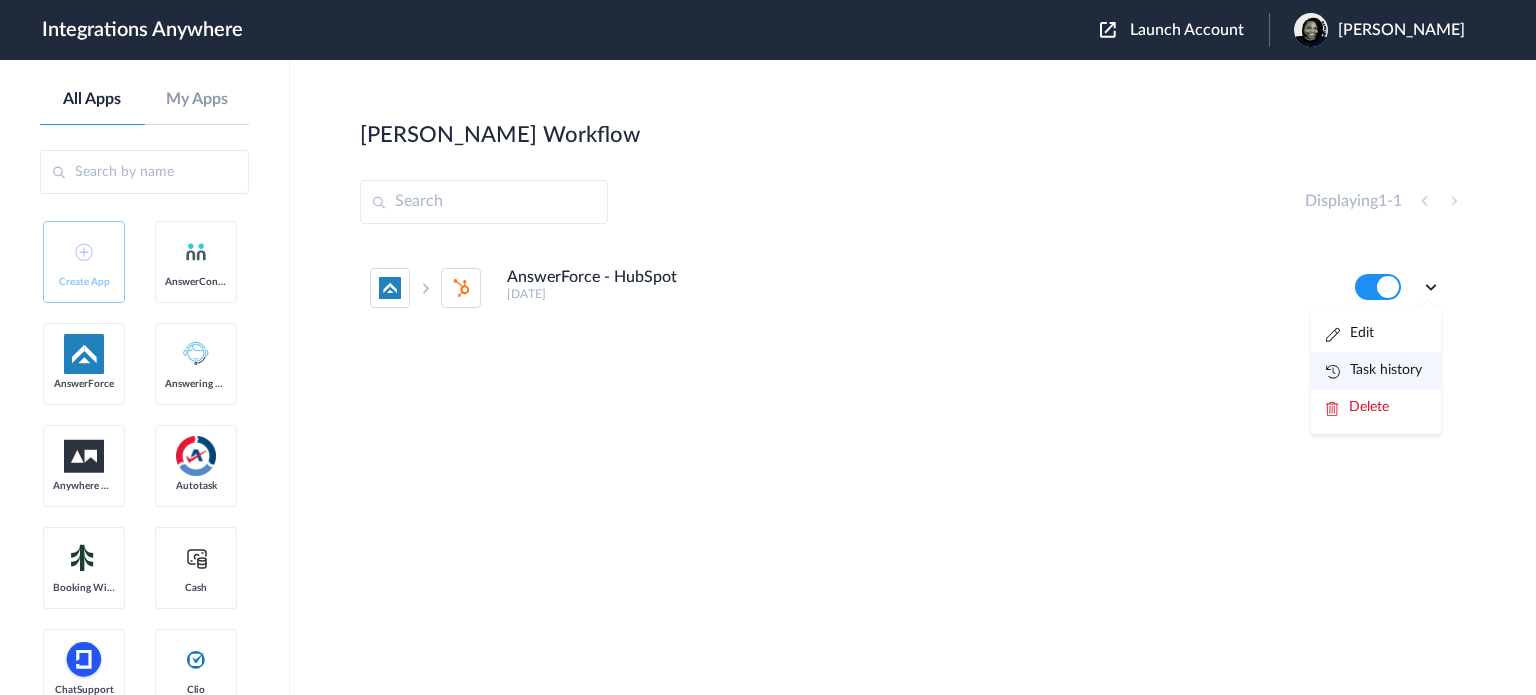 click on "Task history" at bounding box center [1374, 370] 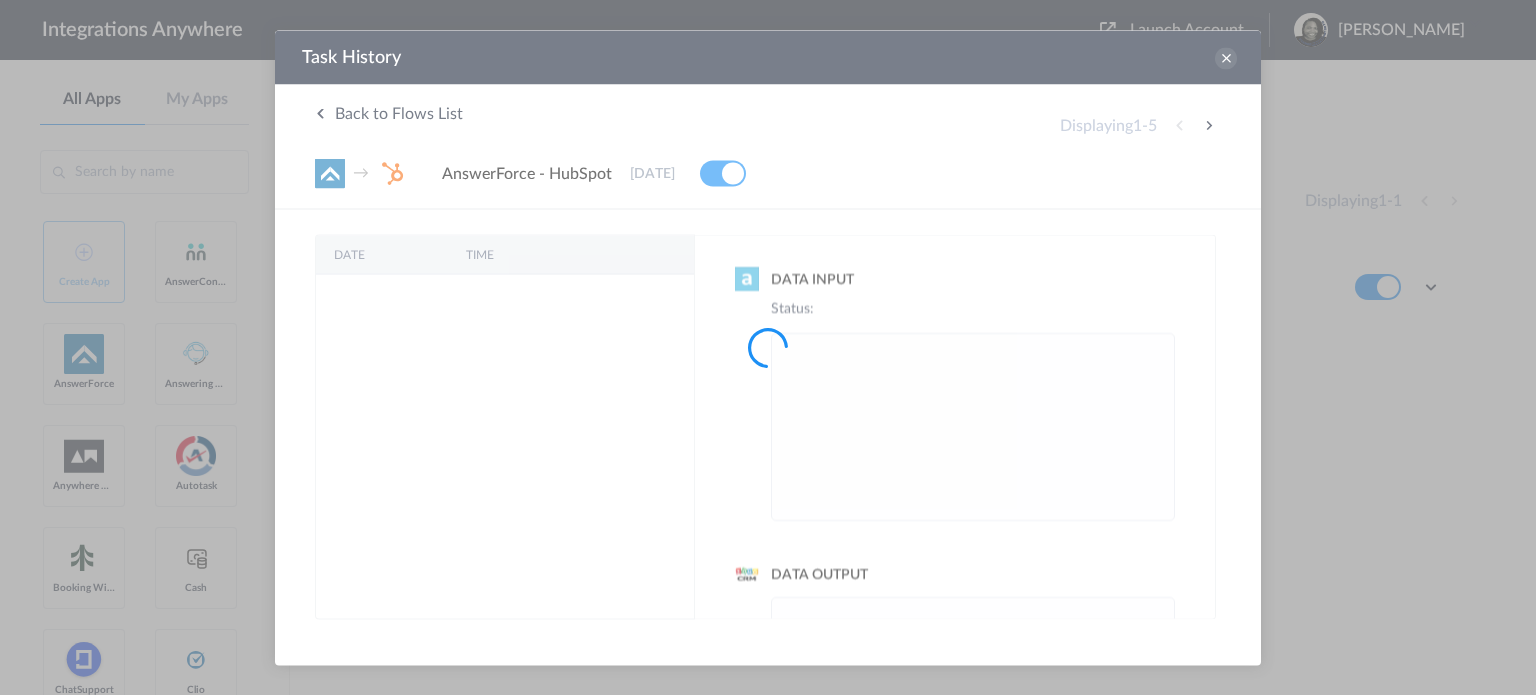 scroll, scrollTop: 0, scrollLeft: 0, axis: both 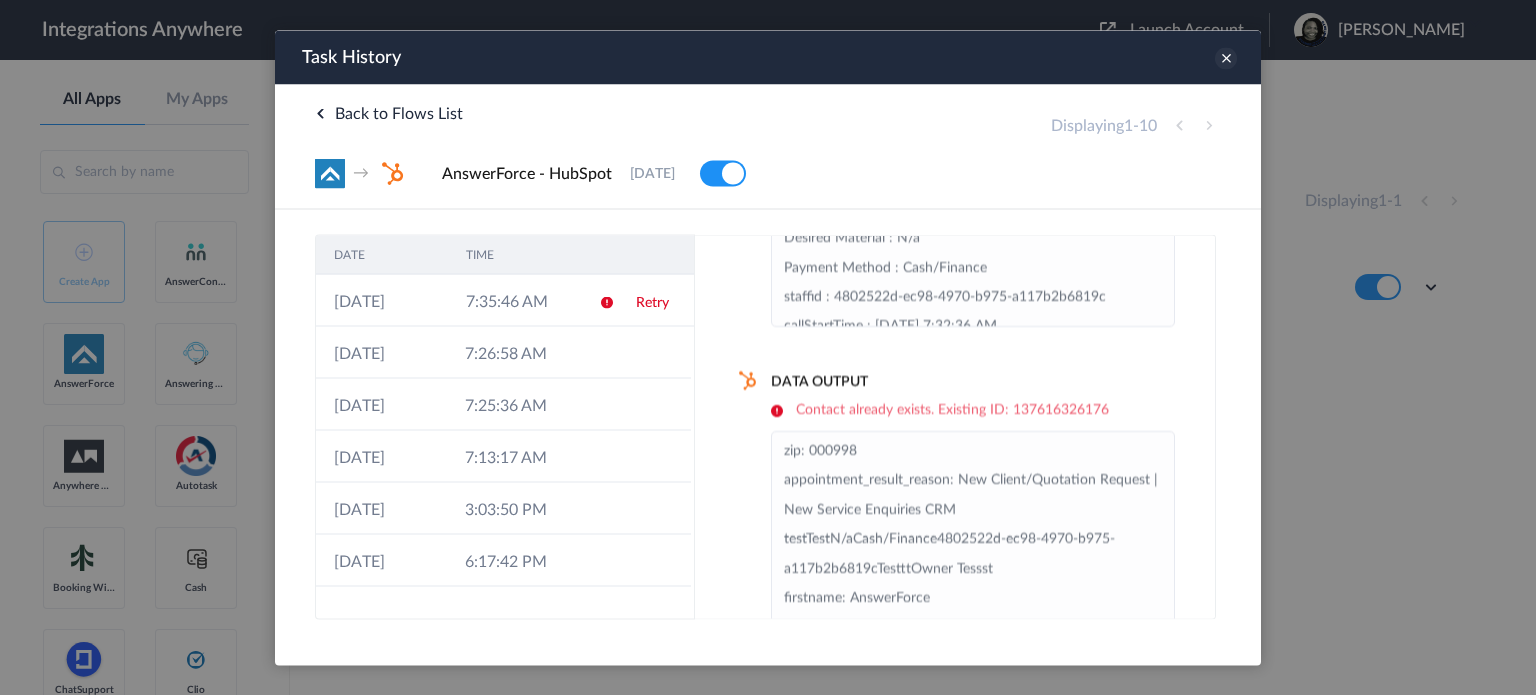 click at bounding box center [1226, 58] 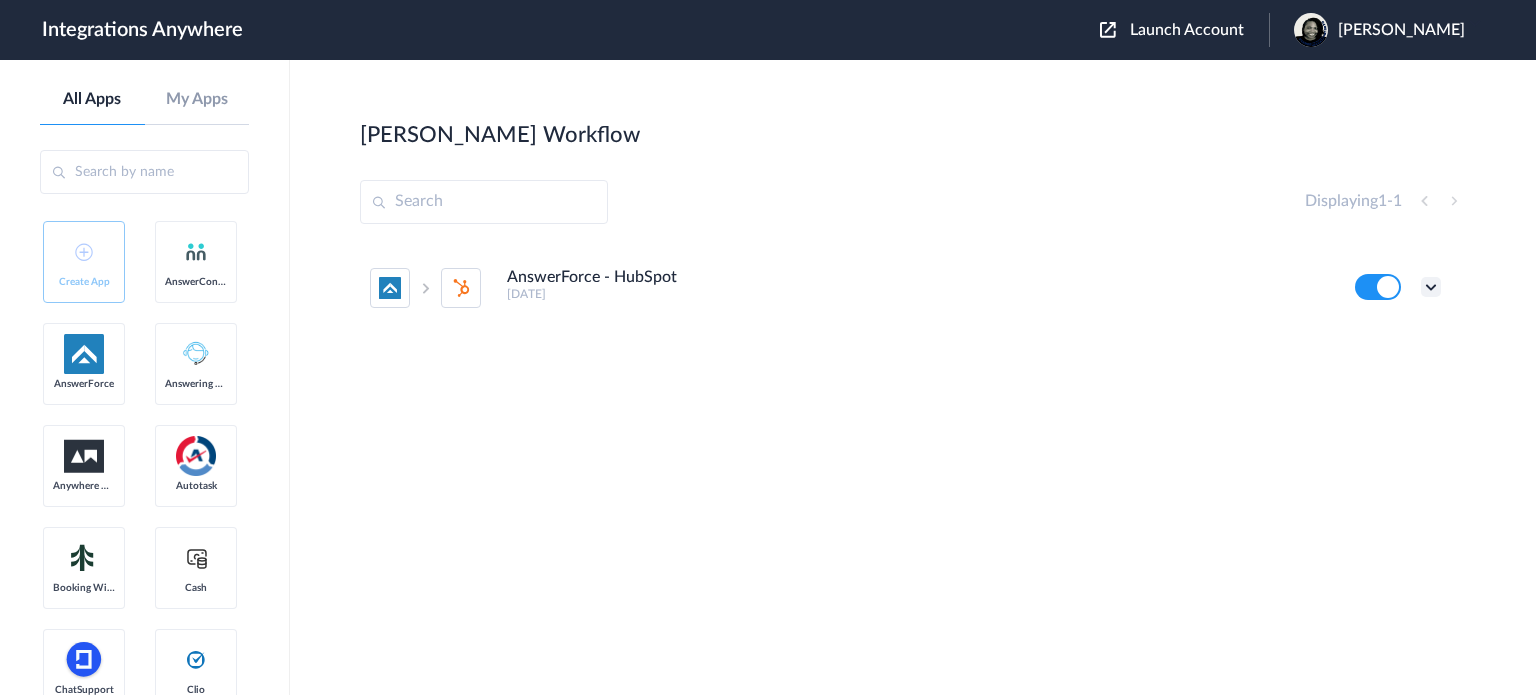 click at bounding box center [1431, 287] 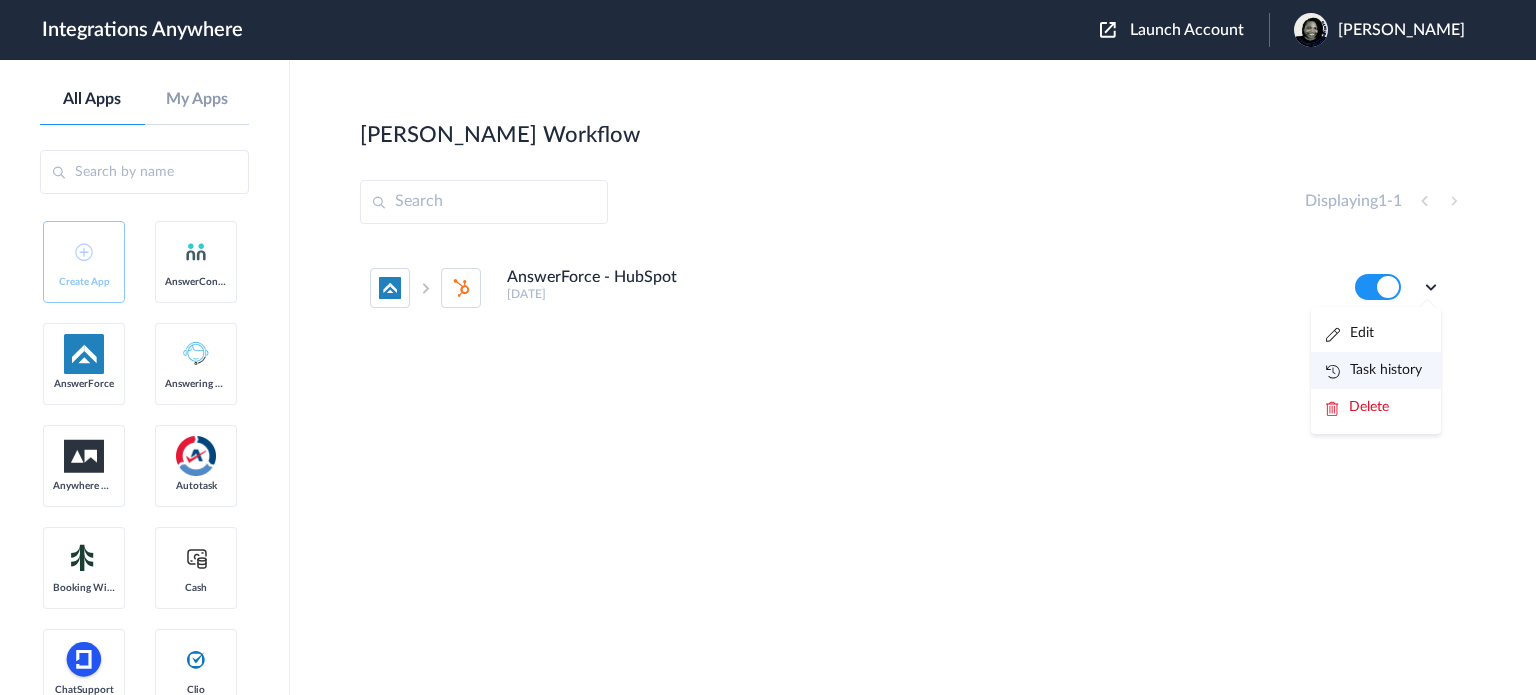 click on "Task history" at bounding box center [1374, 370] 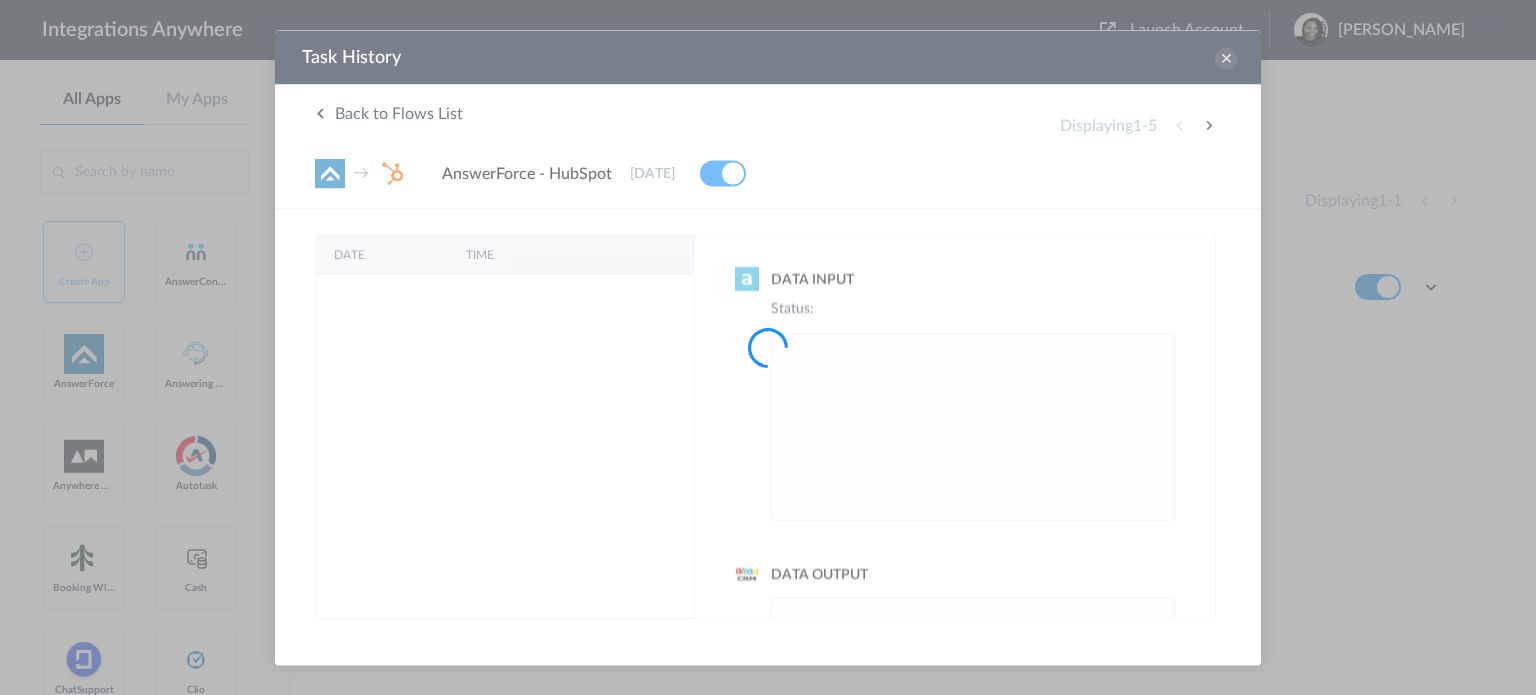 scroll, scrollTop: 0, scrollLeft: 0, axis: both 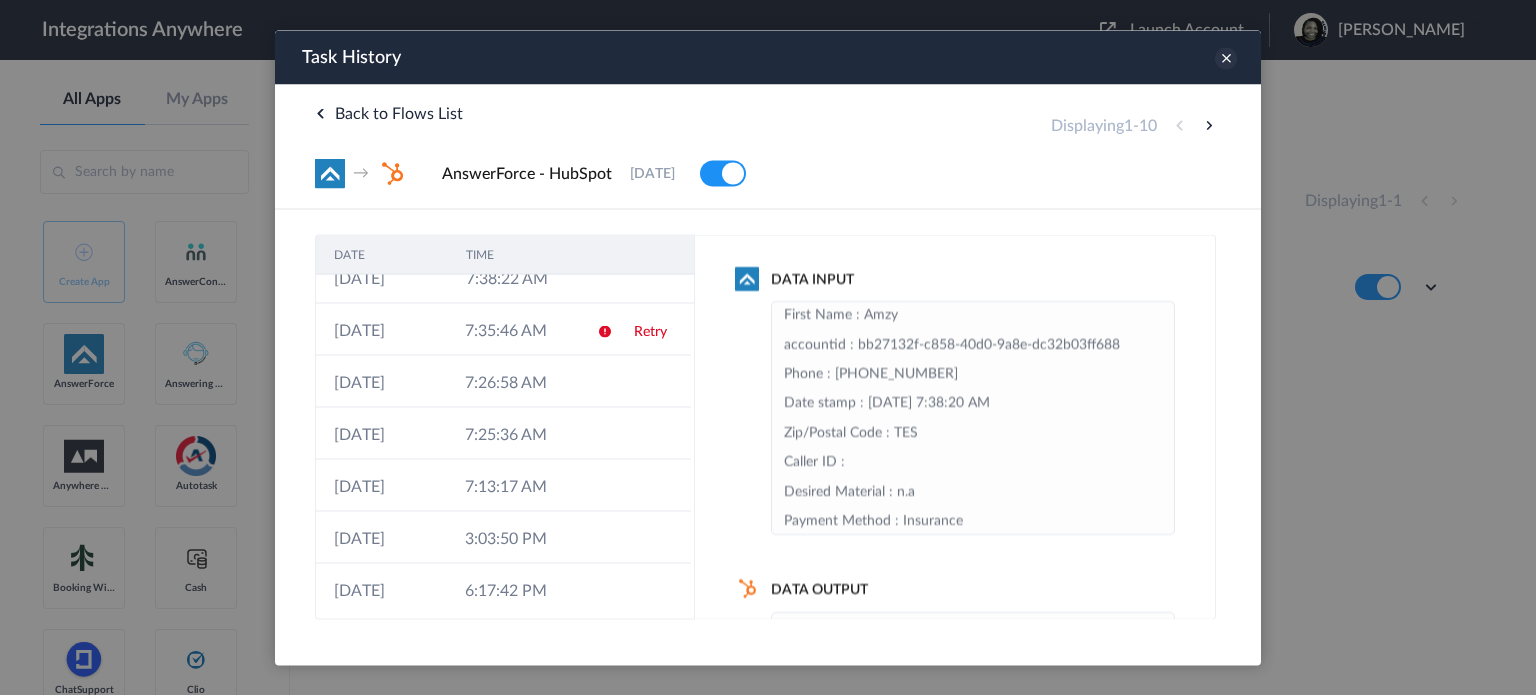 click at bounding box center (1226, 58) 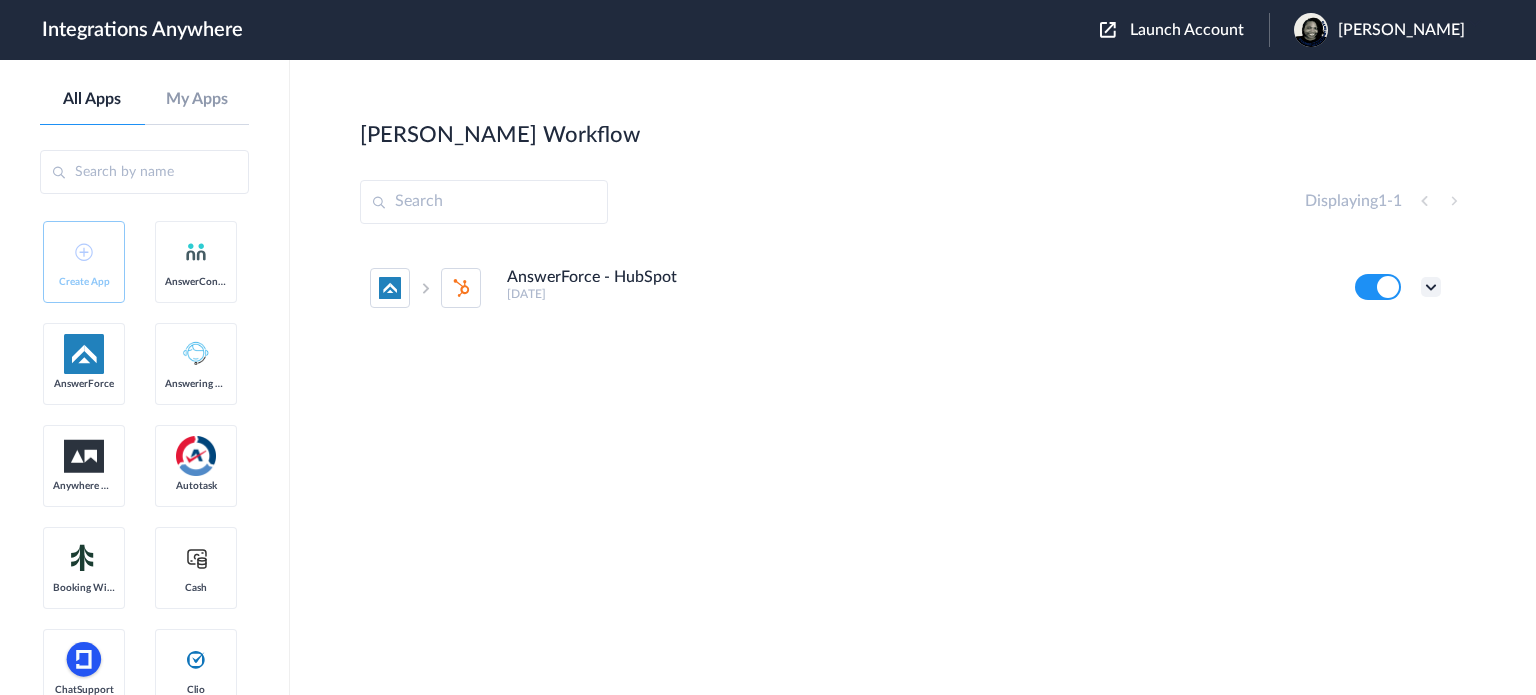 click at bounding box center [1431, 287] 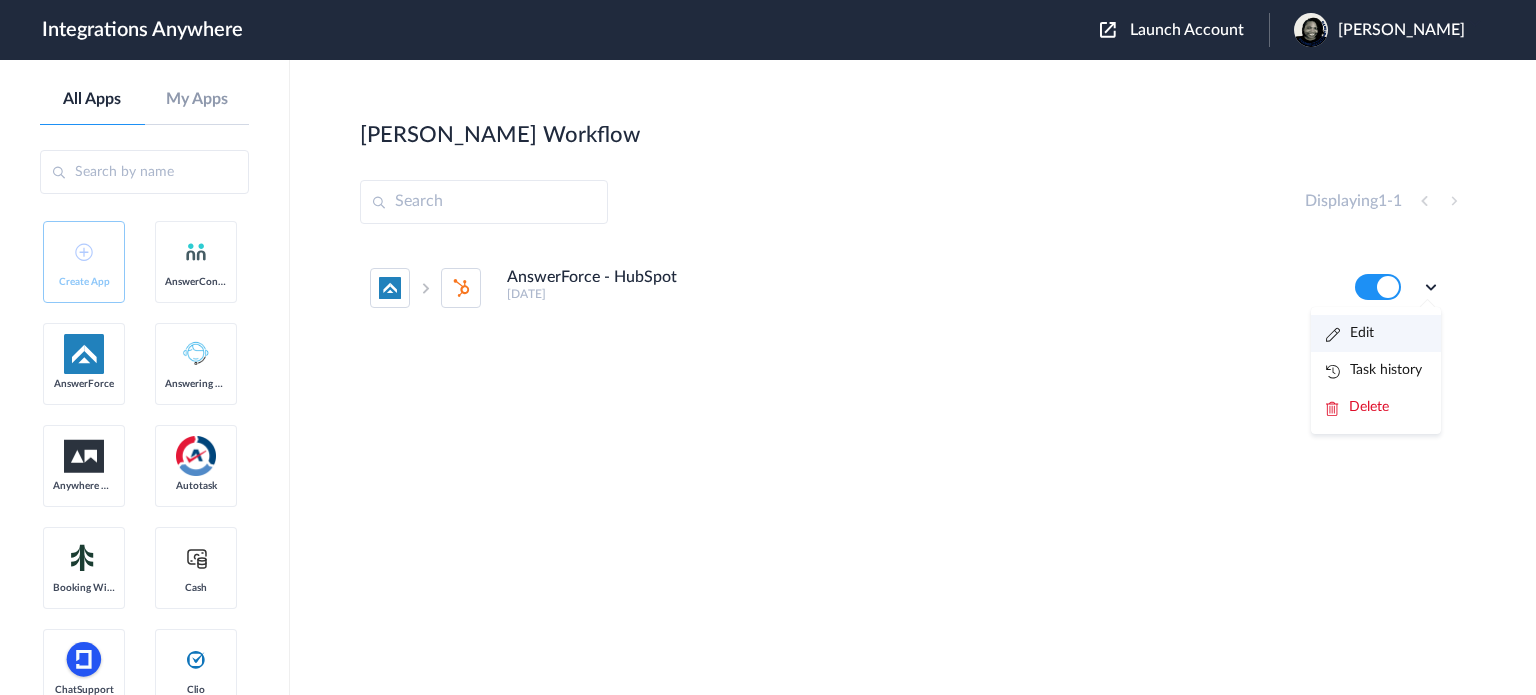 click on "Edit" at bounding box center (1350, 333) 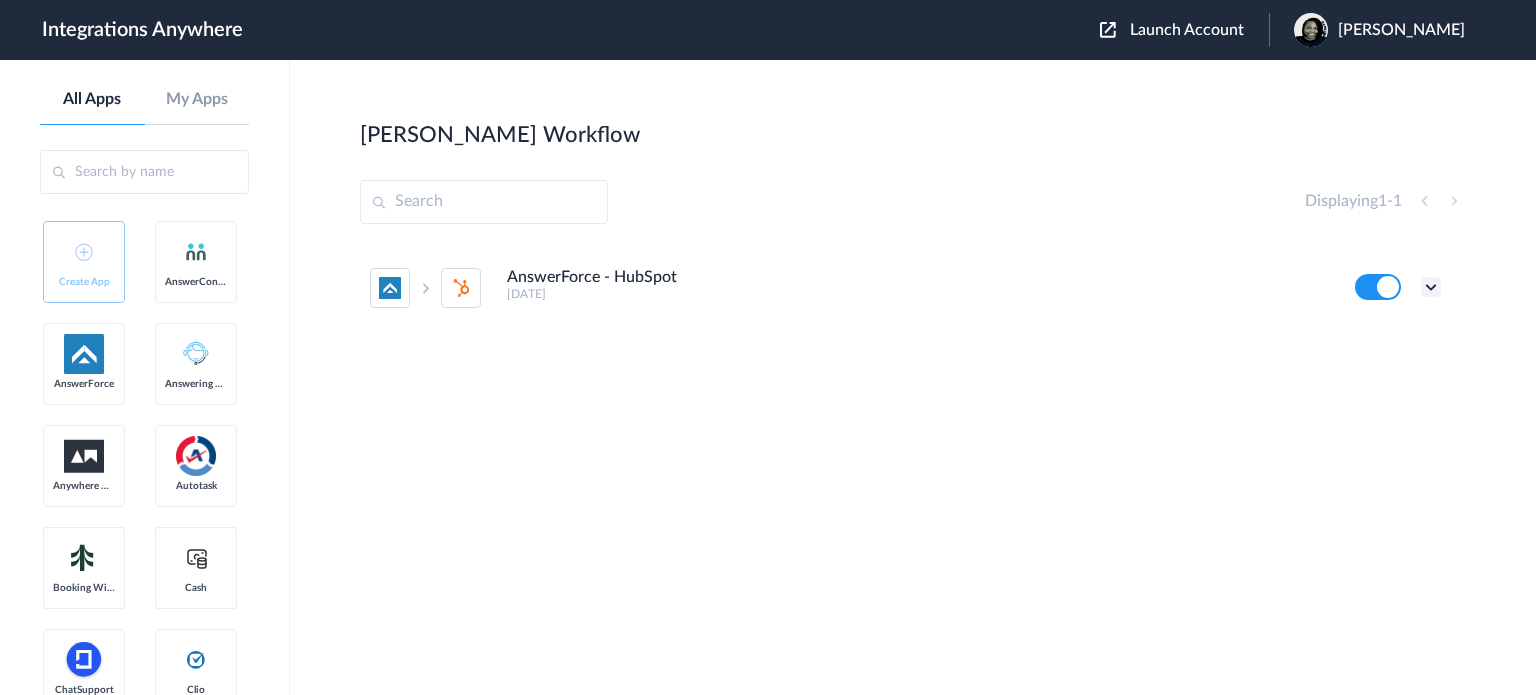 click at bounding box center [1431, 287] 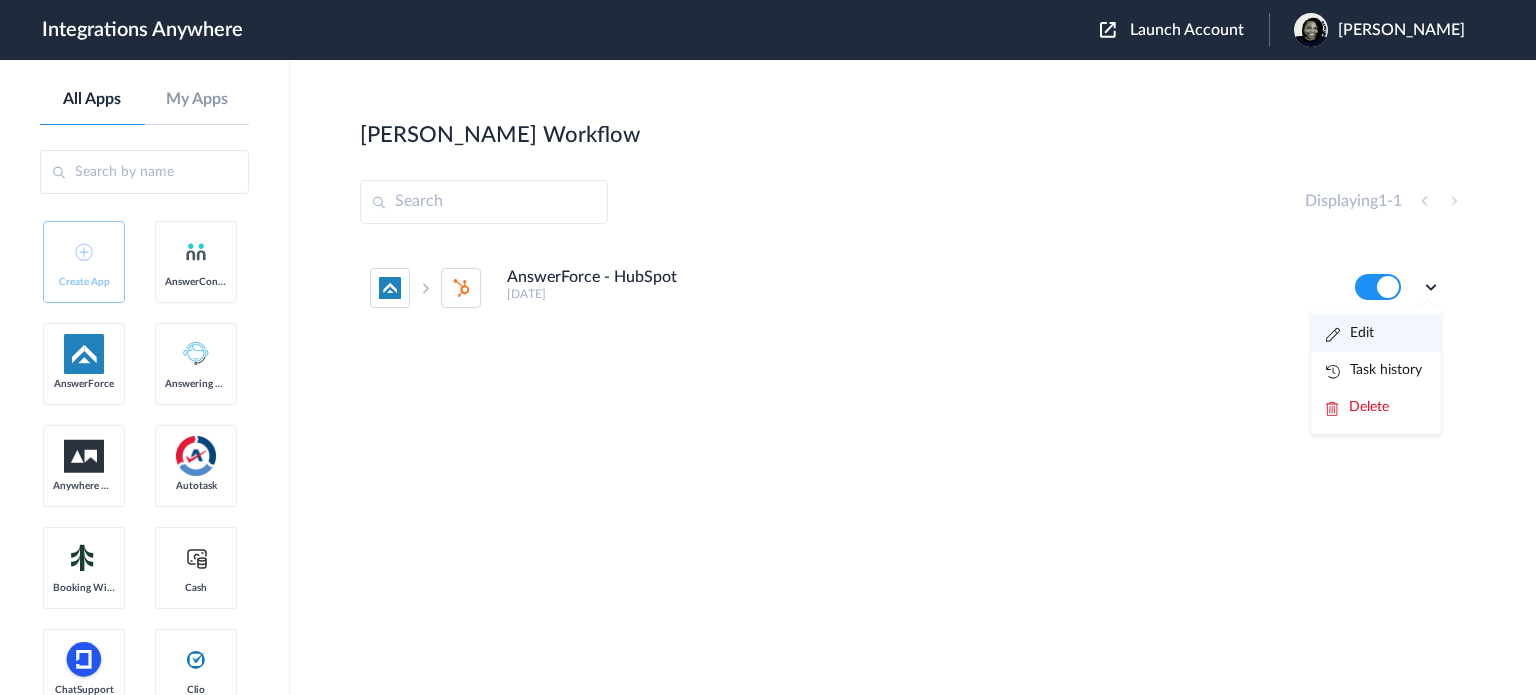 click on "Edit" at bounding box center (1376, 333) 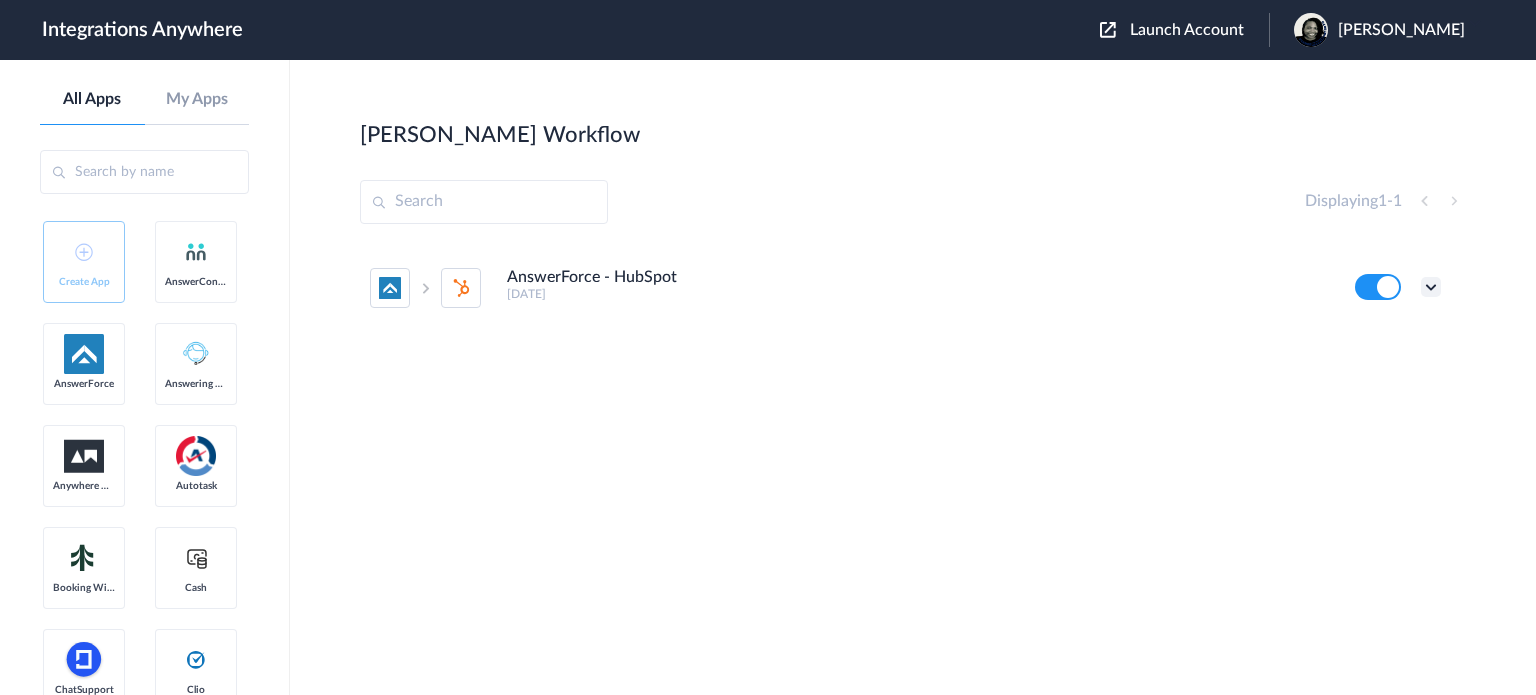 click at bounding box center (1431, 287) 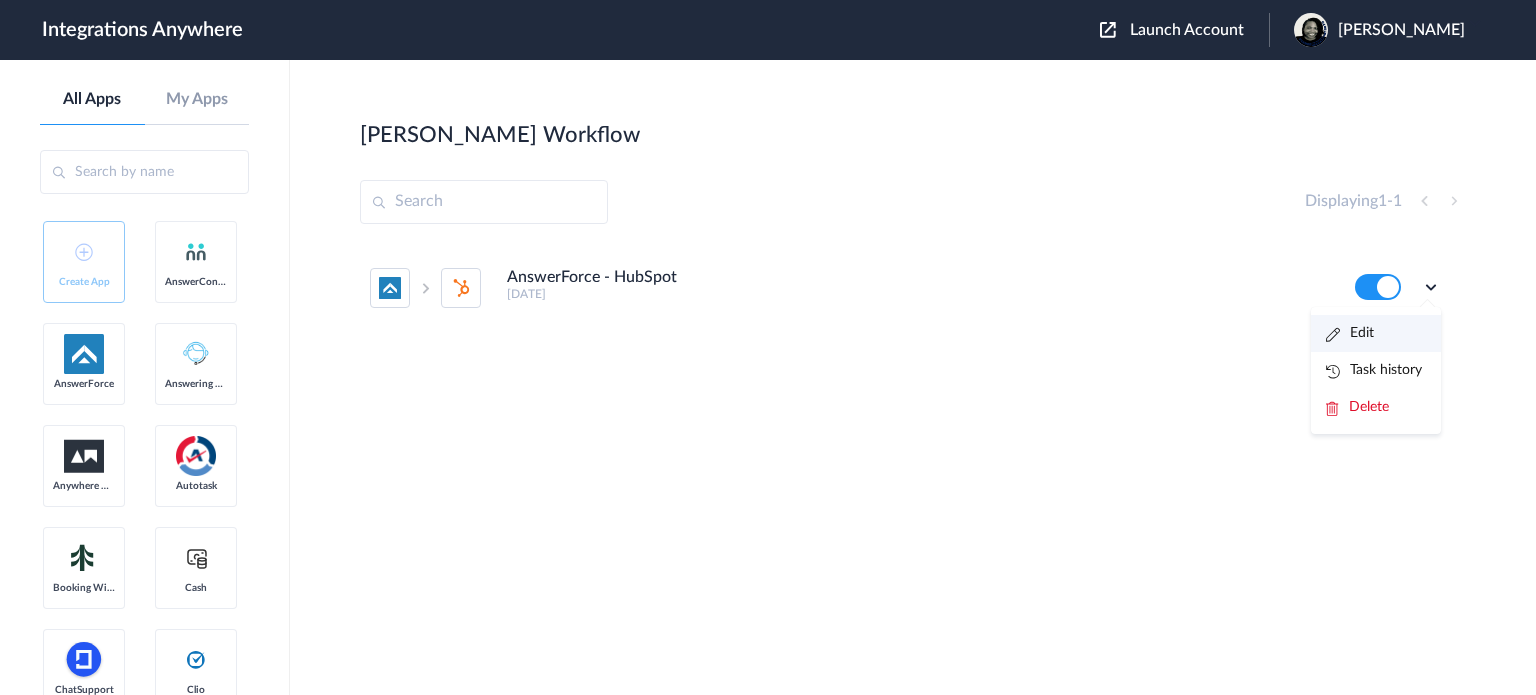 click on "Edit" at bounding box center [1376, 333] 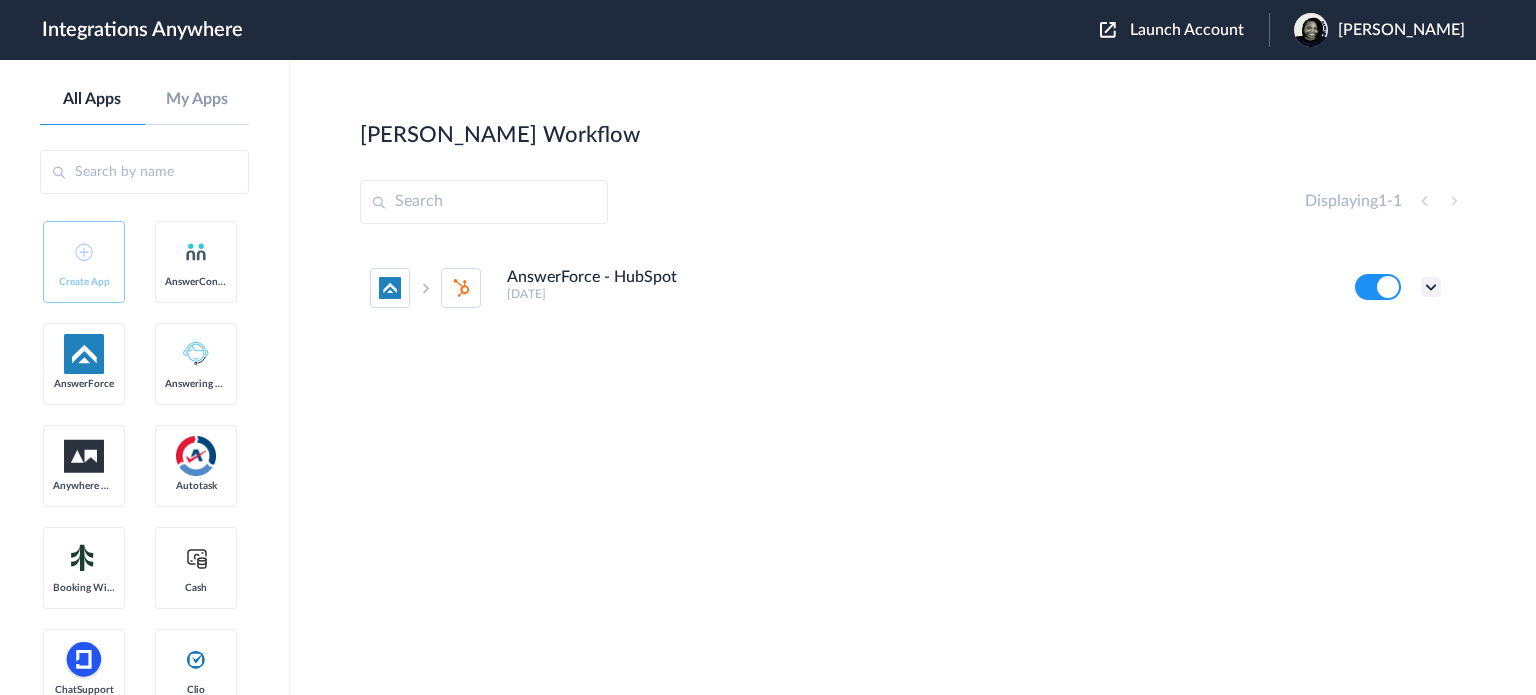 click at bounding box center (1431, 287) 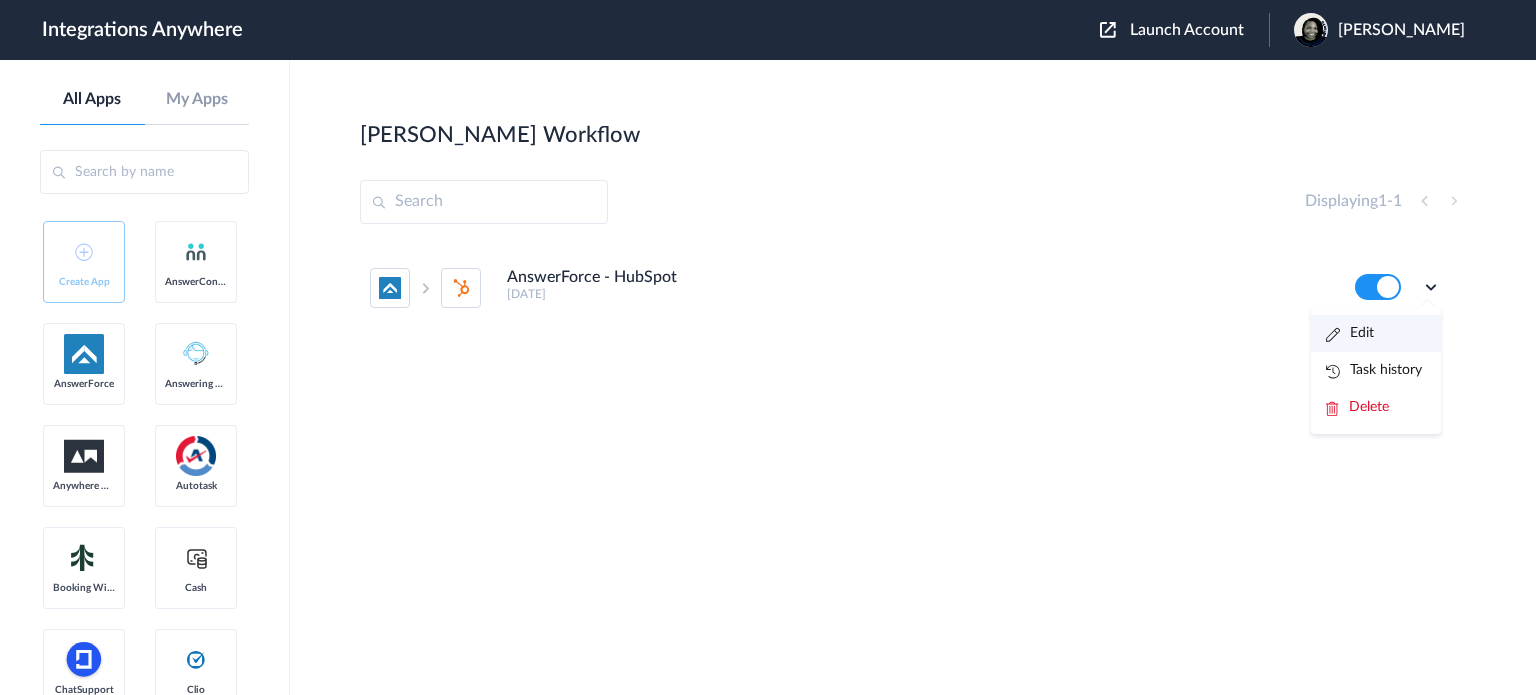 click on "Edit" at bounding box center [1376, 333] 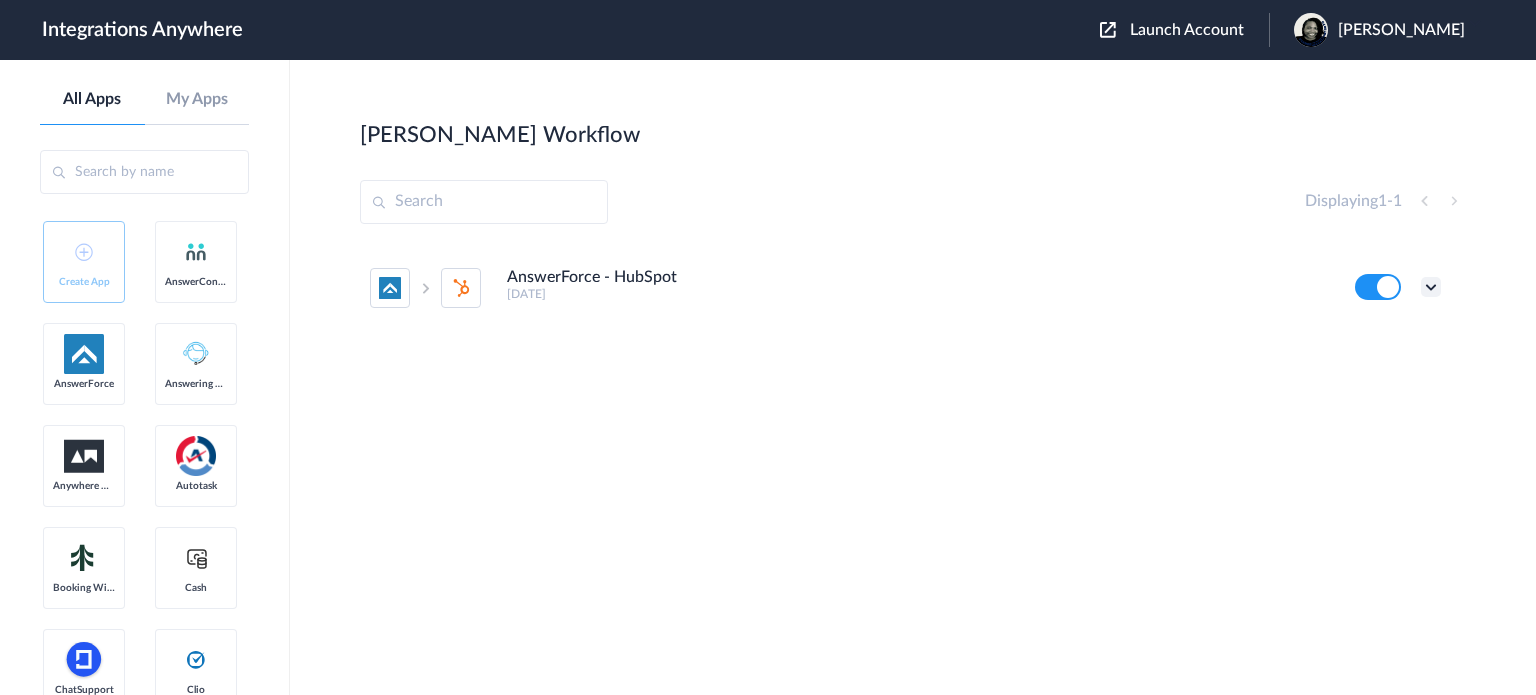 click at bounding box center [1431, 287] 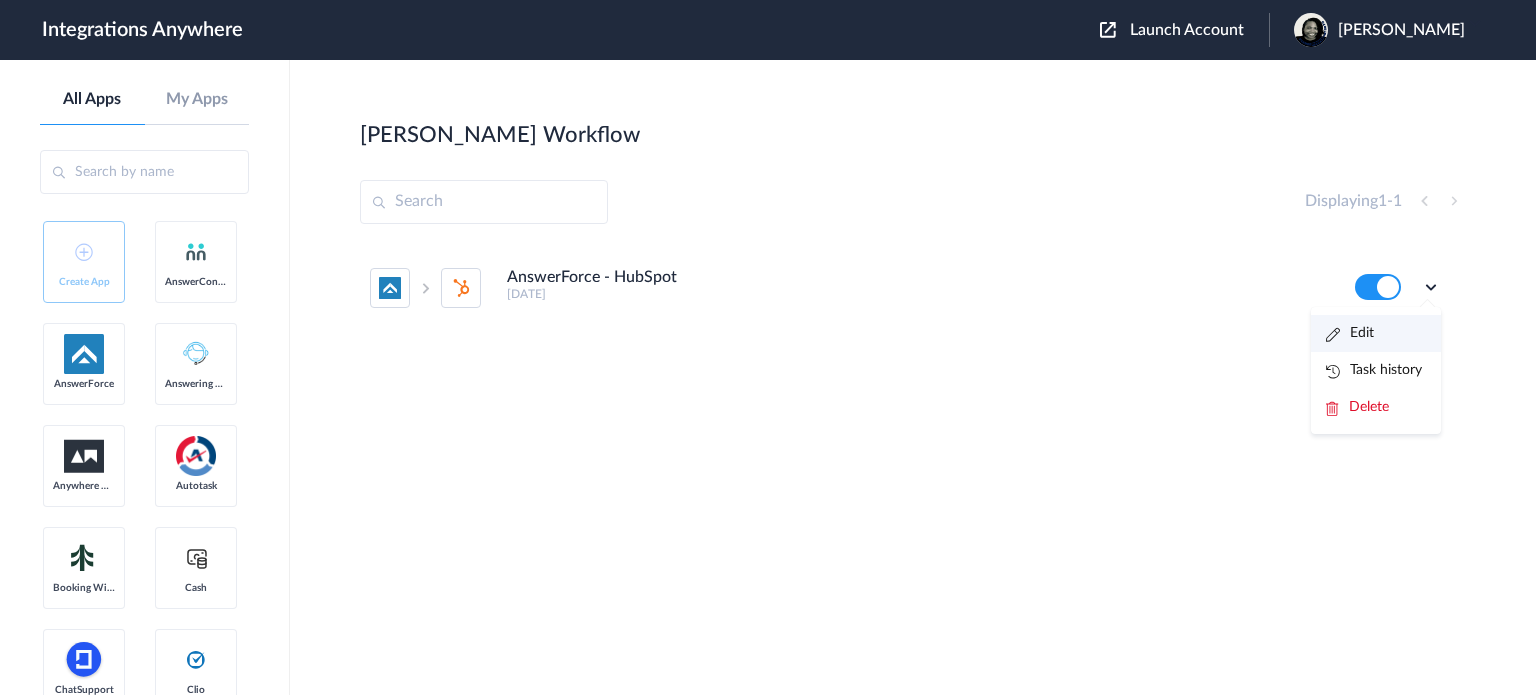 click on "Edit" at bounding box center [1376, 333] 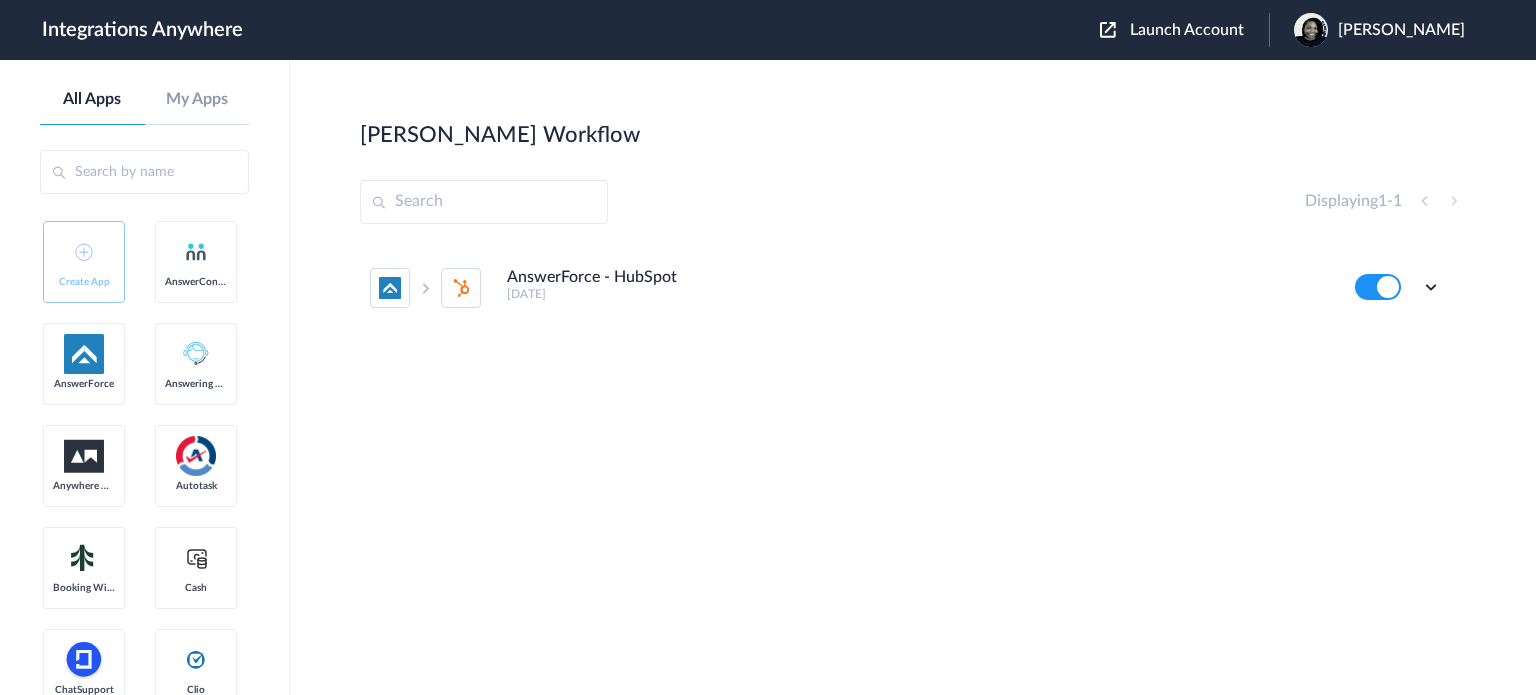 click at bounding box center (1431, 287) 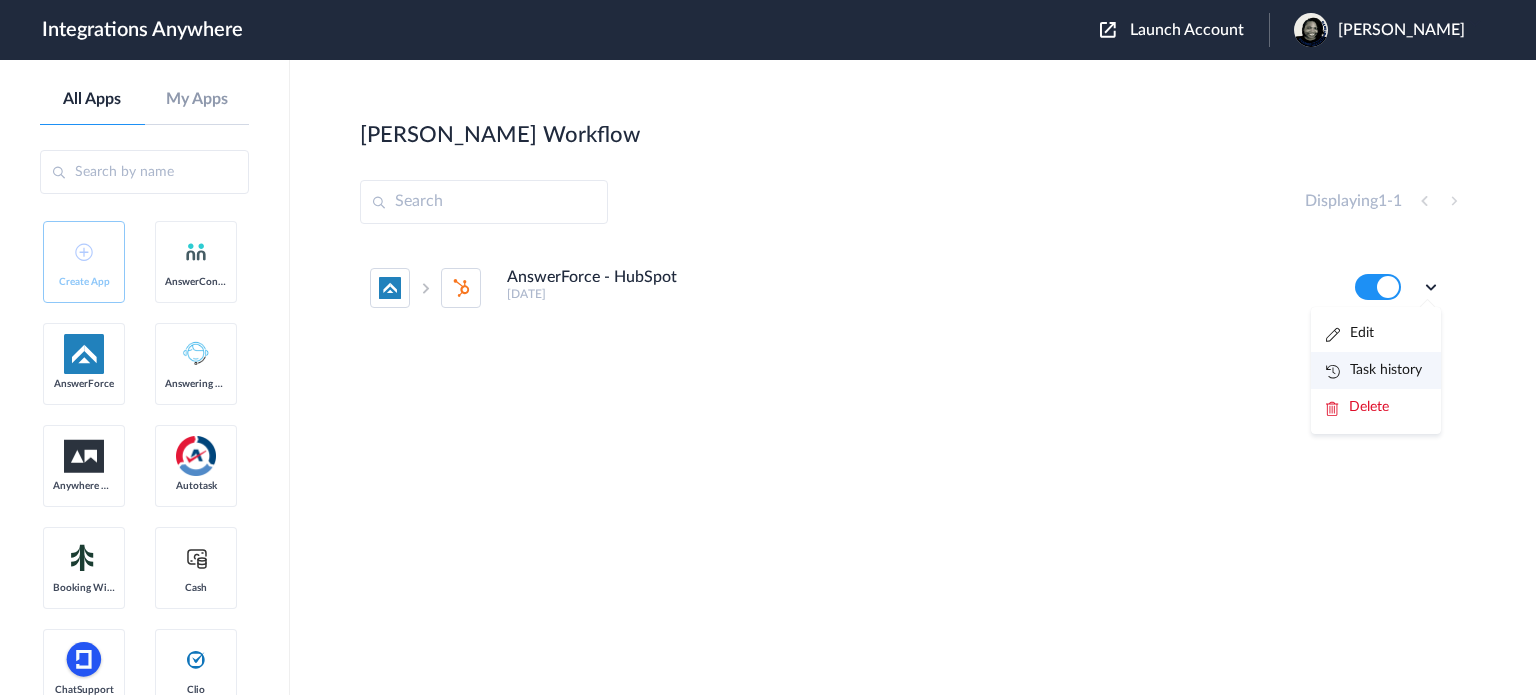 click on "Task history" at bounding box center (1374, 370) 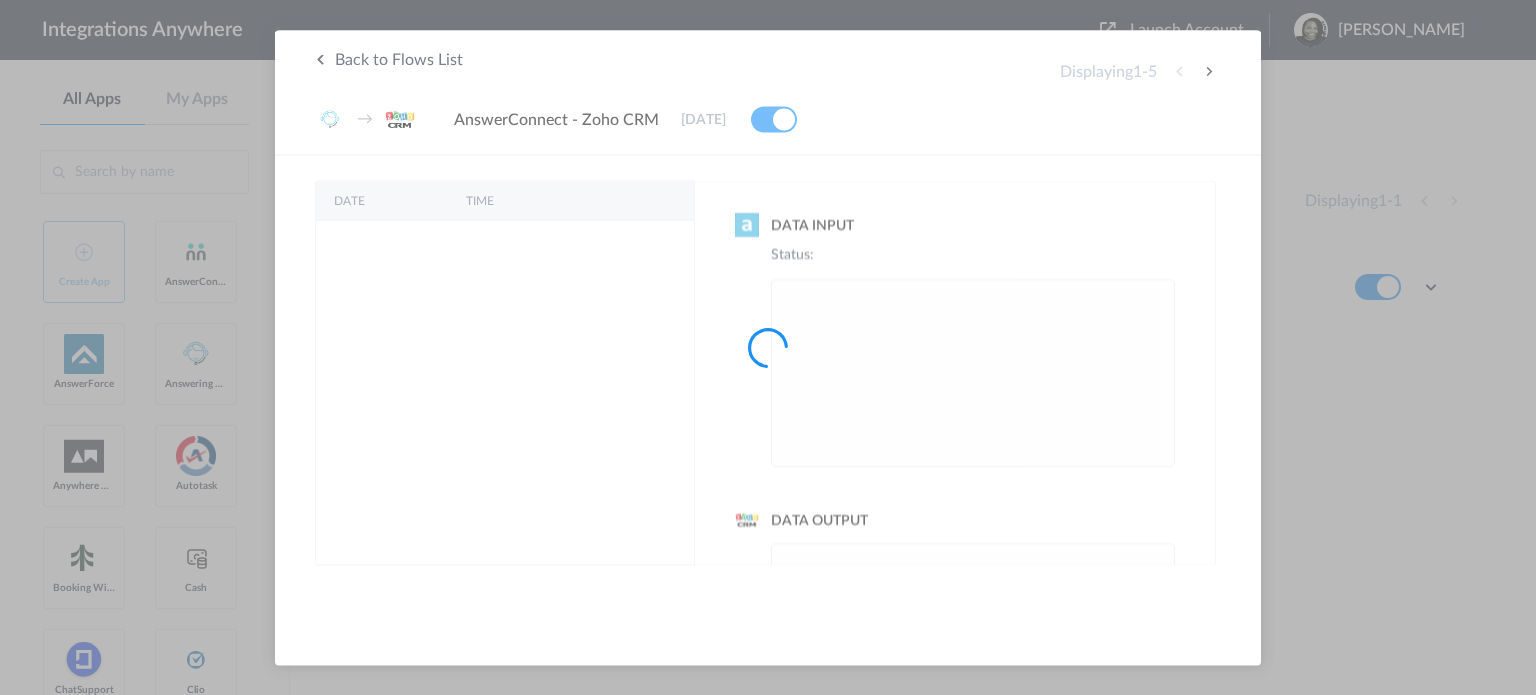 scroll, scrollTop: 0, scrollLeft: 0, axis: both 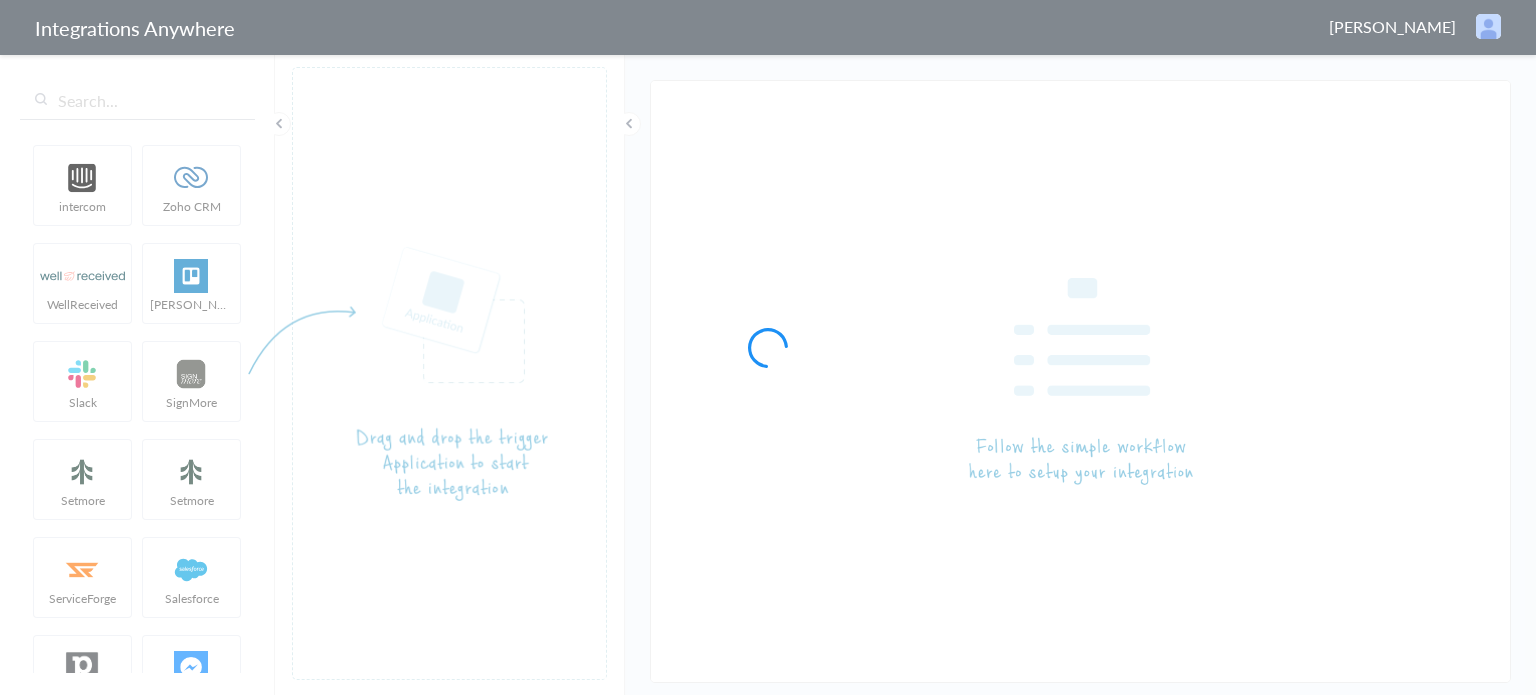 type on "AnswerForce - HubSpot" 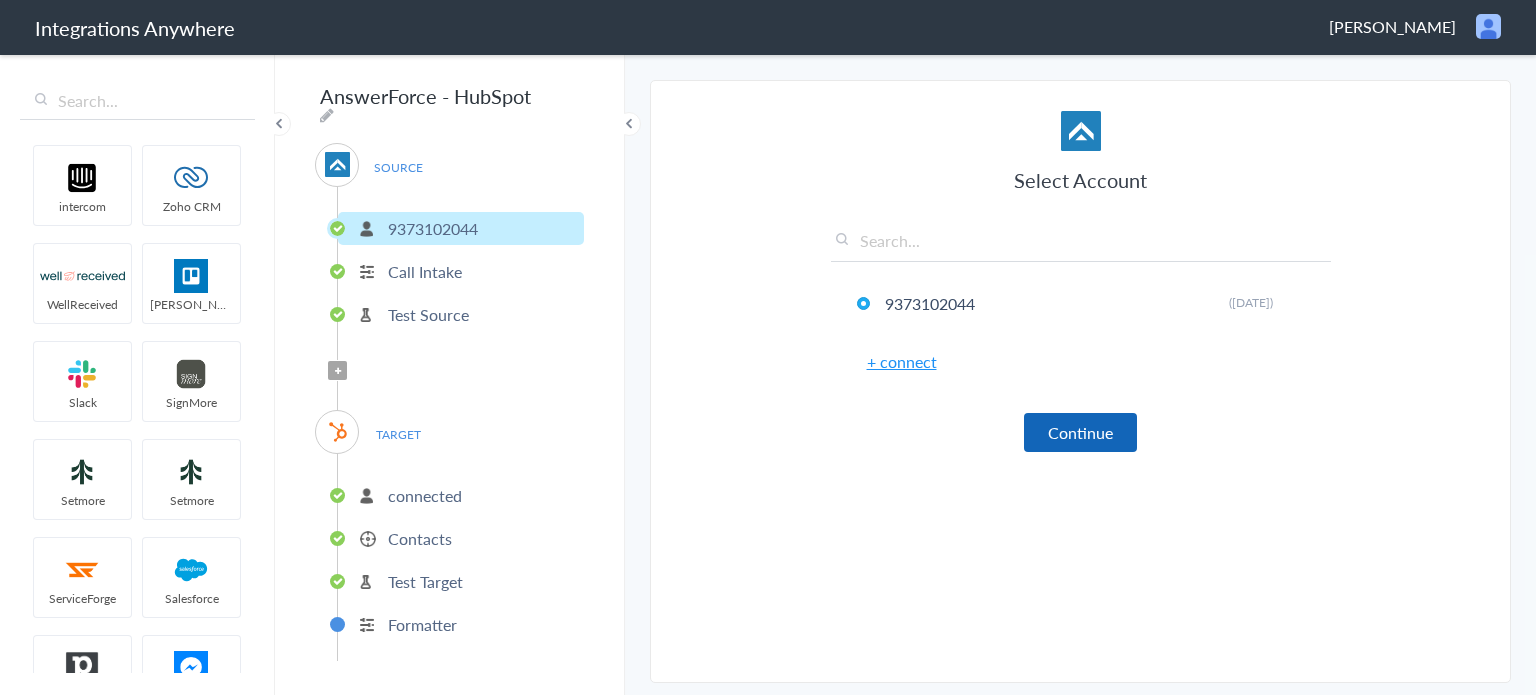 click on "Continue" at bounding box center [1080, 432] 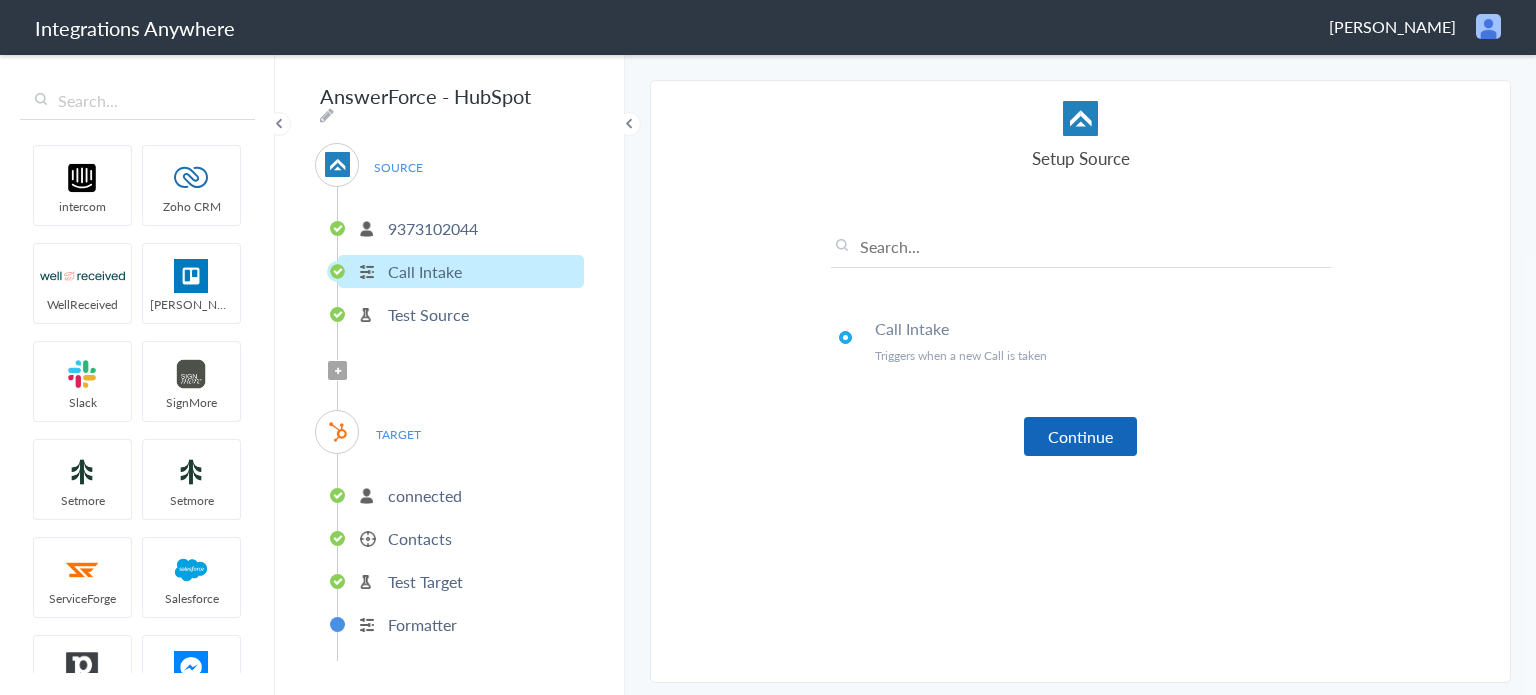 click on "Continue" at bounding box center (1080, 436) 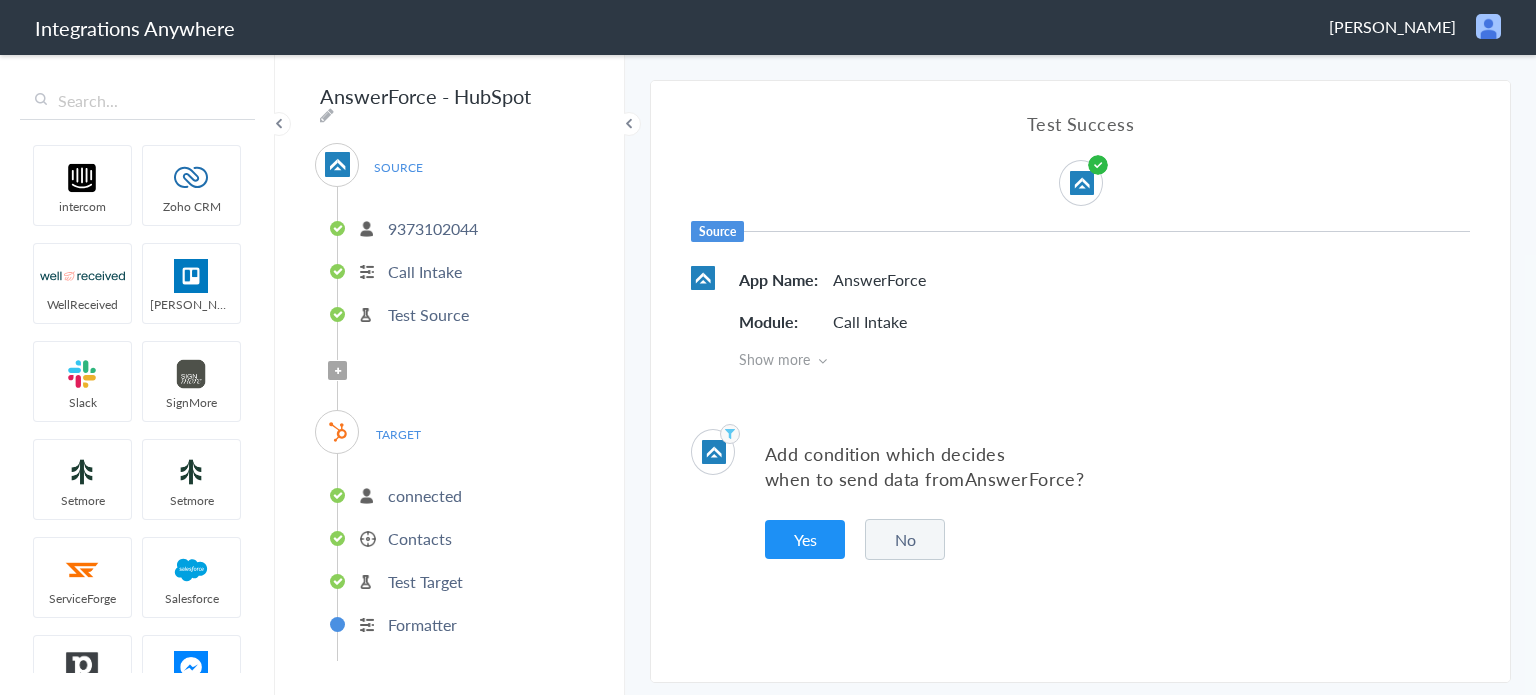click on "No" at bounding box center (905, 539) 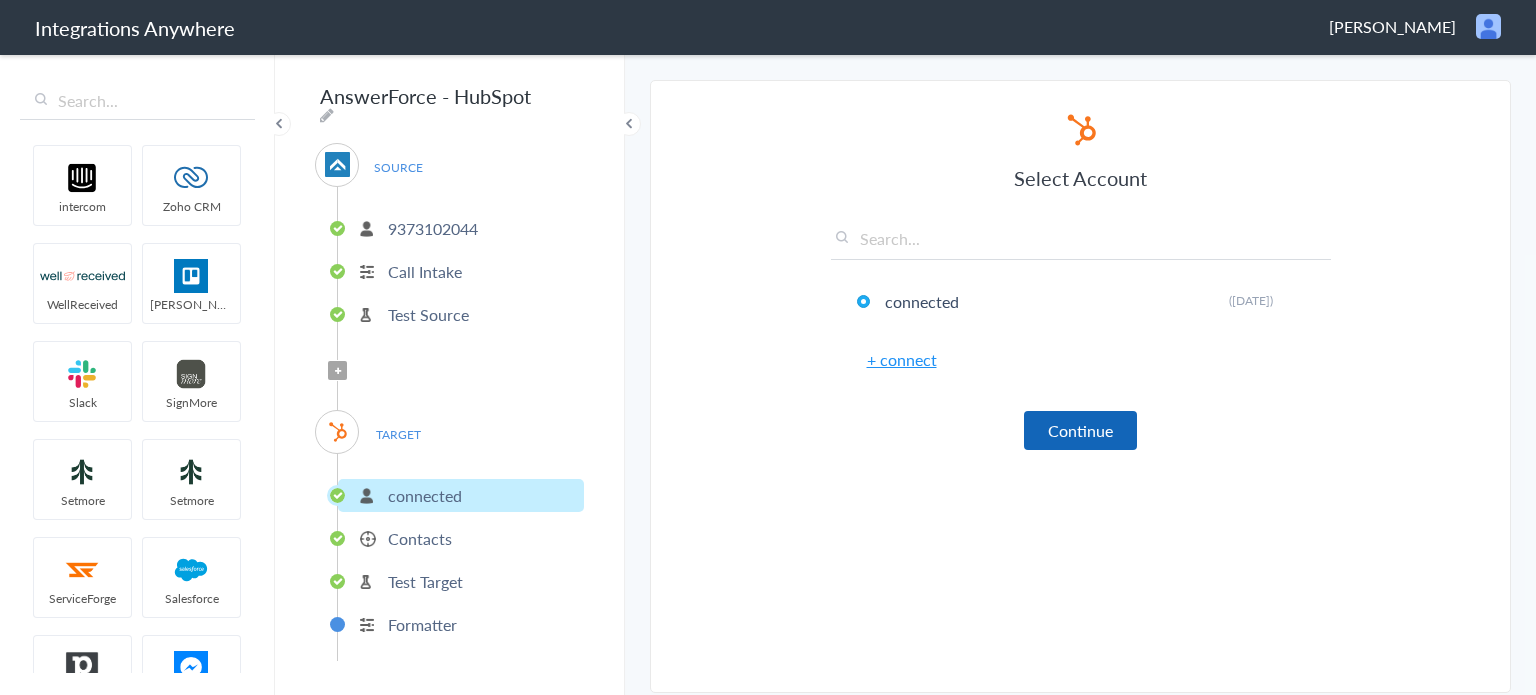 click on "Continue" at bounding box center (1080, 430) 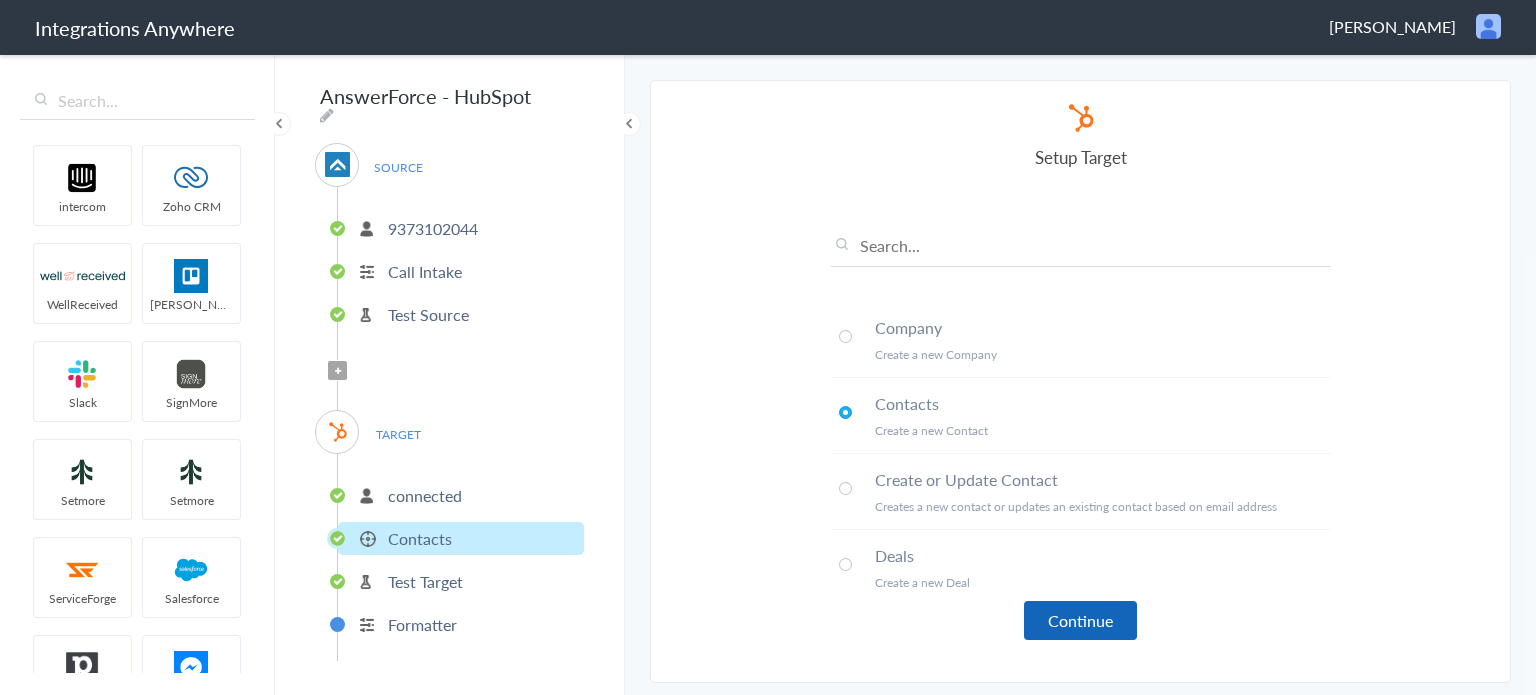 click on "Continue" at bounding box center (1080, 620) 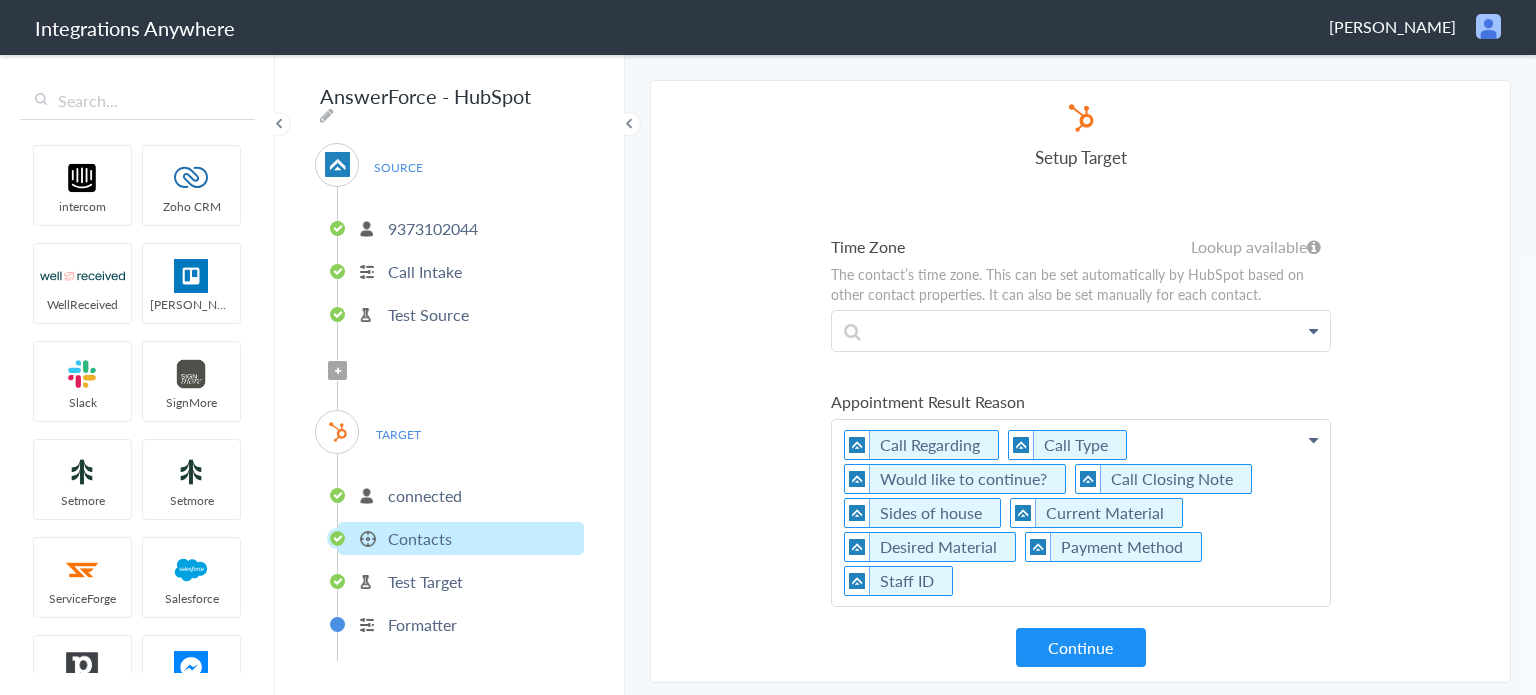 scroll, scrollTop: 1392, scrollLeft: 0, axis: vertical 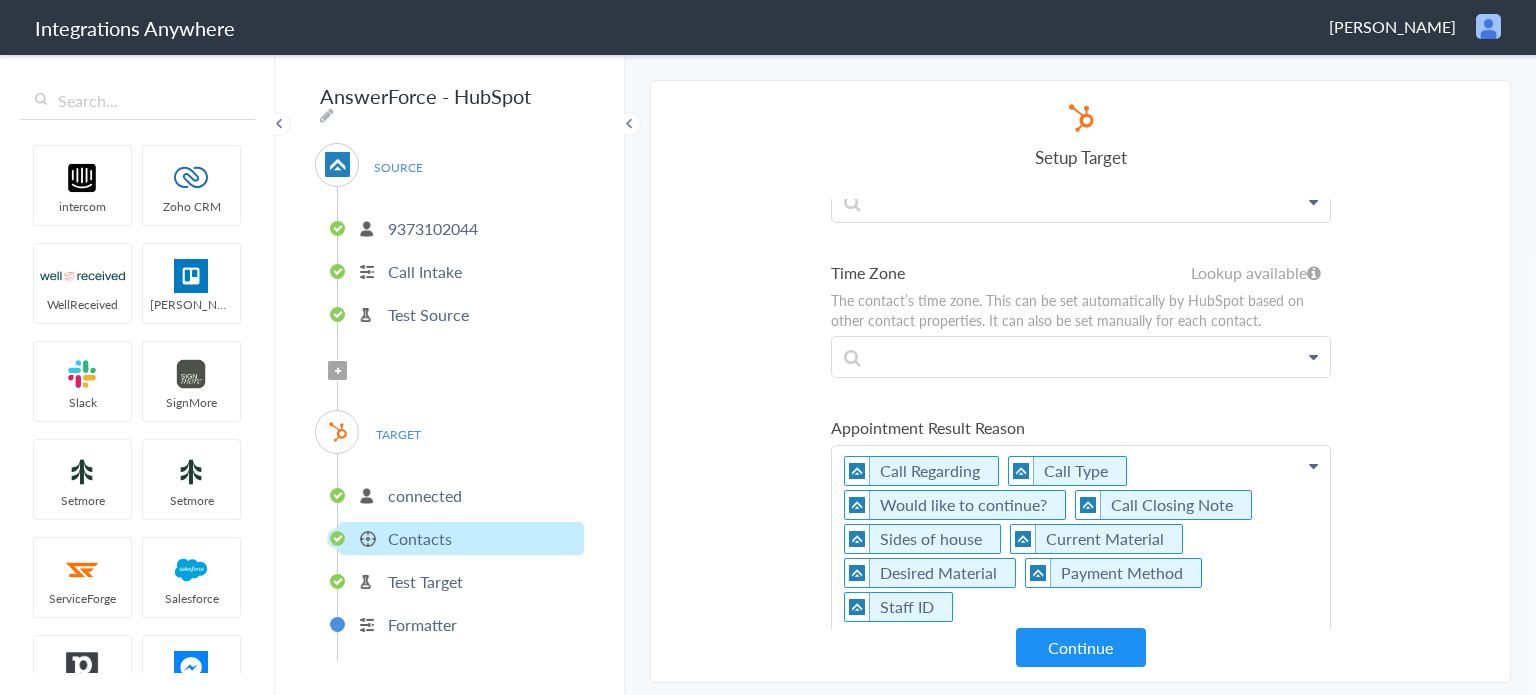 click on "Select  Account 9373102044       Rename   Delete   (2 days ago) + connect Continue Setup Source Call Intake Triggers when a new Call is taken Continue Test Source Test Source Test Failed
Select  Account connected       Rename   Delete   (2 days ago) + connect Continue Setup Target Company Create a new Company Contacts Create a new Contact Create or Update Contact Creates a new contact or updates an existing contact based on email address Deals Create a new Deal Continue Test Integration Call Intake Contacts View test data Your Integration has been set up.Trigger the switch to activate your Integration Test Skip Test Return to Dashboard or Setup Formatter Test Failed Test Success   Invalid data for email AnswerForce Call Intake - HubSpot Contacts   Hung Upba32c466-7e86-4543-9f48-a786b34a4d2c appointment_result_reason Show more Your Integration has been set up. Trigger the switch to activate your Integration Setup Formatter Return to Dashboard Replace Formatter Timezone Timezone" at bounding box center (1080, 381) 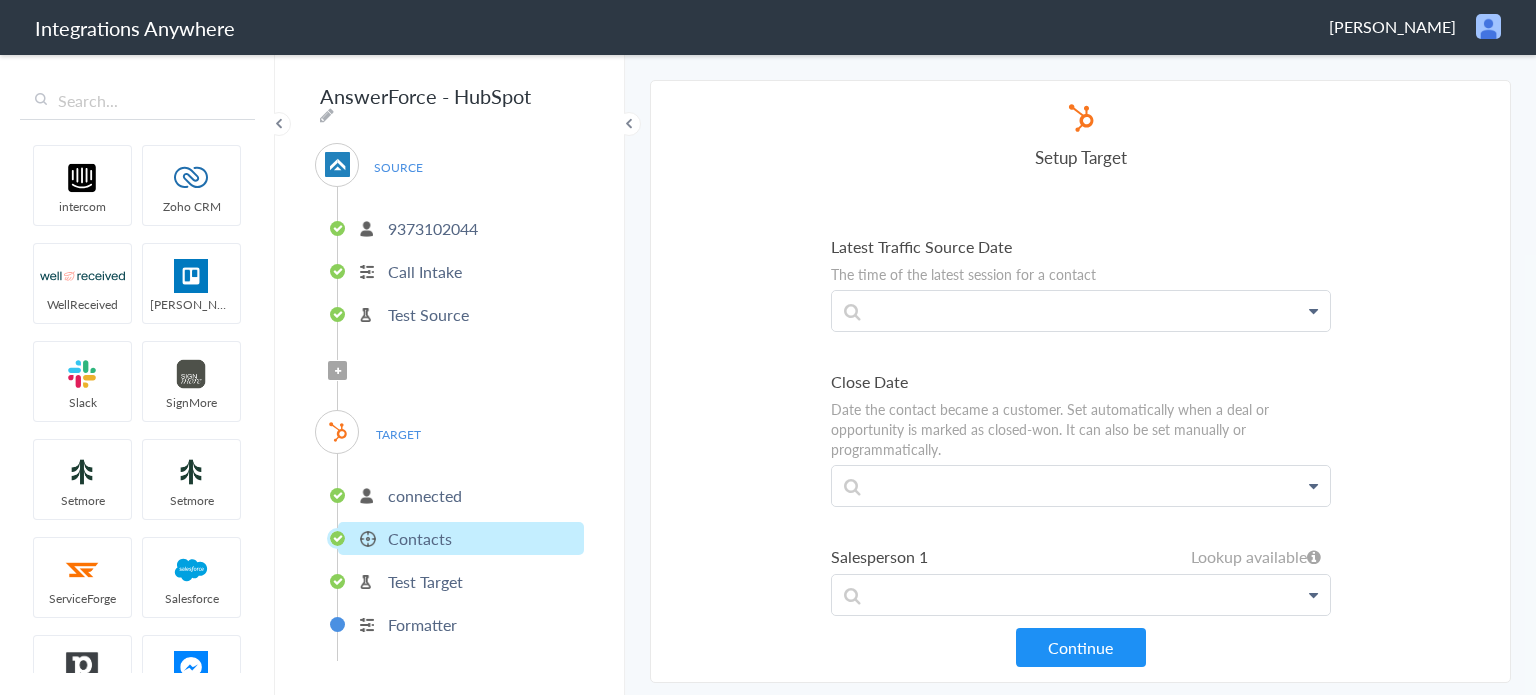 scroll, scrollTop: 11900, scrollLeft: 0, axis: vertical 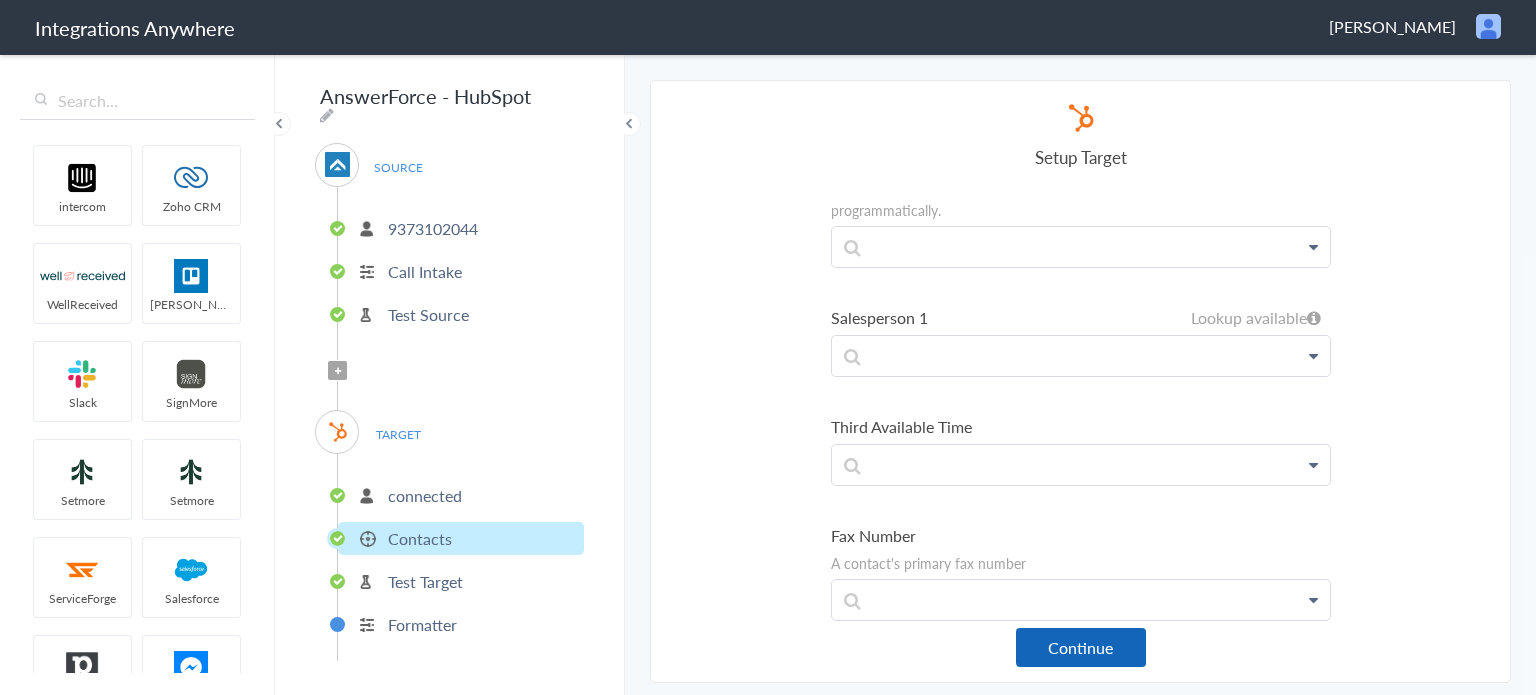 click on "Continue" at bounding box center (1081, 647) 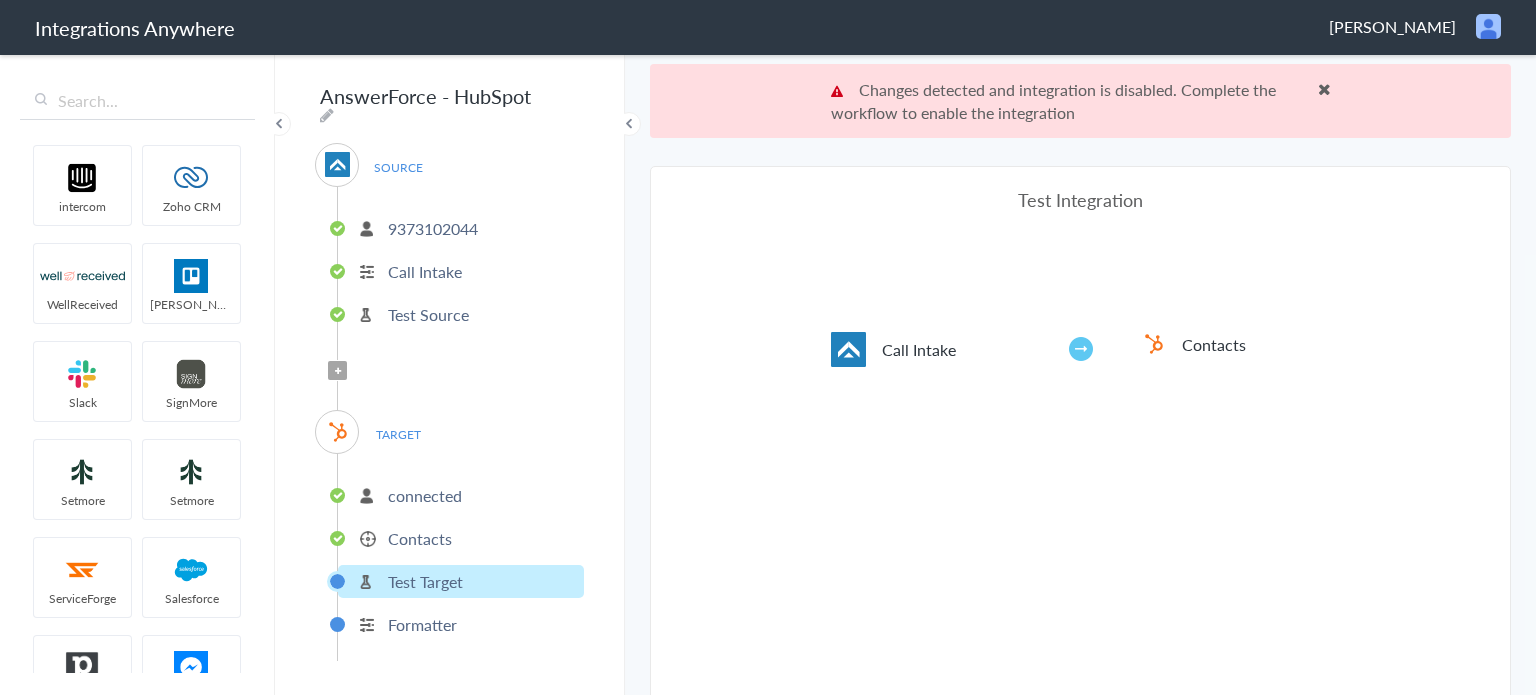 click at bounding box center (1324, 89) 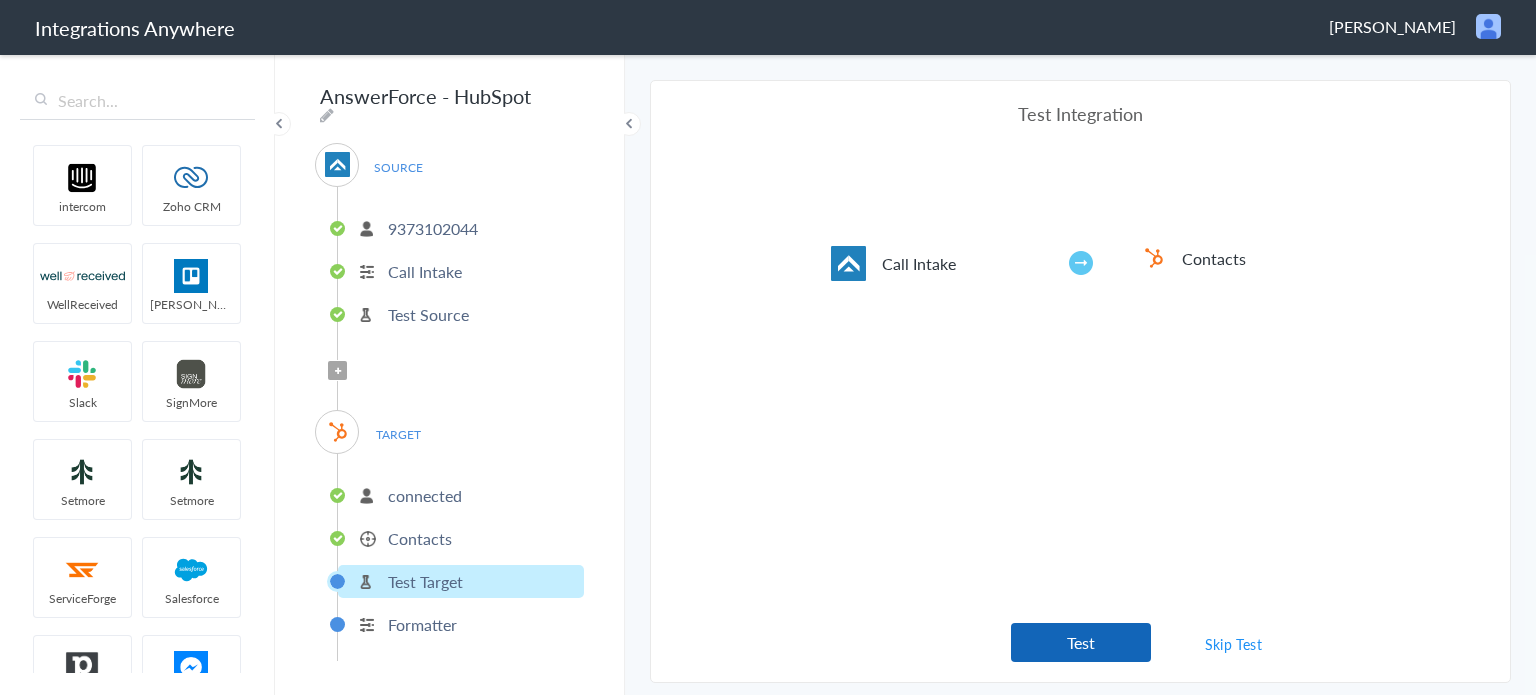click on "Test" at bounding box center [1081, 642] 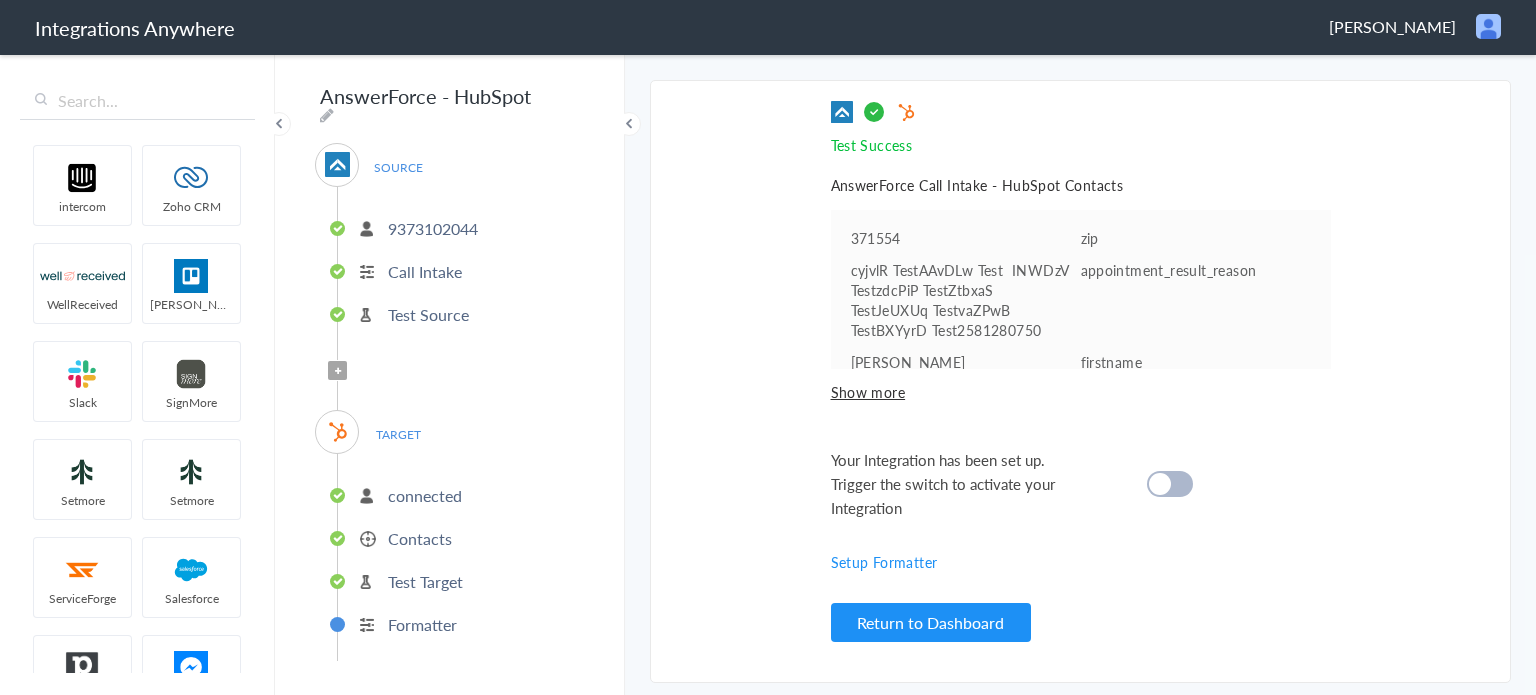 click at bounding box center [1170, 484] 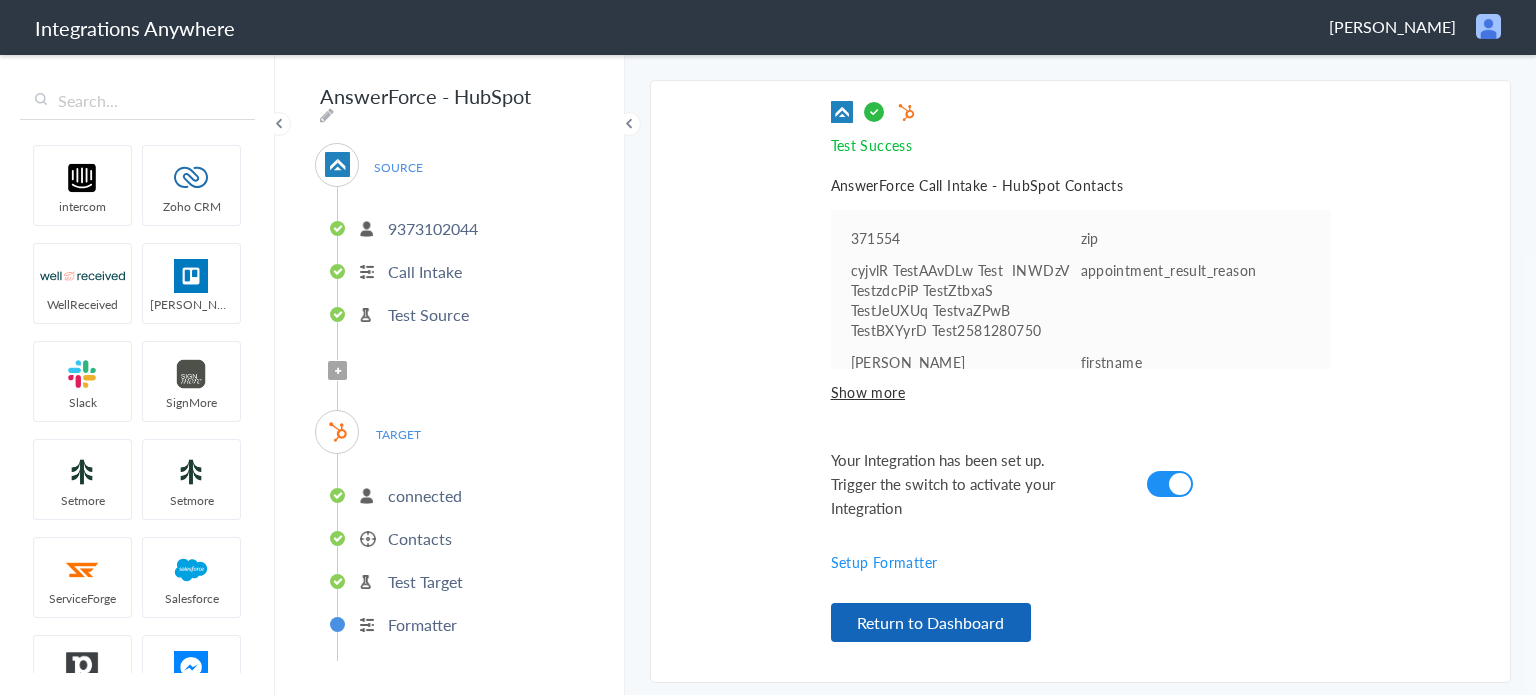 click on "Return to Dashboard" at bounding box center [931, 622] 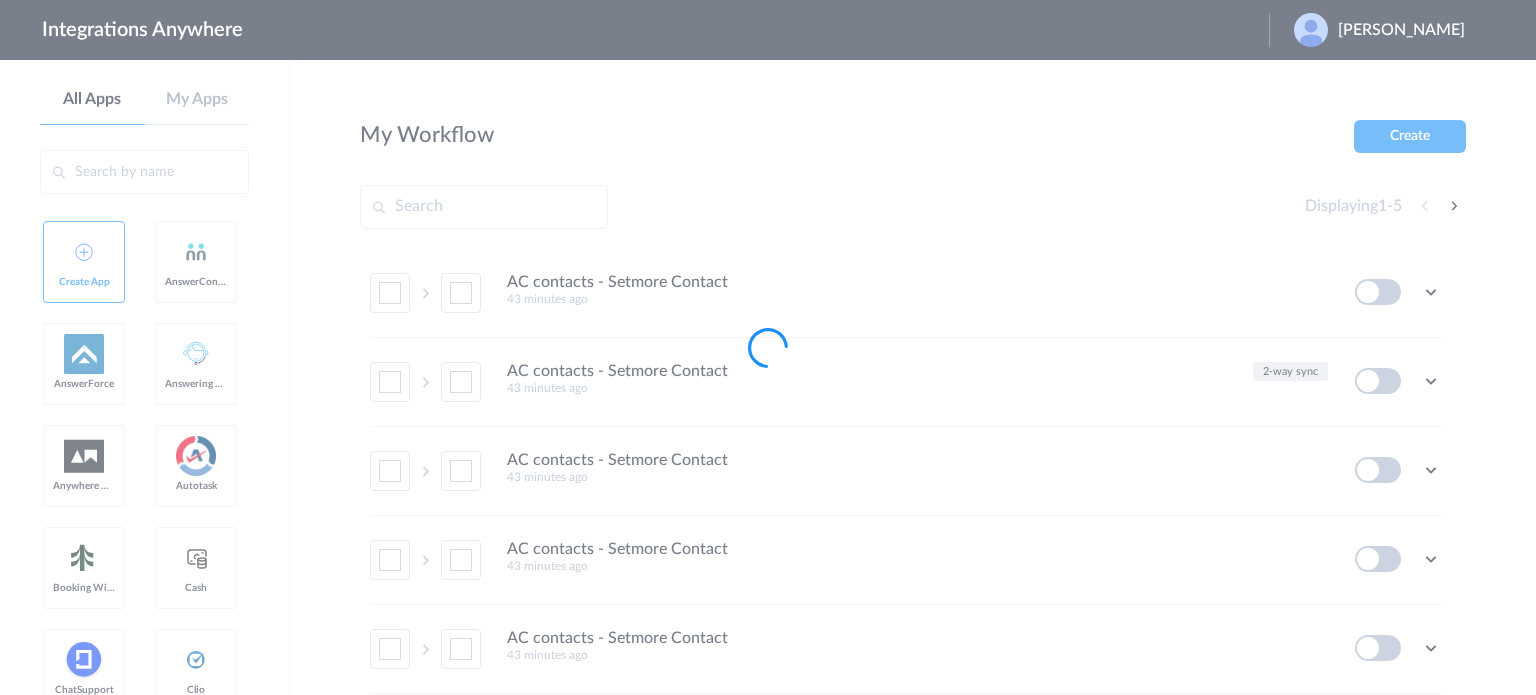 scroll, scrollTop: 0, scrollLeft: 0, axis: both 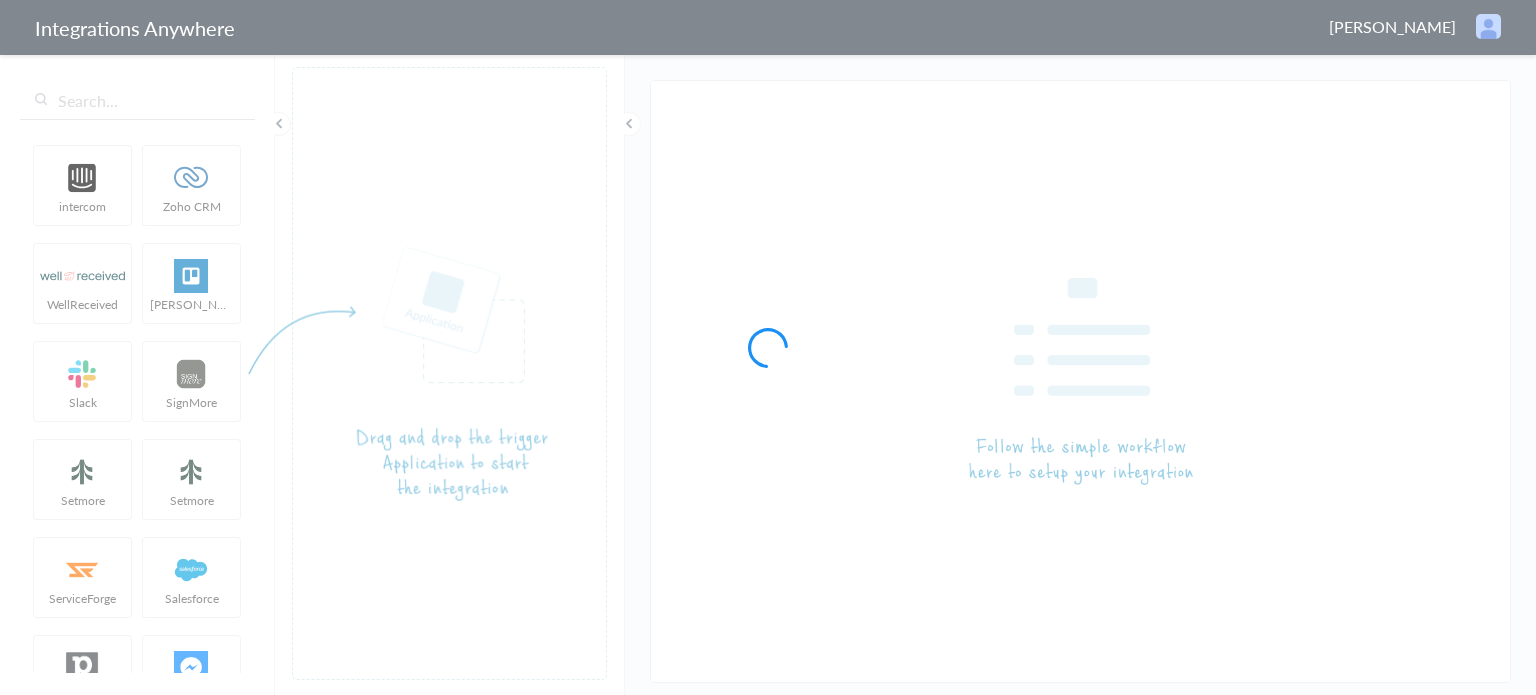 type on "AnswerForce - HubSpot" 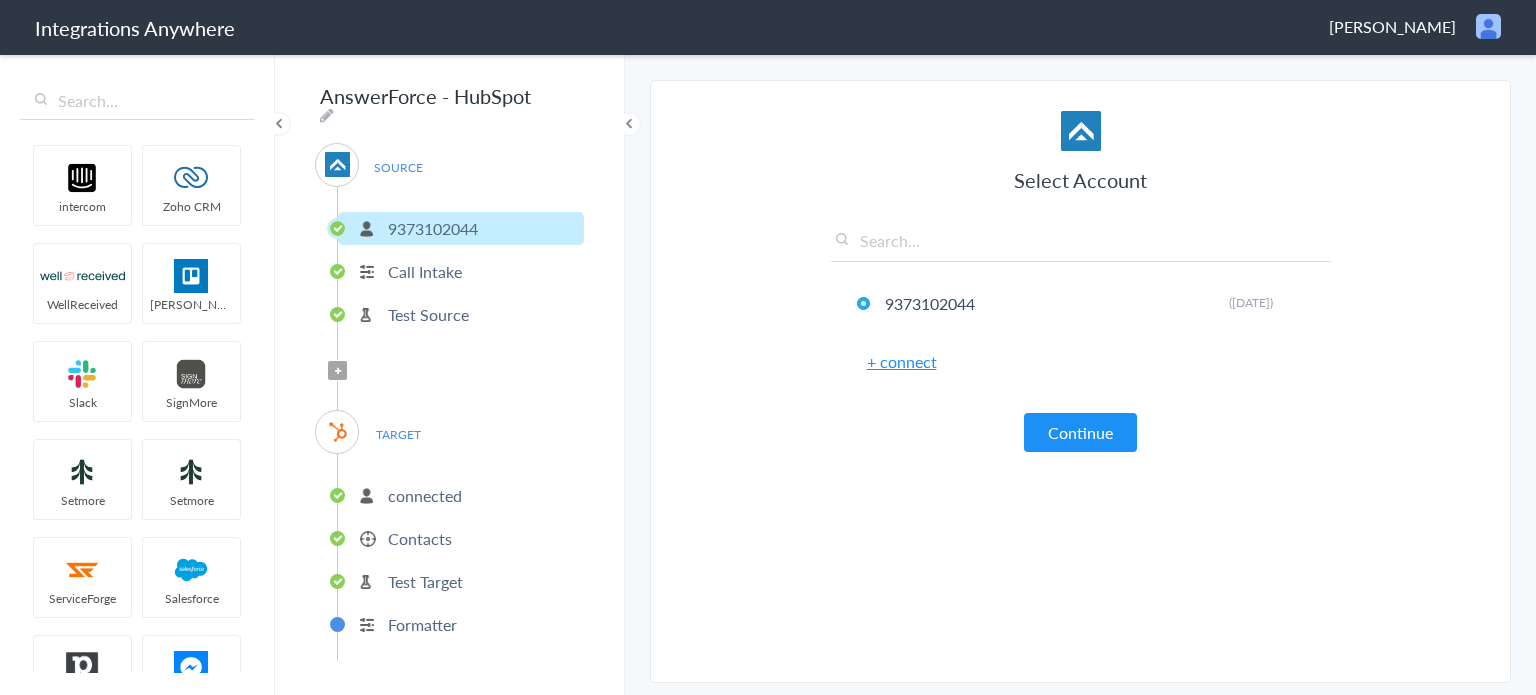 click on "Test Source" at bounding box center (428, 314) 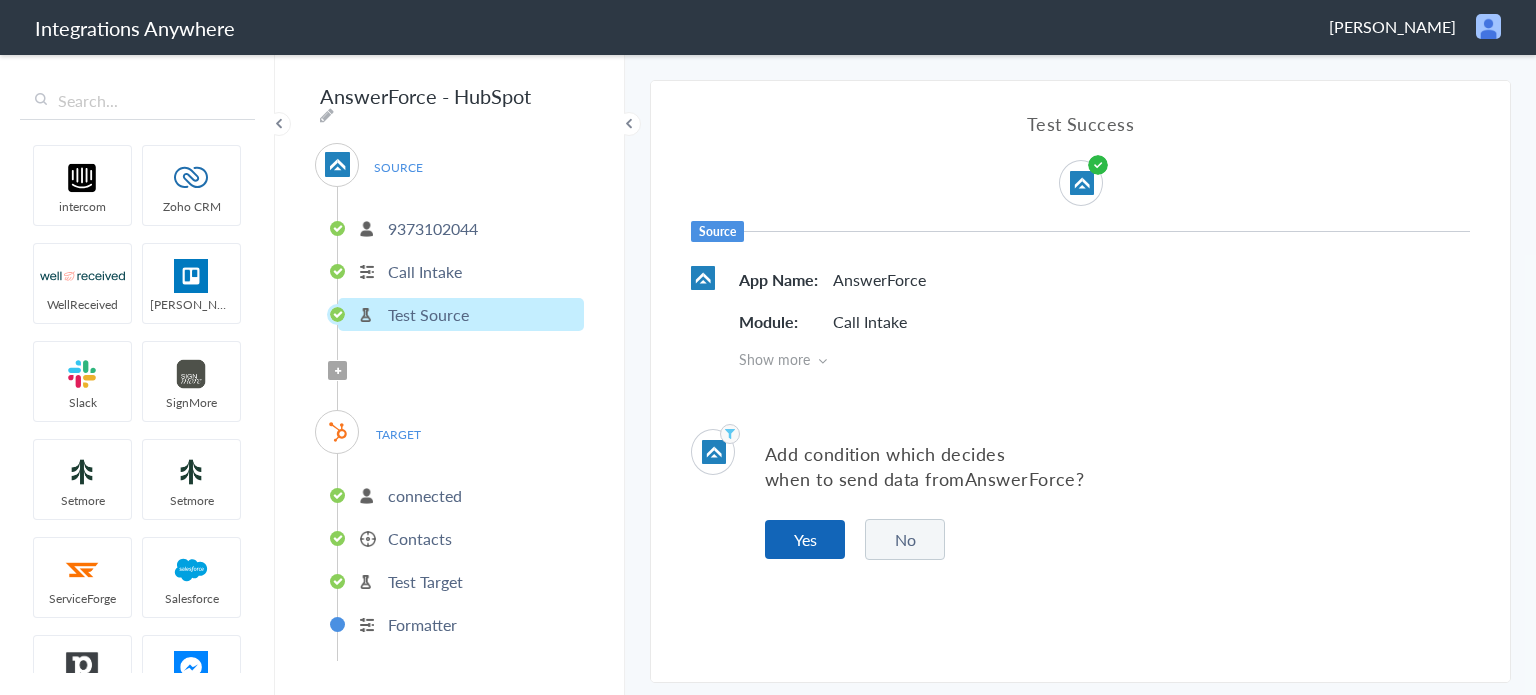 click on "Yes" at bounding box center (805, 539) 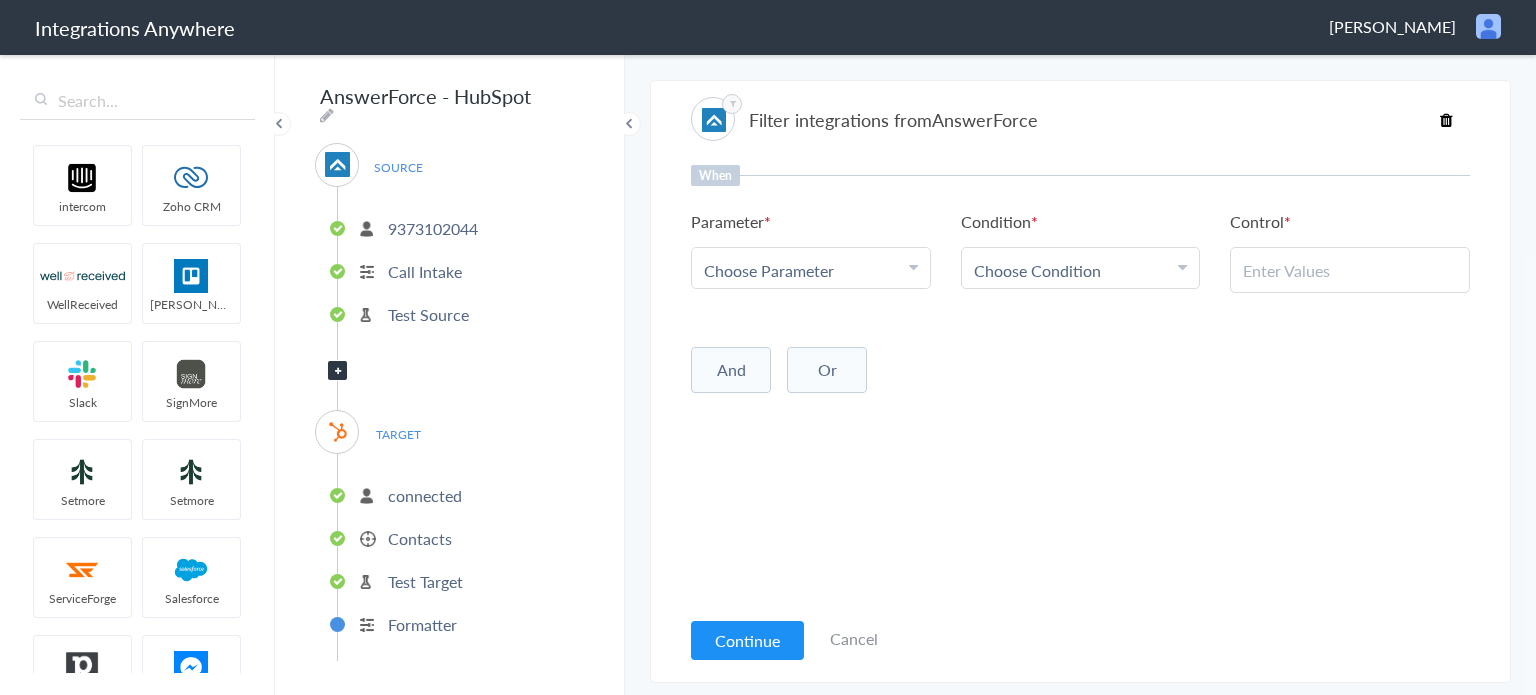 click on "Choose Parameter" at bounding box center (811, 270) 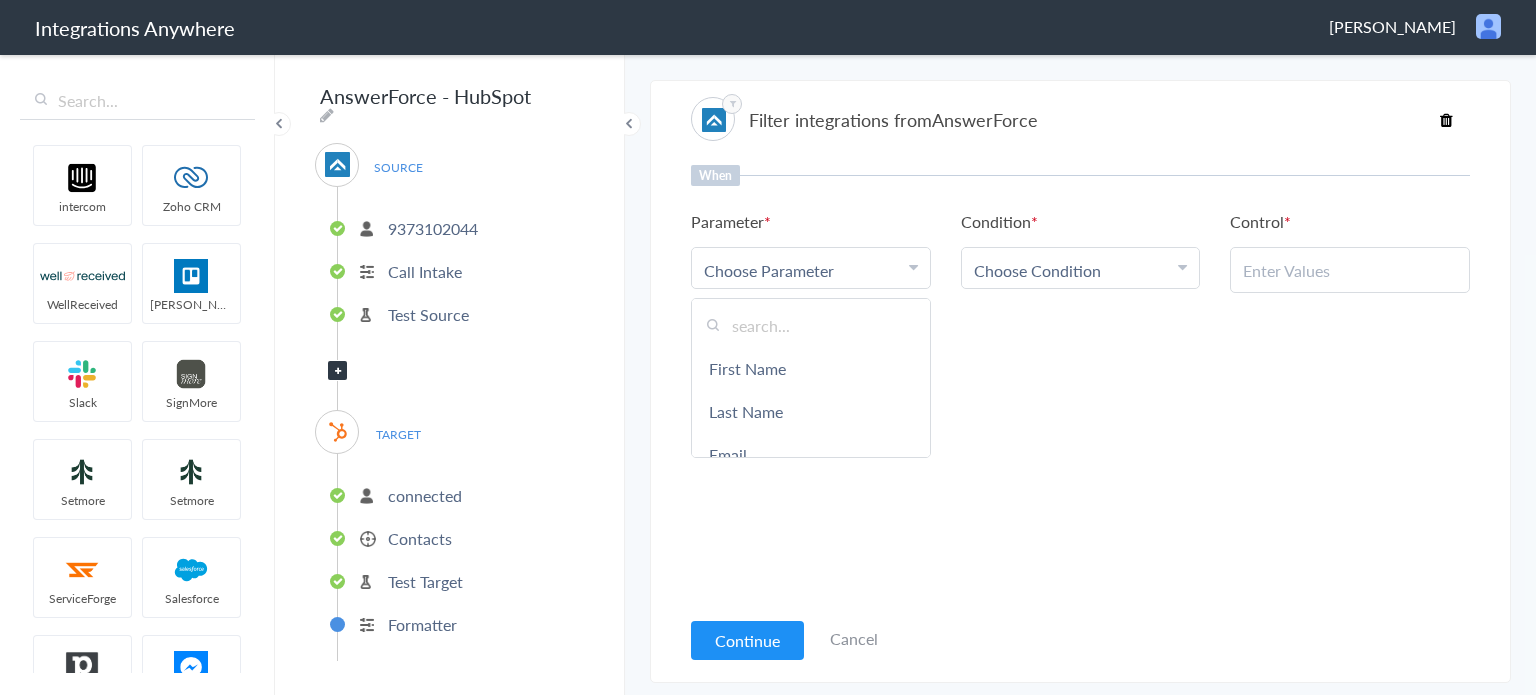 click at bounding box center [811, 325] 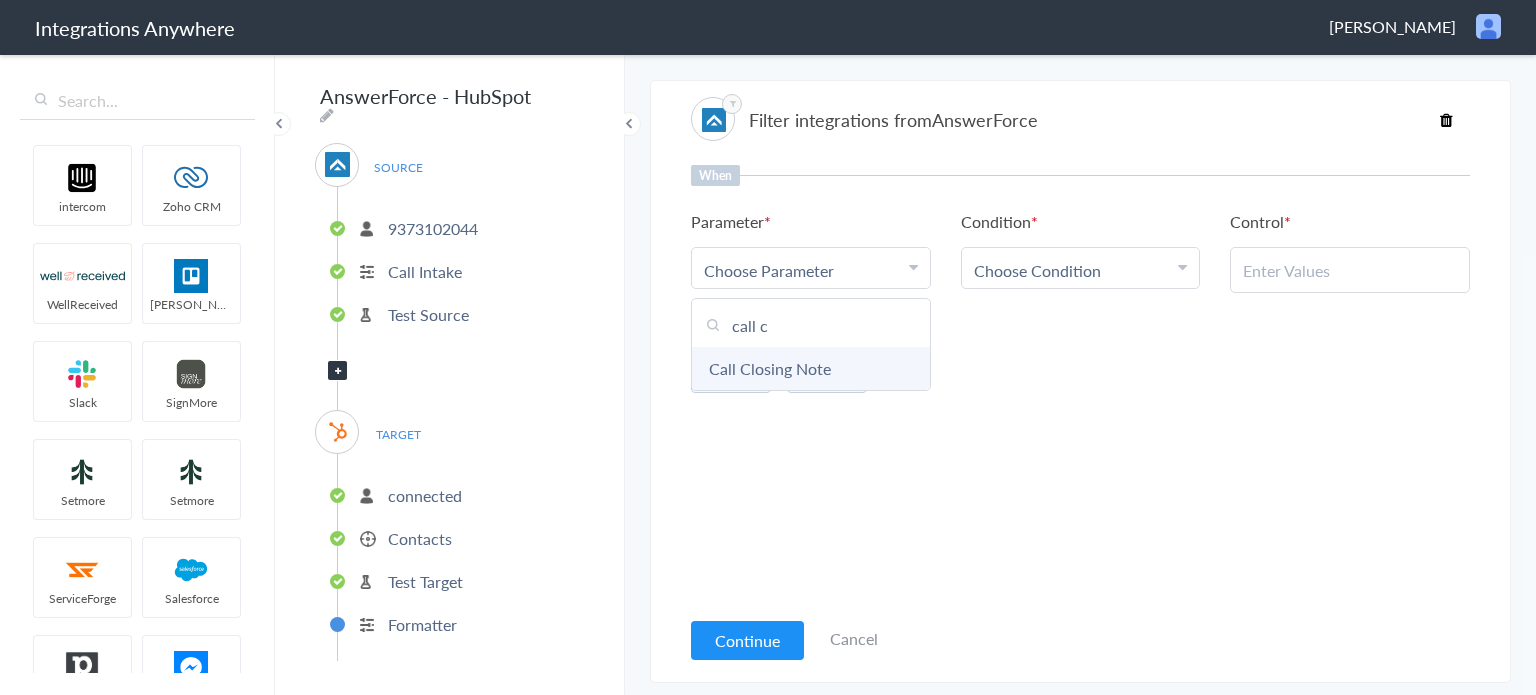 type on "call c" 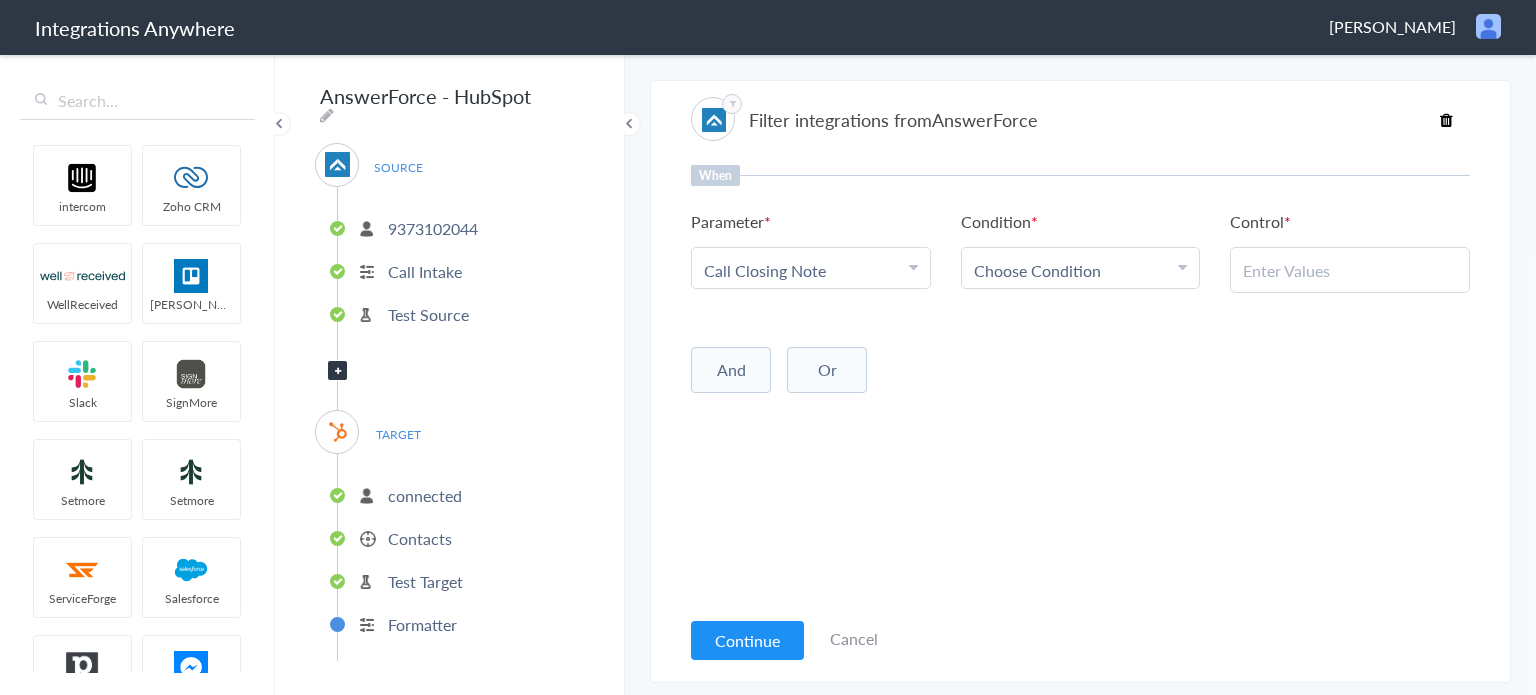 click on "Choose Condition" at bounding box center [1037, 270] 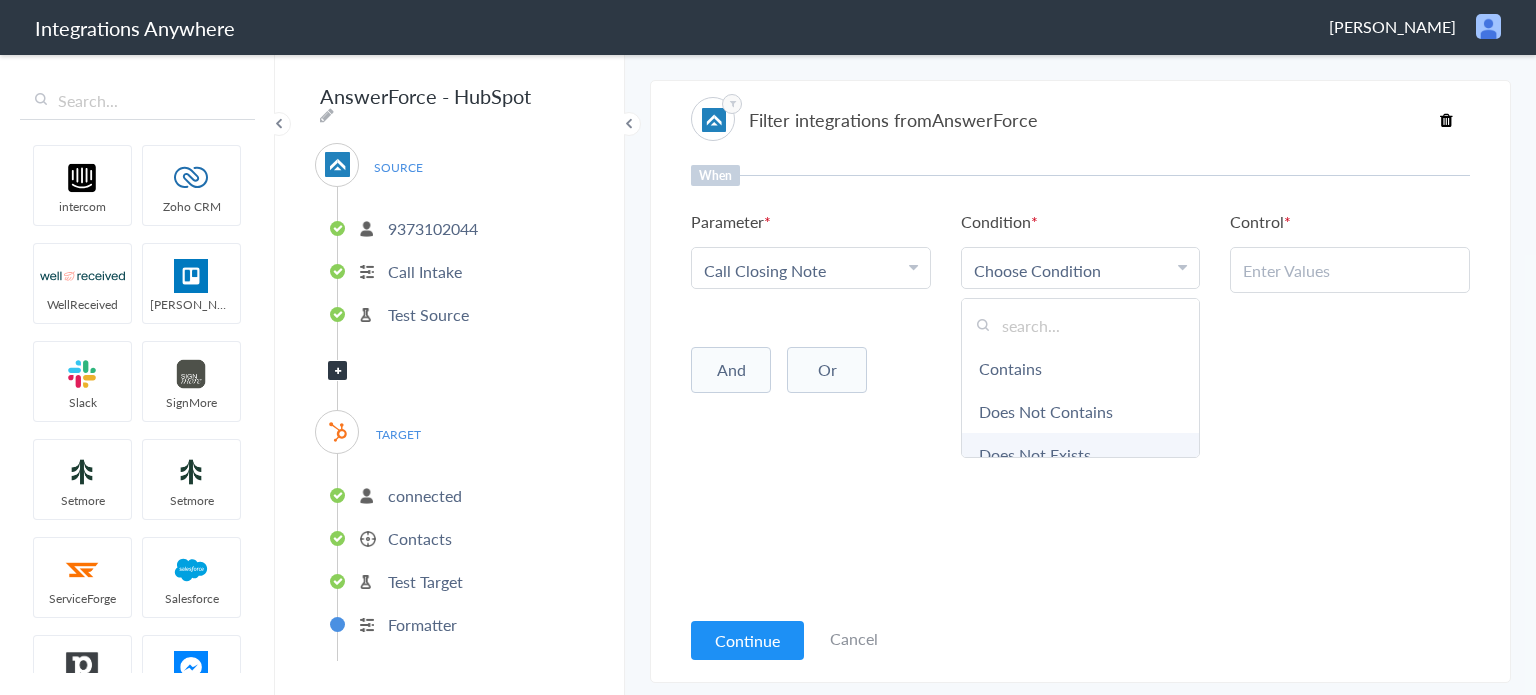 click on "Does Not Exists" at bounding box center (1081, 454) 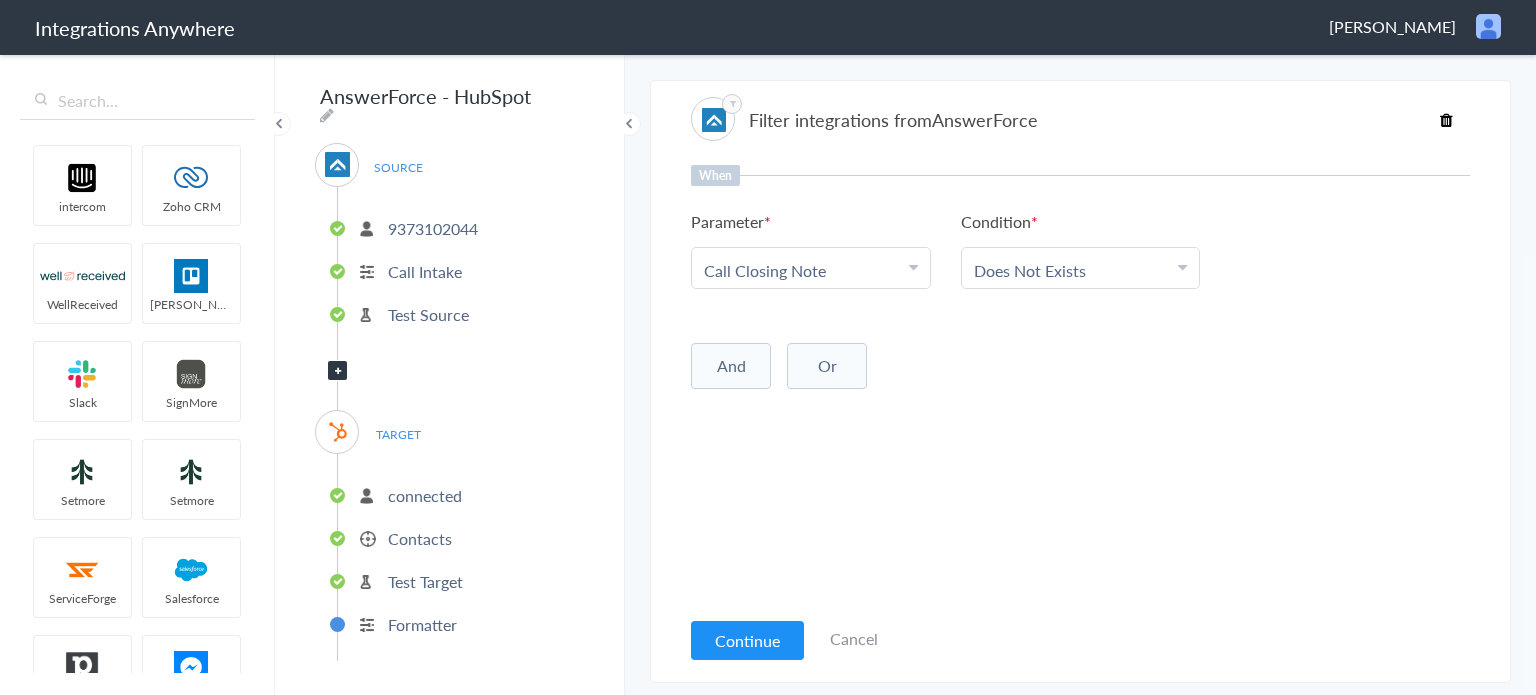 click on "And" at bounding box center (731, 366) 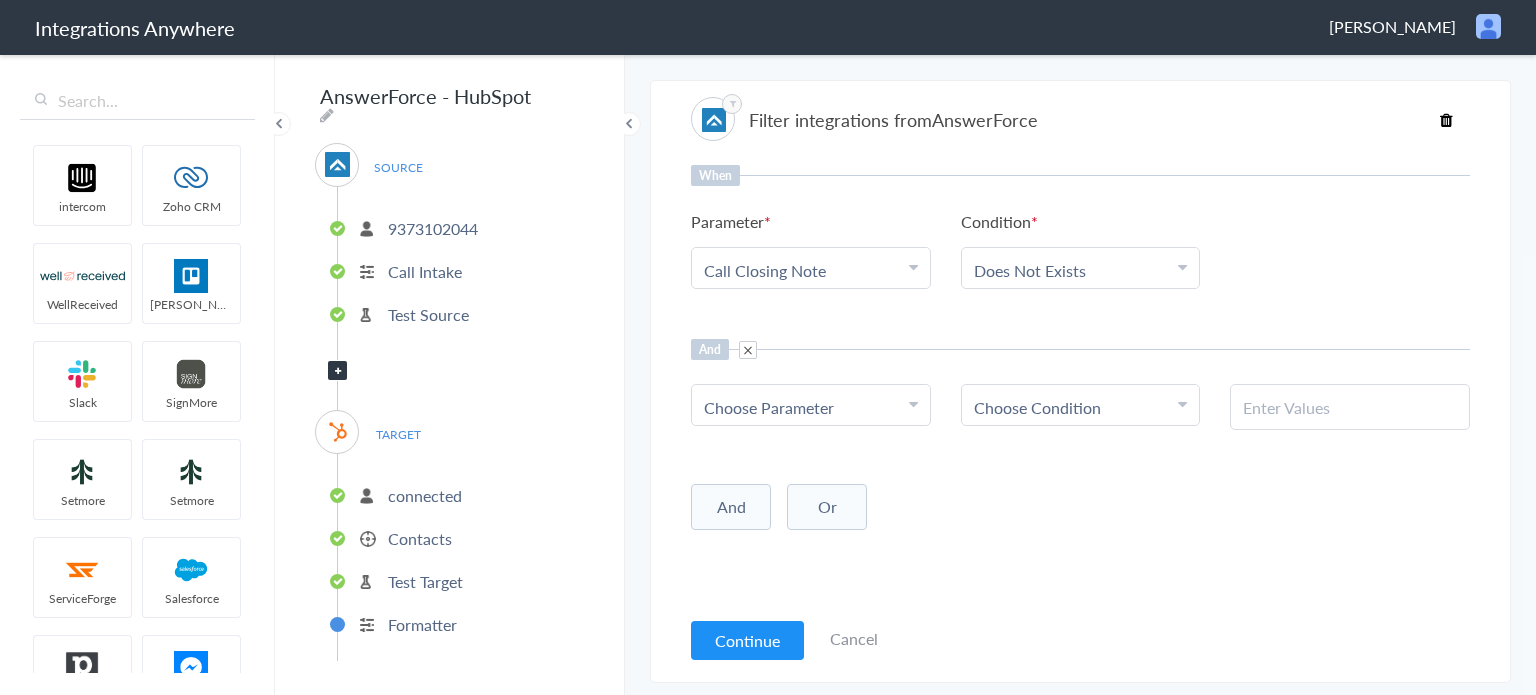 click on "Choose Parameter" at bounding box center [769, 407] 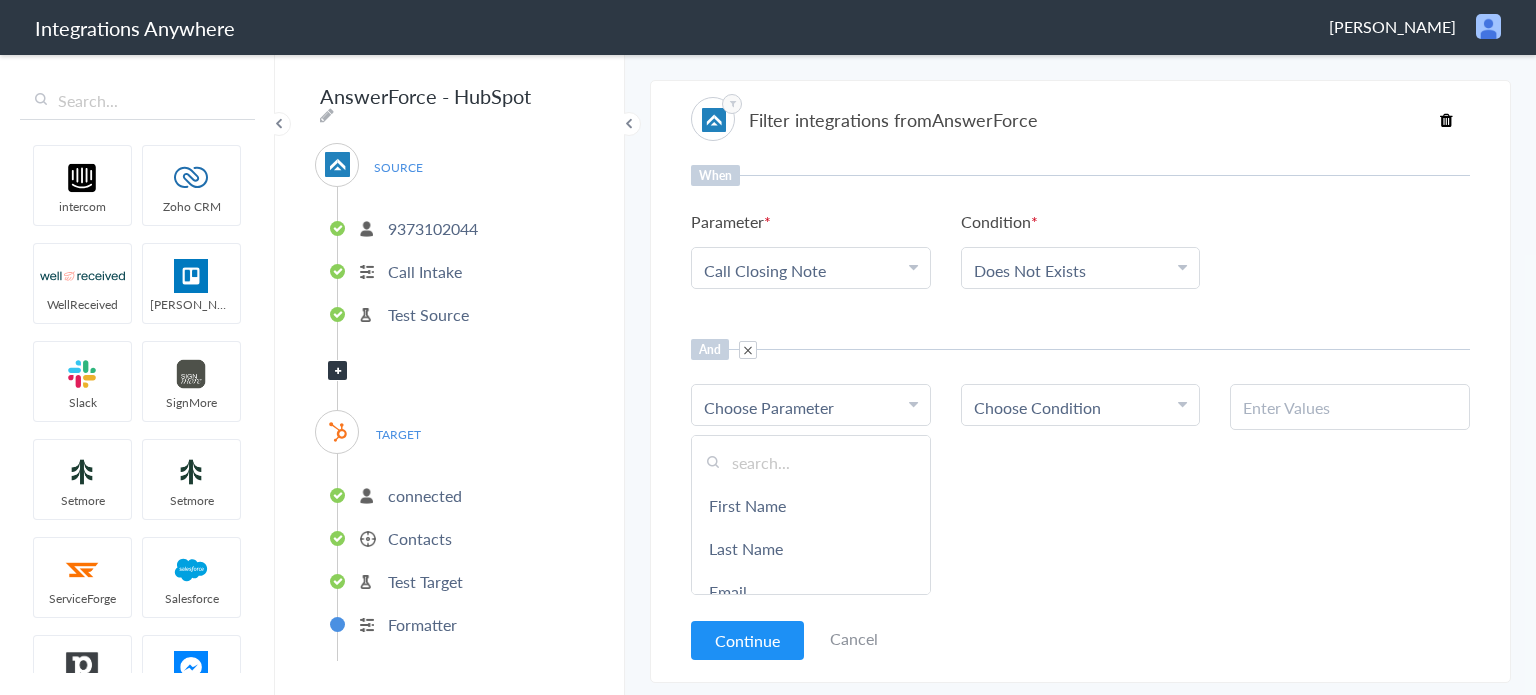 click at bounding box center (811, 462) 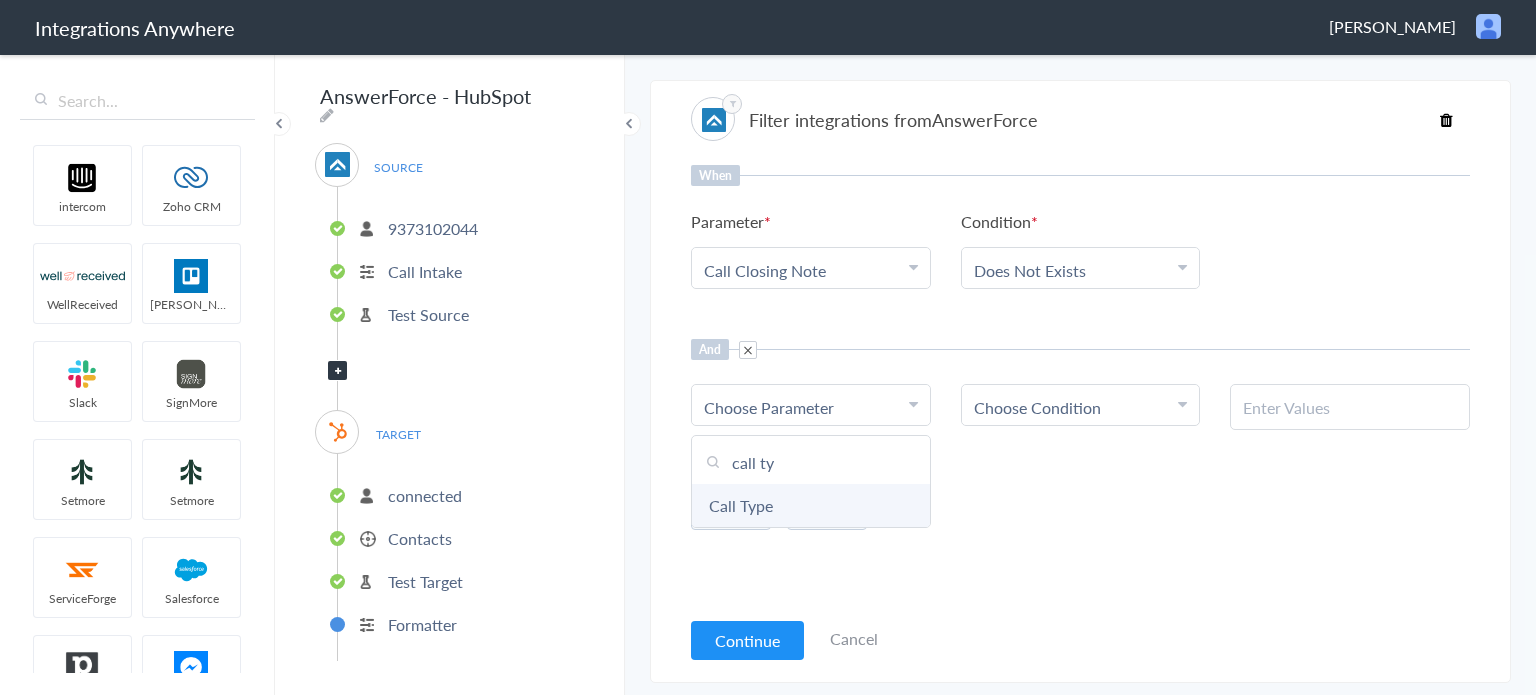 type on "call ty" 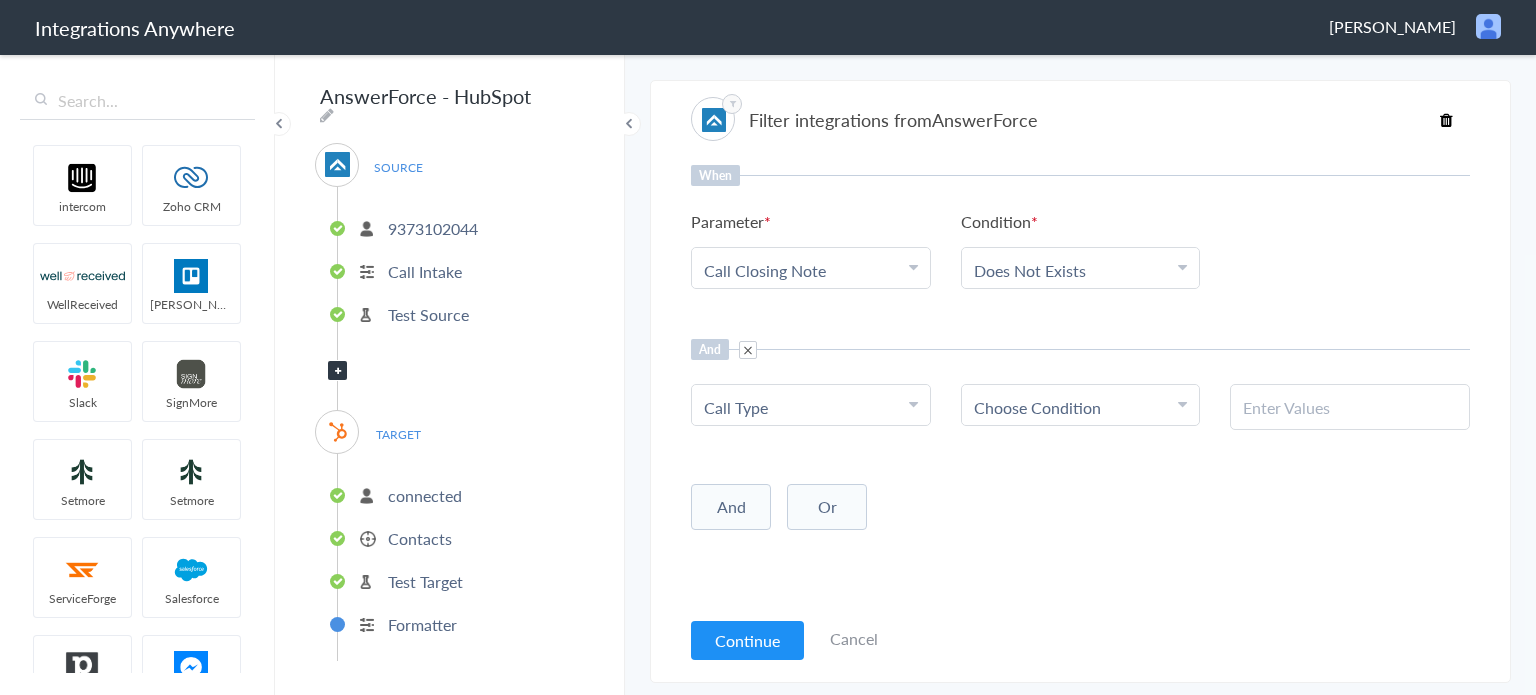 click on "Choose Condition" at bounding box center [1037, 407] 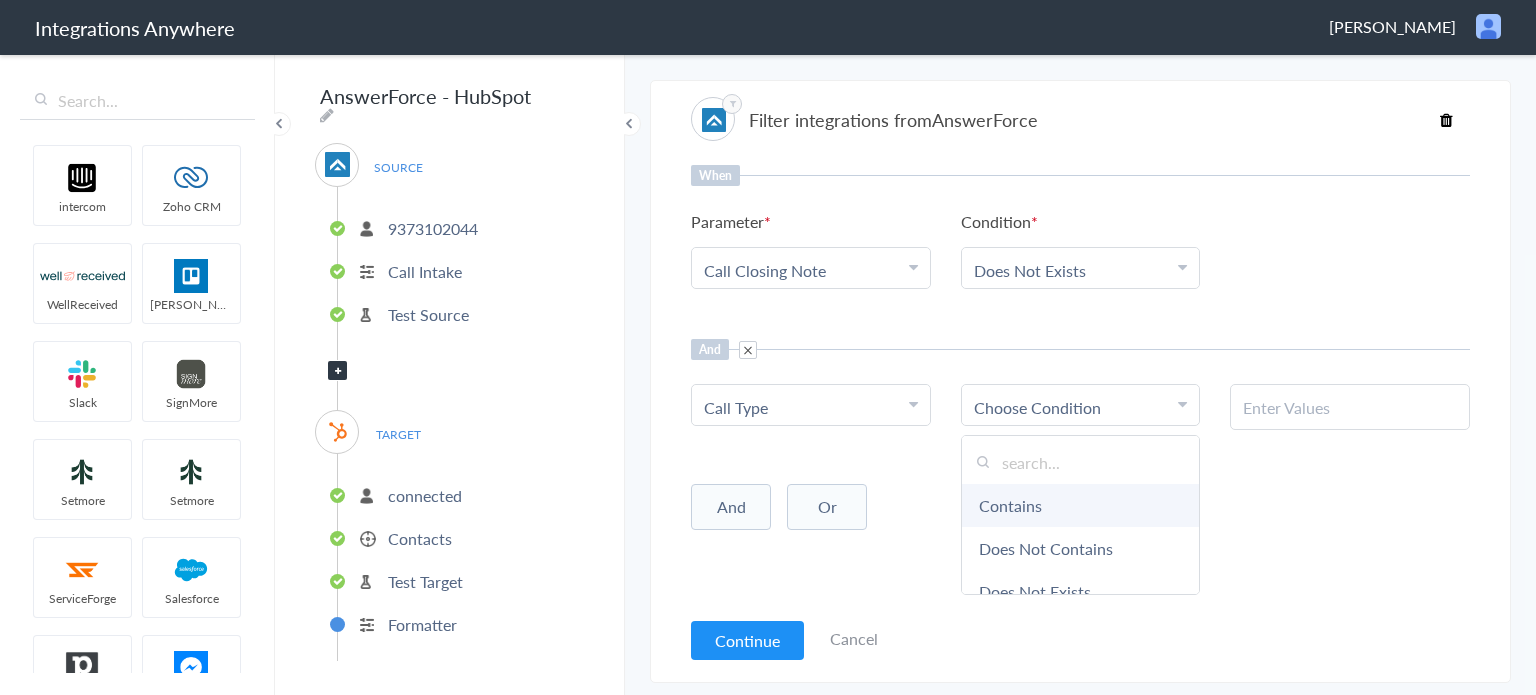 click on "Contains" at bounding box center [1081, 505] 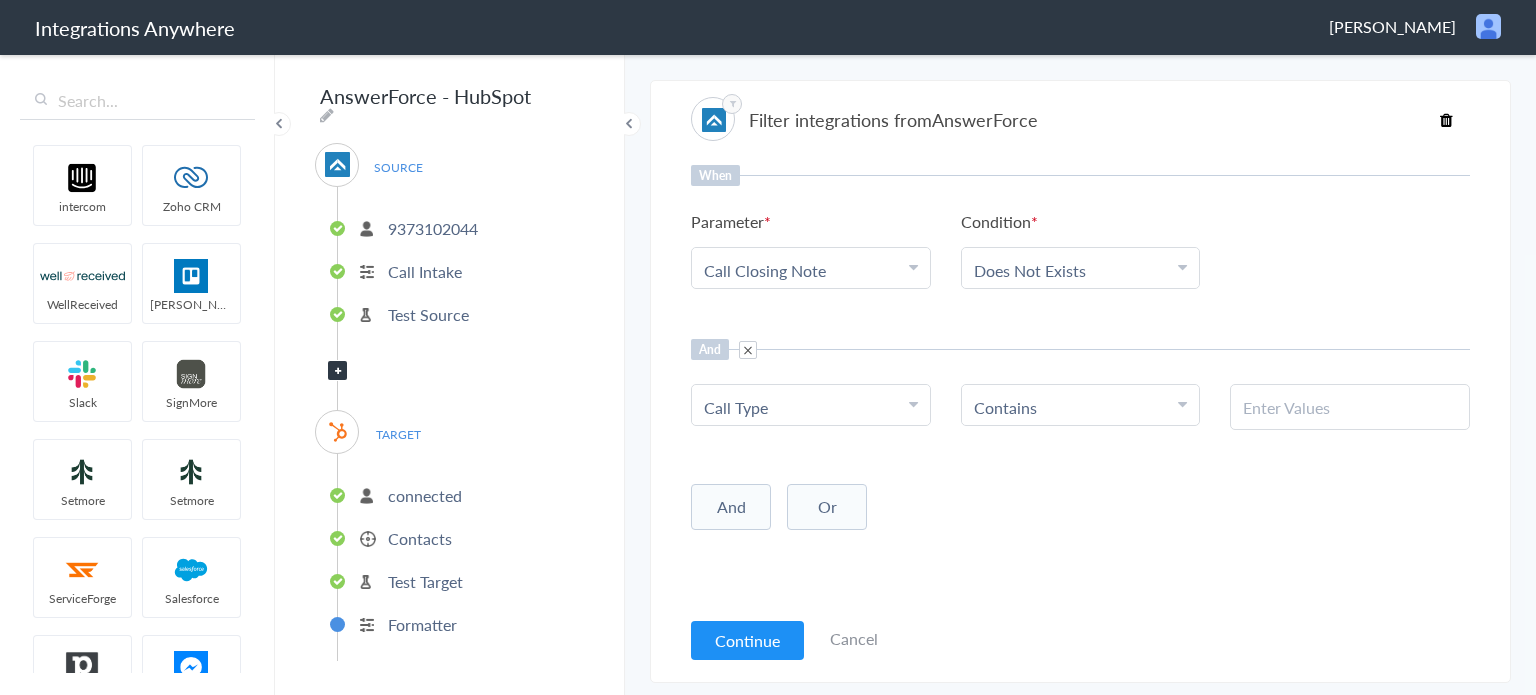click at bounding box center [1350, 407] 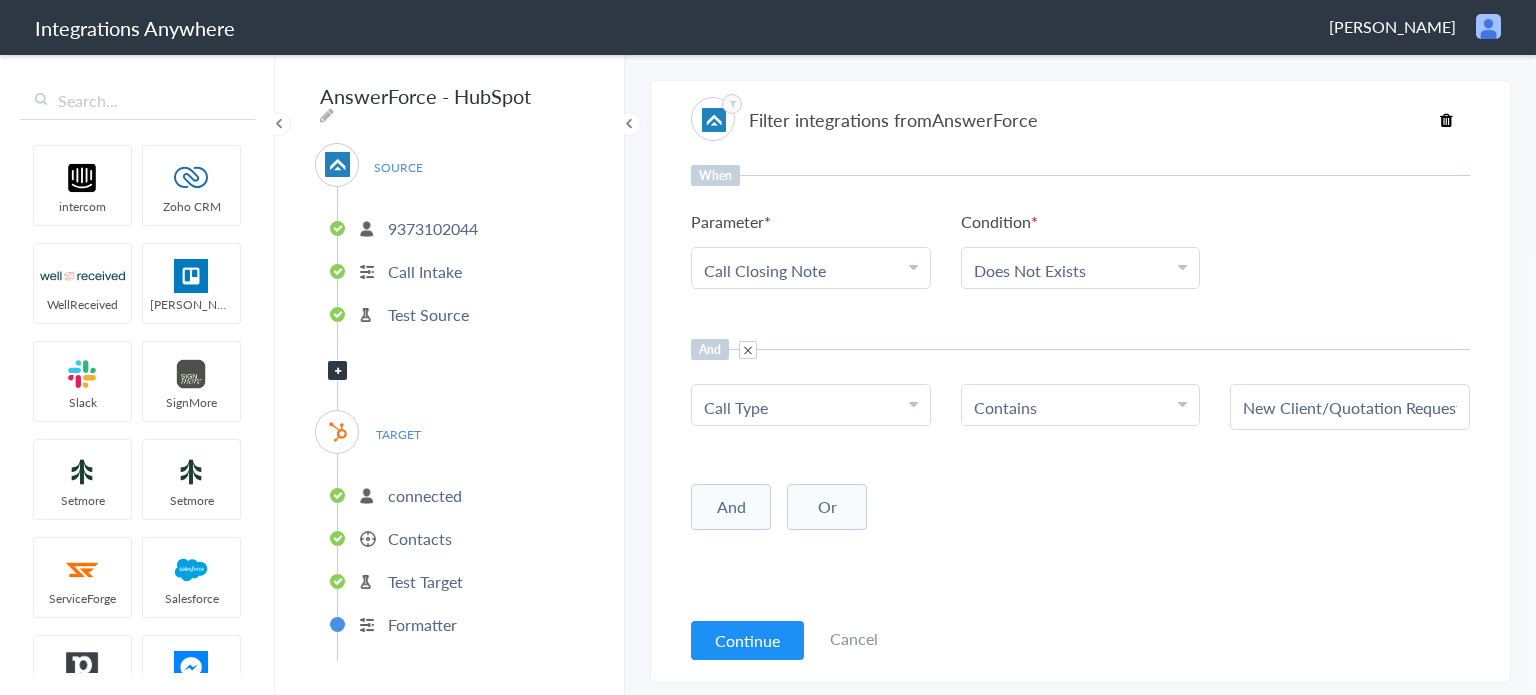 scroll, scrollTop: 0, scrollLeft: 172, axis: horizontal 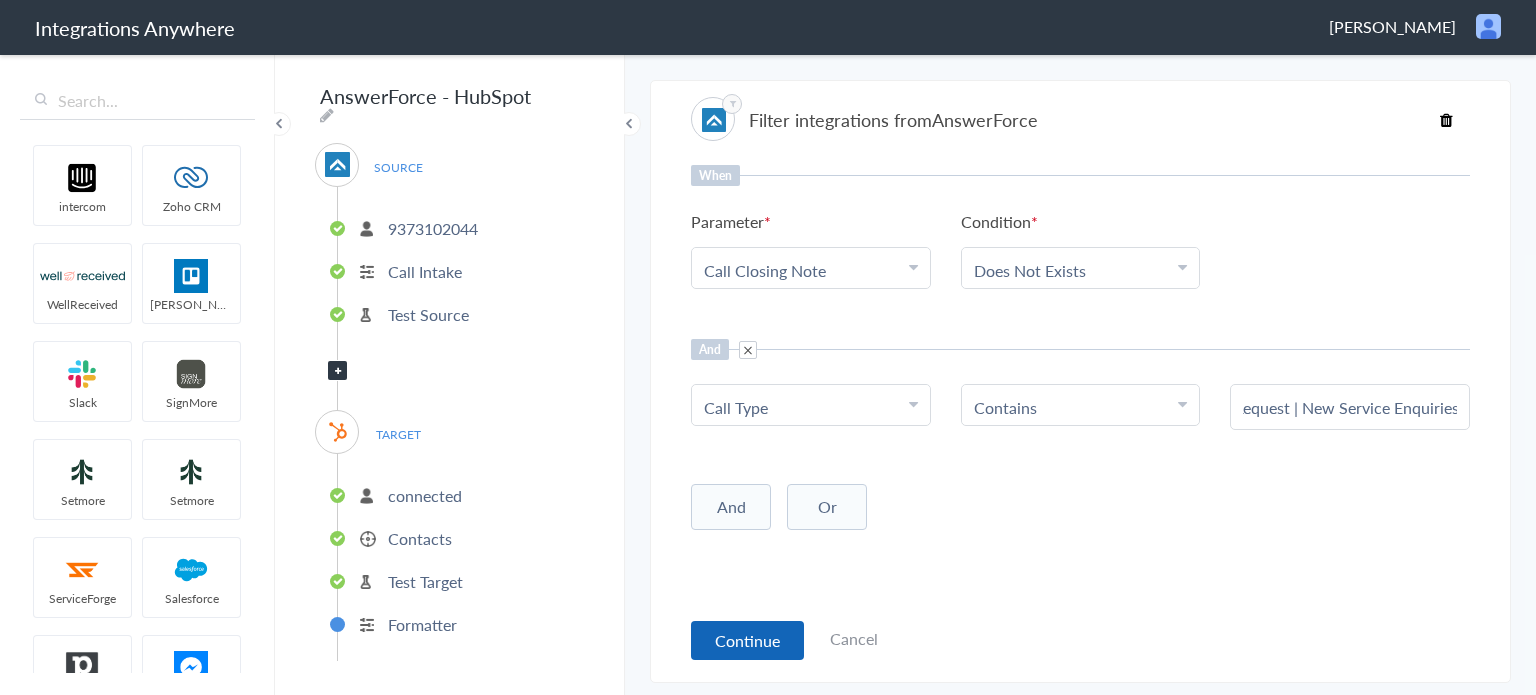 type on "New Client/Quotation Request | New Service Enquiries" 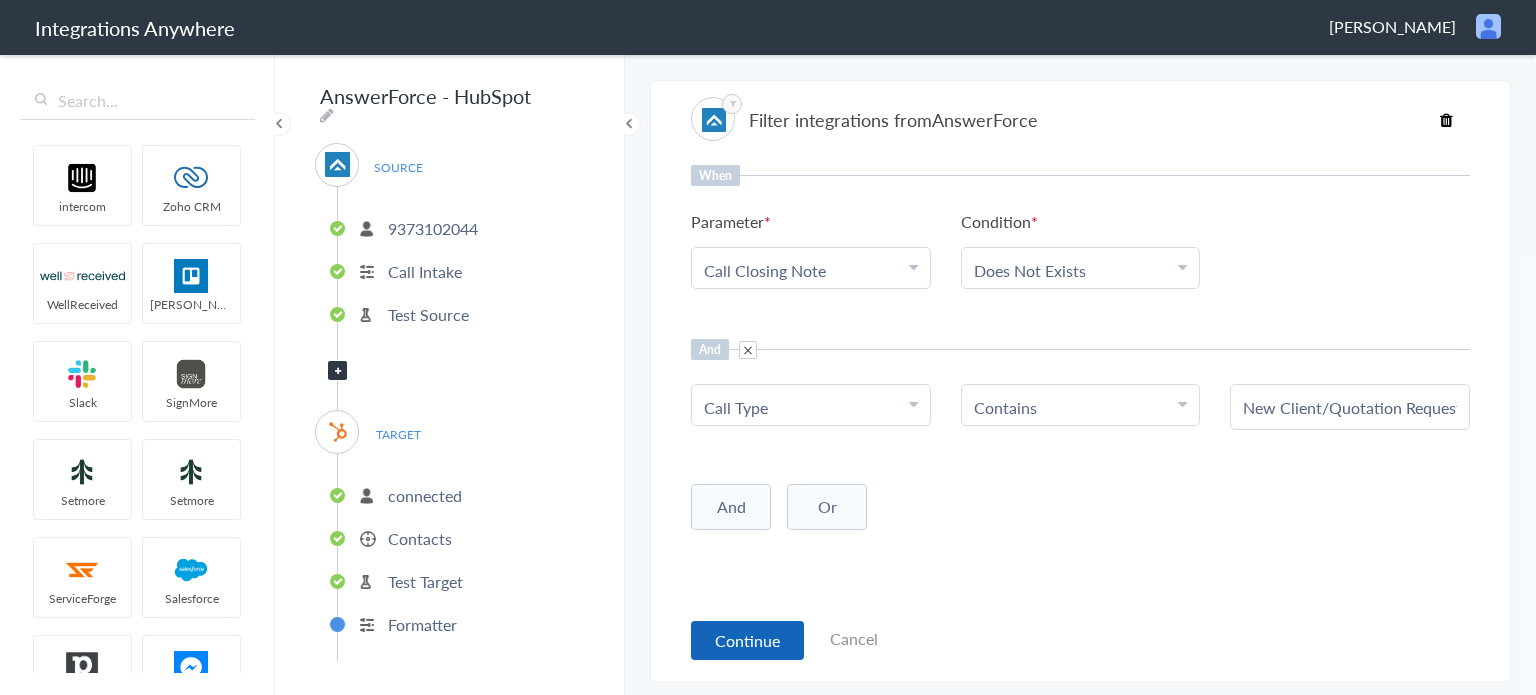 click on "Continue" at bounding box center (747, 640) 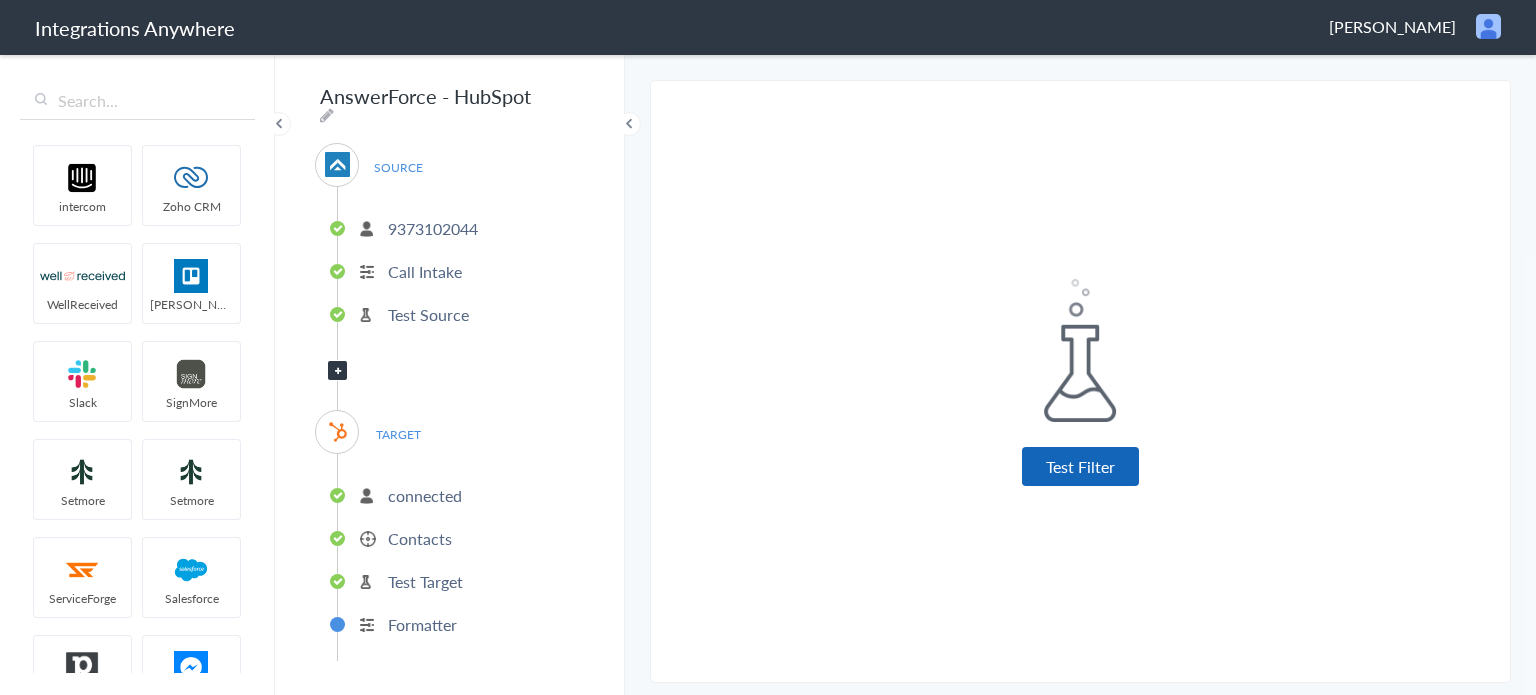 click on "Test Filter" at bounding box center (1080, 466) 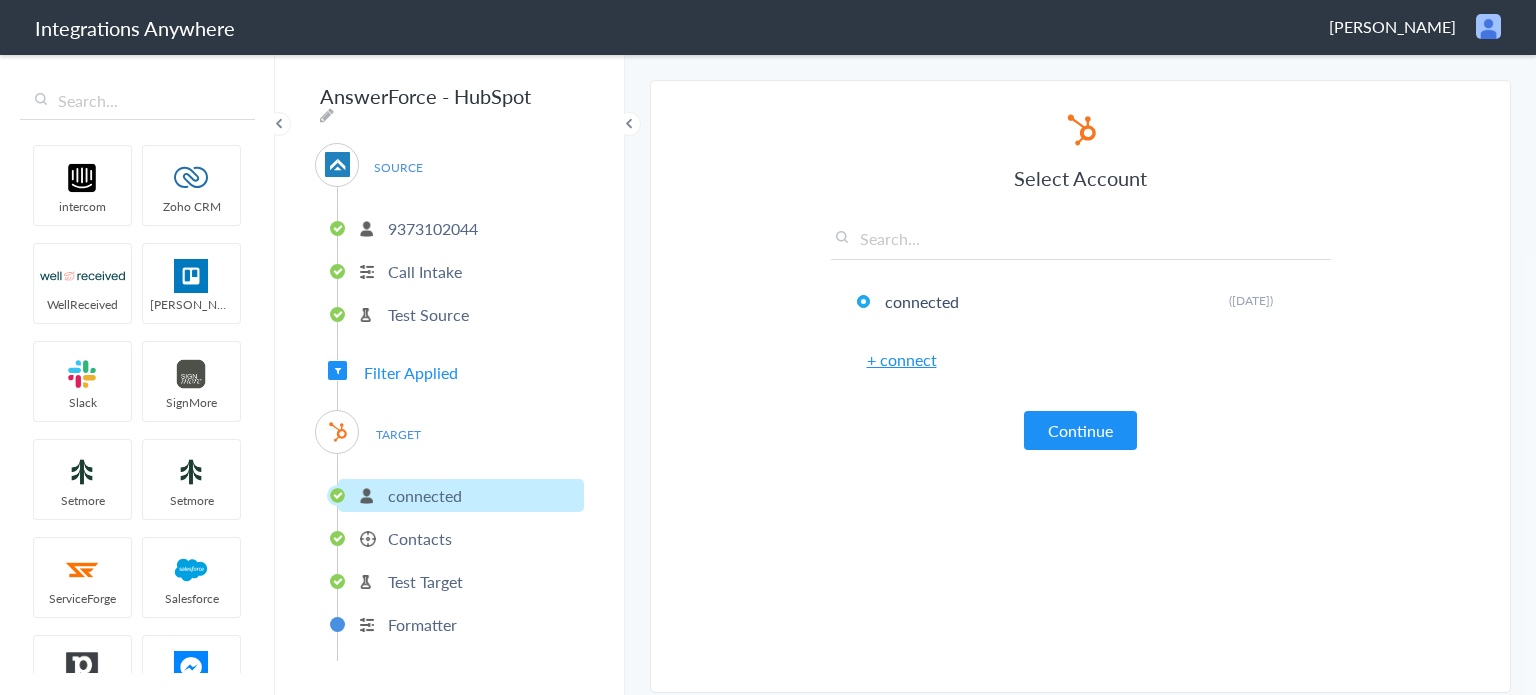click on "Test Target" at bounding box center (425, 581) 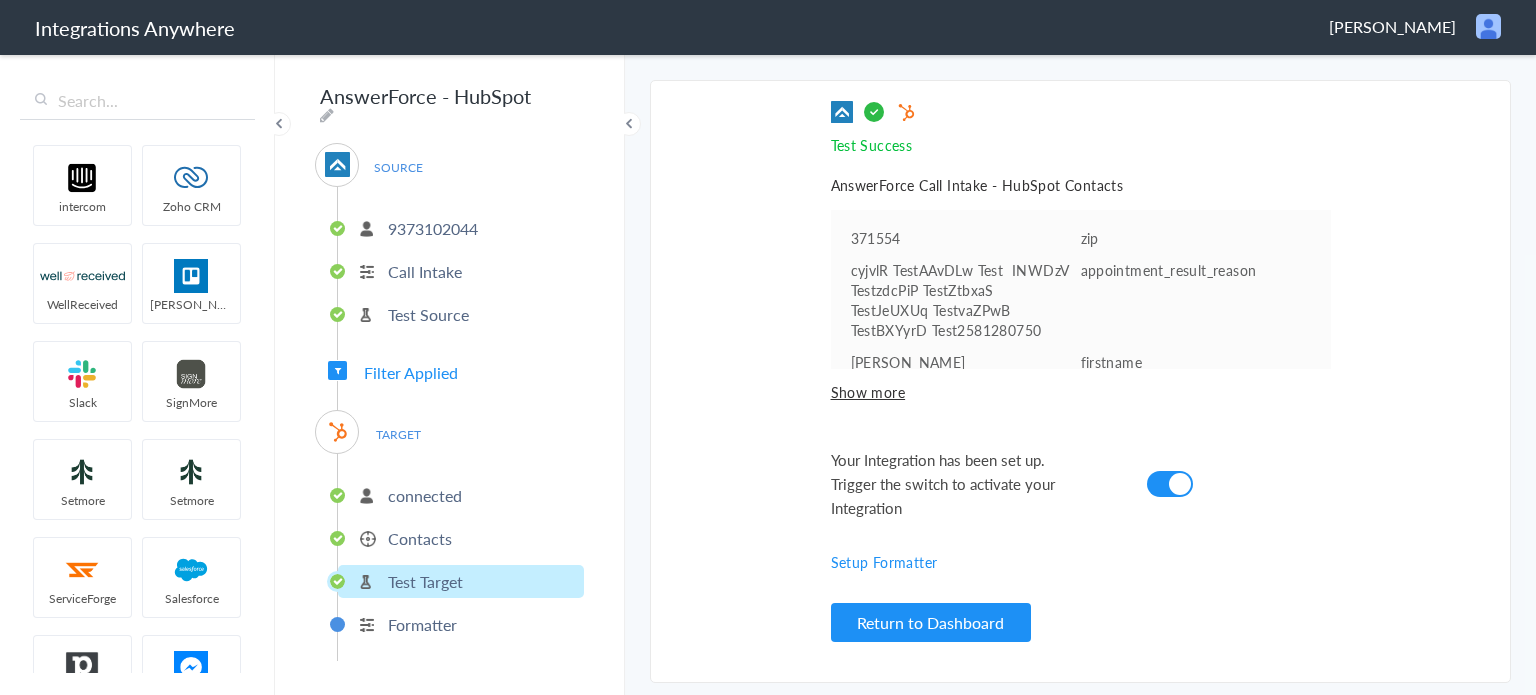 click on "Contacts" at bounding box center [420, 538] 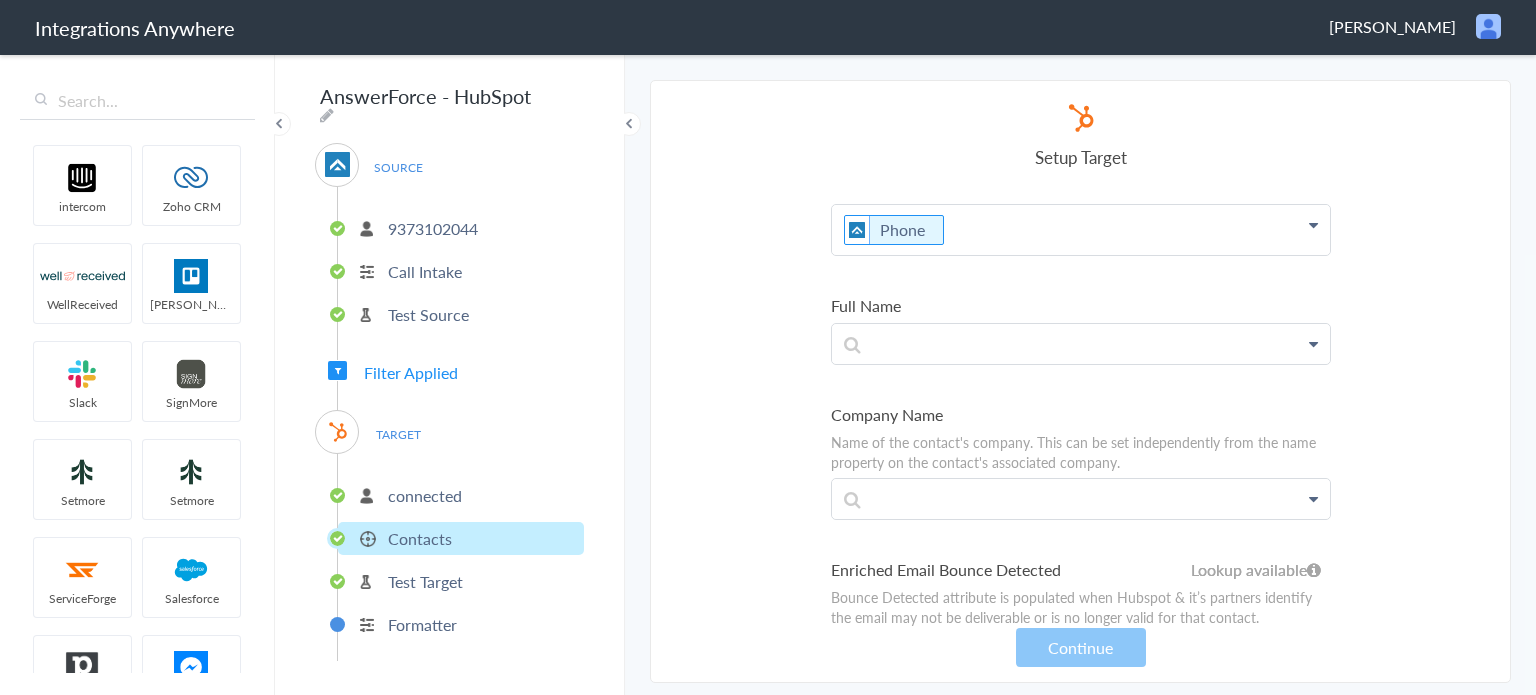 scroll, scrollTop: 510, scrollLeft: 0, axis: vertical 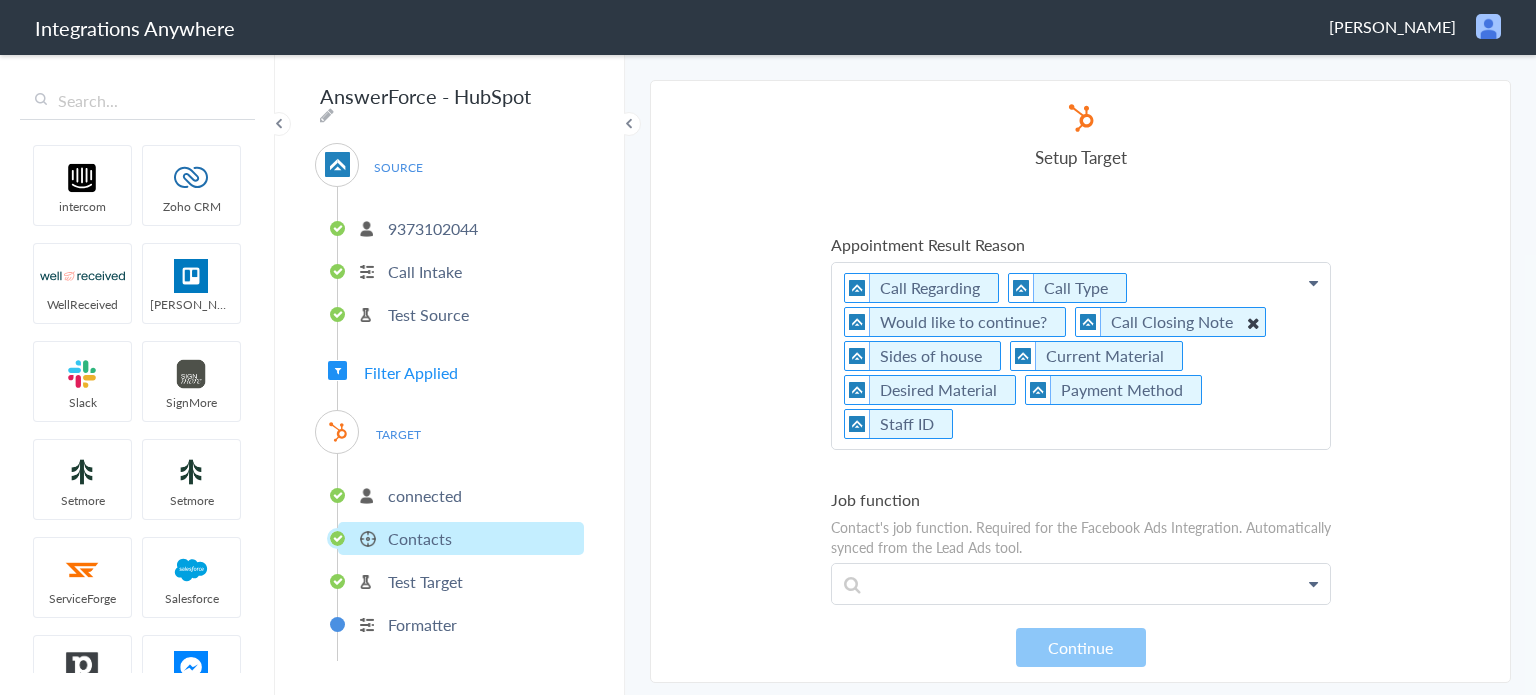 click at bounding box center (1252, 322) 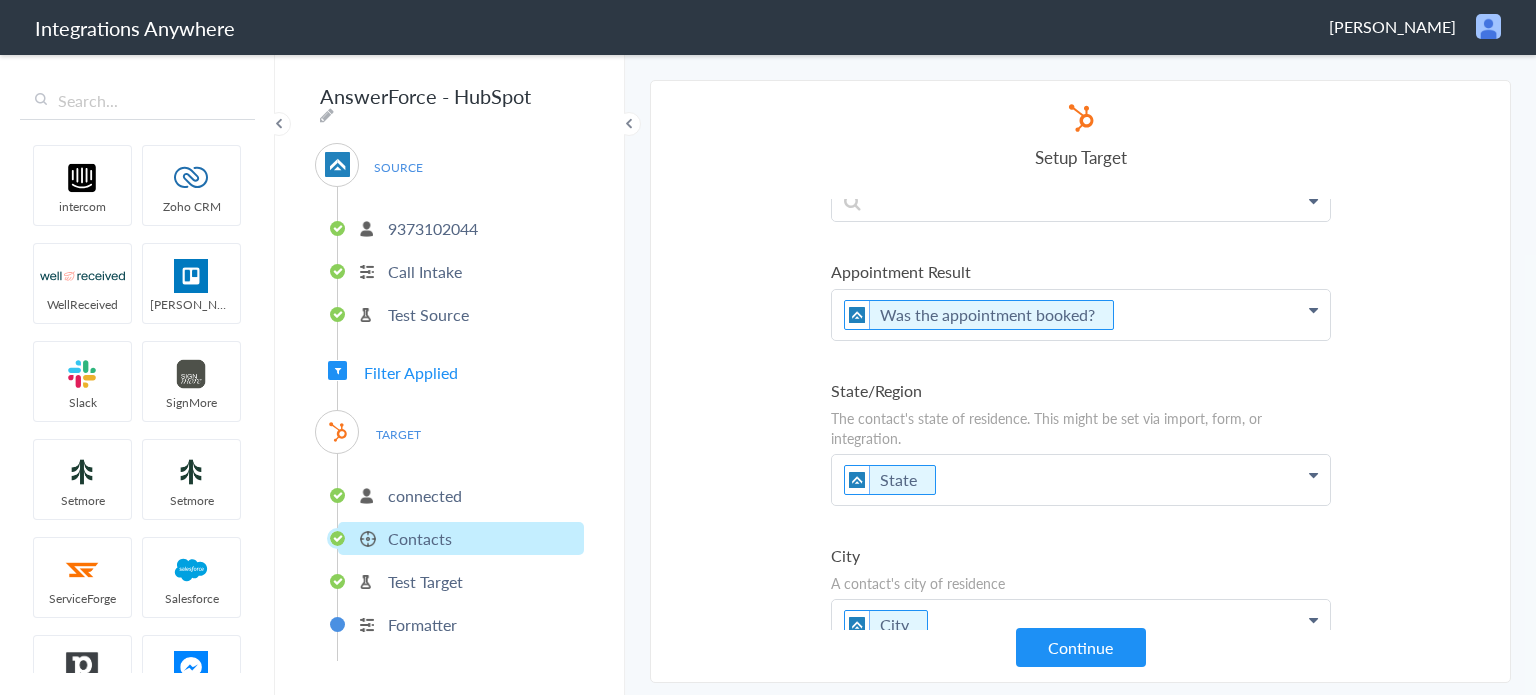 scroll, scrollTop: 5398, scrollLeft: 0, axis: vertical 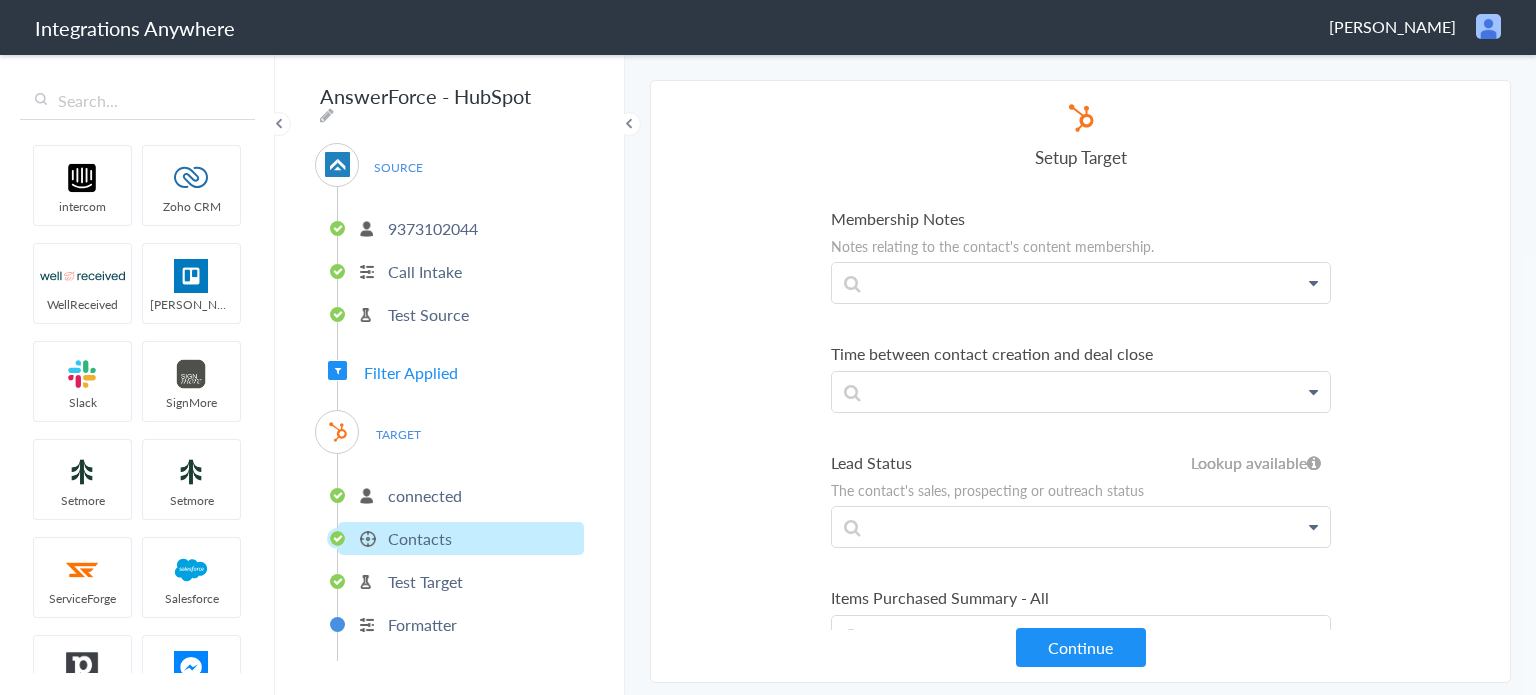 click on "Select  Account 9373102044       Rename   Delete   (2 days ago) + connect Continue Setup Source Call Intake Triggers when a new Call is taken Continue Test Source Test Source Test Failed
Select  Account connected       Rename   Delete   (2 days ago) + connect Continue Setup Target Company Create a new Company Contacts Create a new Contact Create or Update Contact Creates a new contact or updates an existing contact based on email address Deals Create a new Deal Continue   Email A contact's email address Email   First Name   Last Name   Email   Phone   Requested Person's Name   Current Material   Date stamp   Message   Was the appointment booked?   Single or multi-family   Zip/Postal Code   Call End Time   Connection Id   Caller ID   Call regarding   Desired Material   Payment Method   Staff ID   Call Closing Note   Call Start Time   Account ID   HistoryId   Calling for   Sales/Solicitation   Property and work type   City   accountNumber   Sides of house   Call Regarding" at bounding box center (1080, 381) 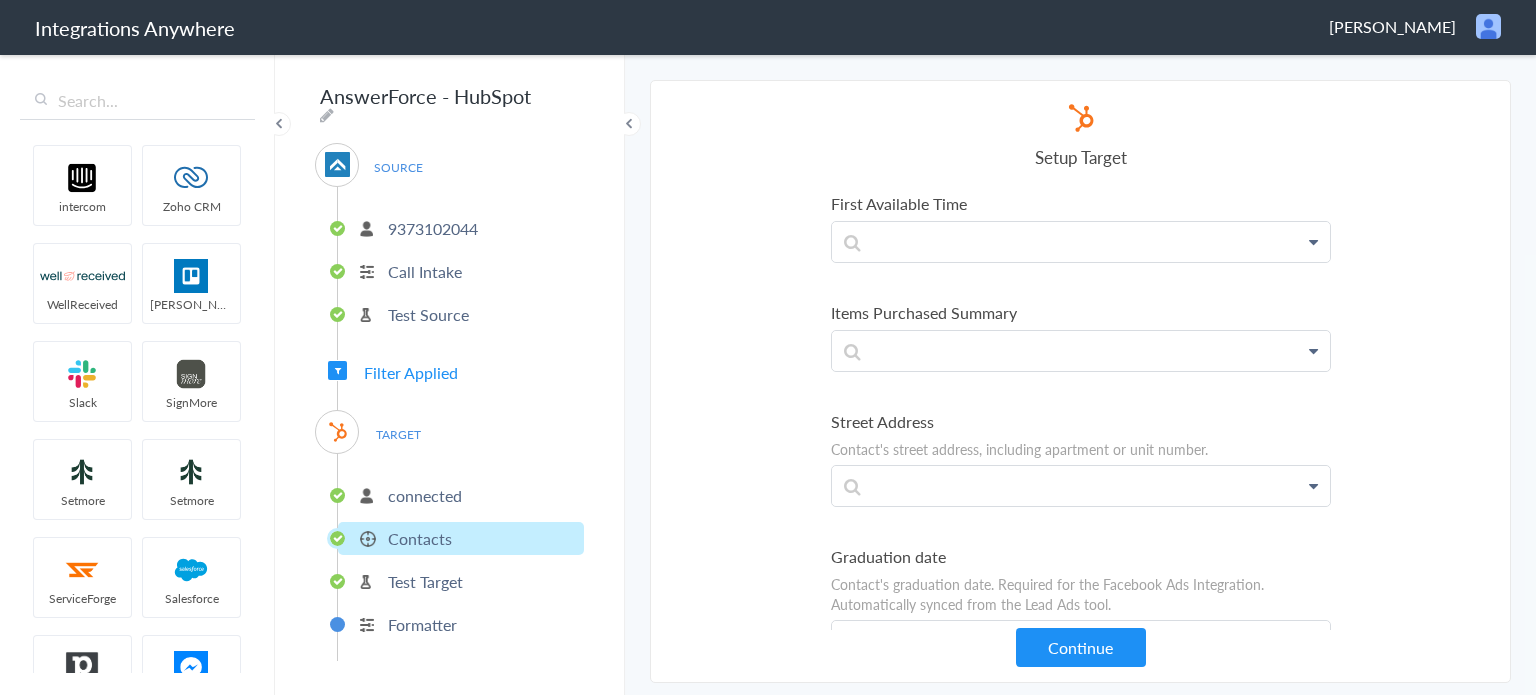 scroll, scrollTop: 9296, scrollLeft: 0, axis: vertical 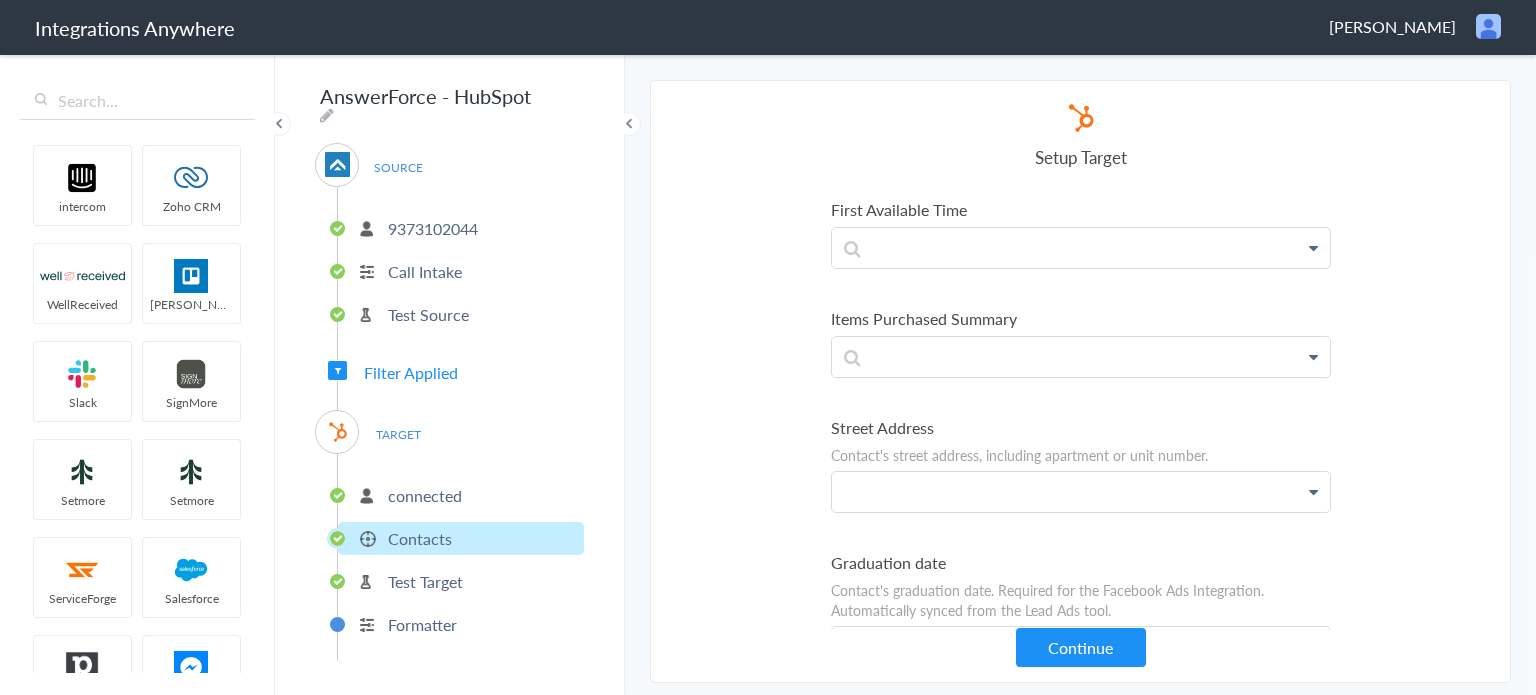 click at bounding box center [1081, -9016] 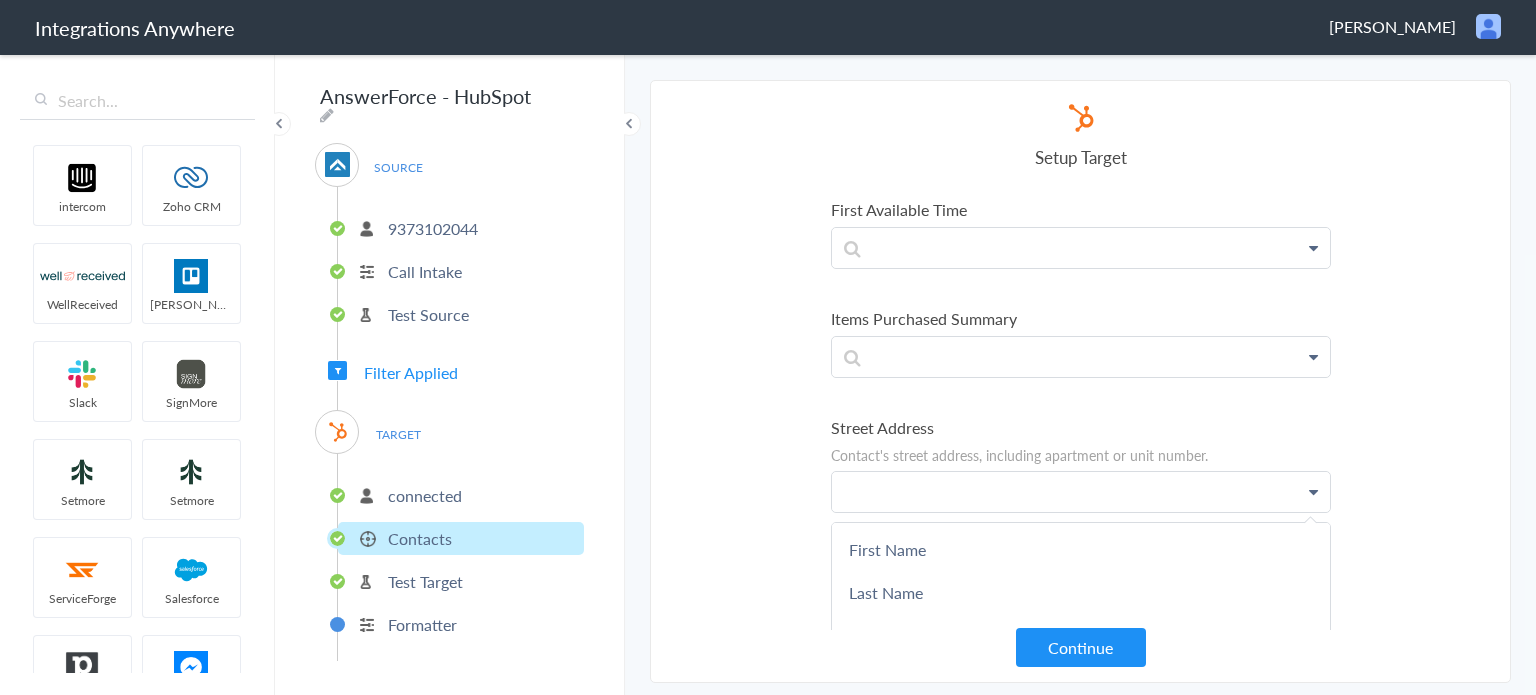type 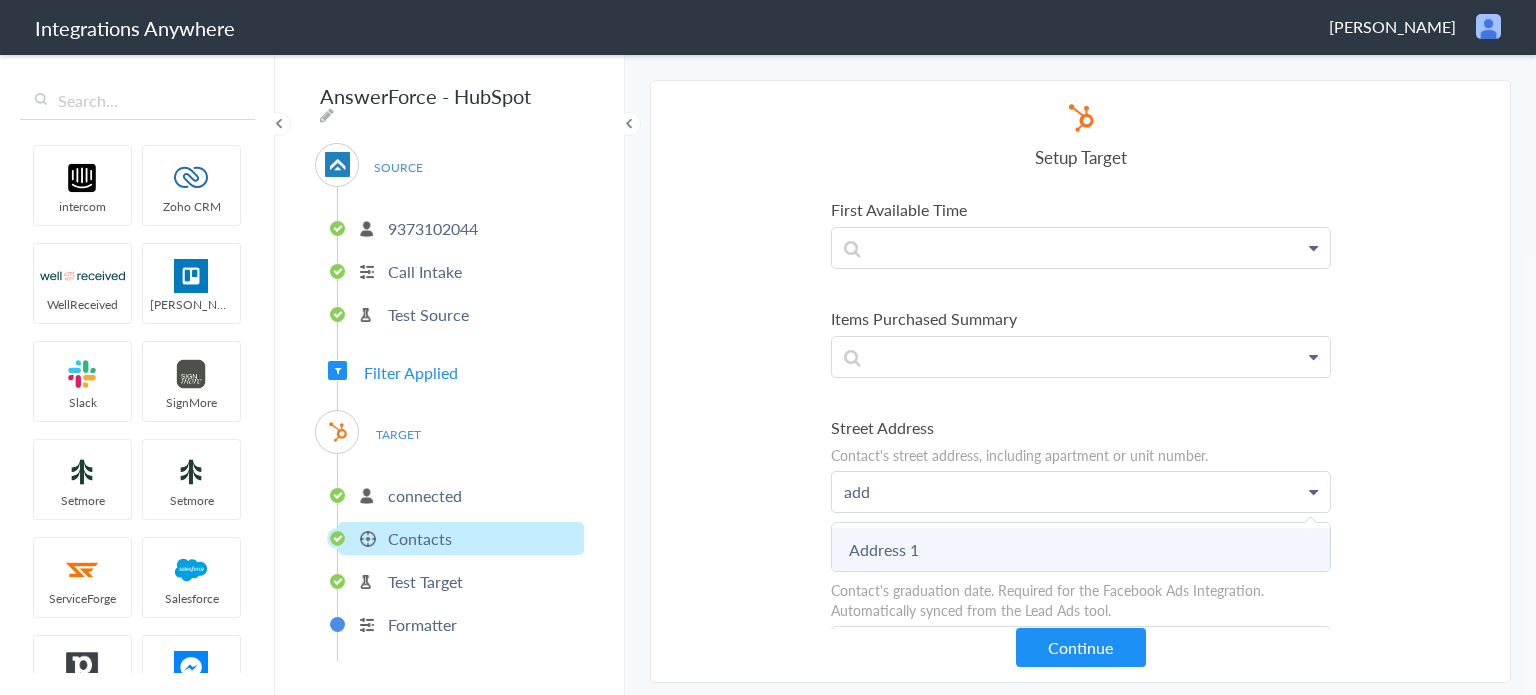 click on "Address 1" at bounding box center (0, 0) 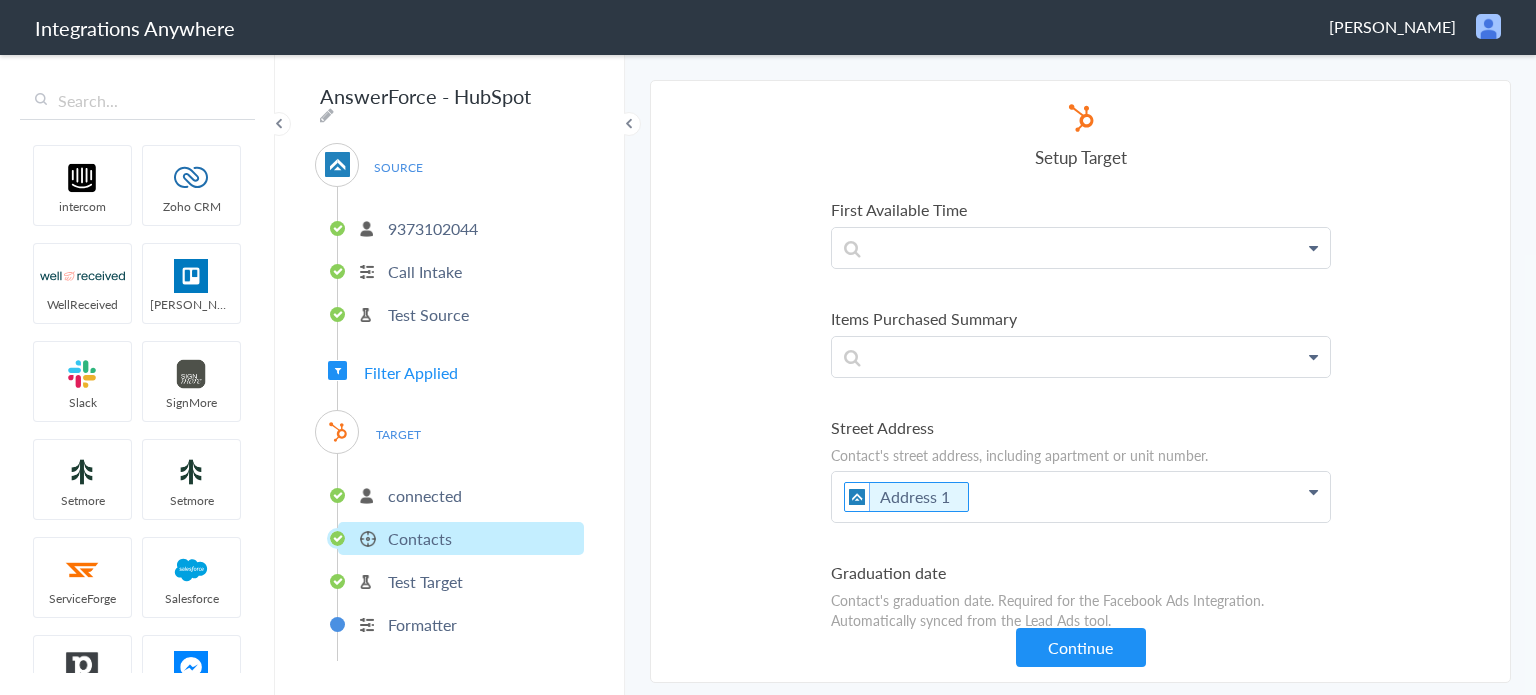 click on "Select  Account 9373102044       Rename   Delete   (2 days ago) + connect Continue Setup Source Call Intake Triggers when a new Call is taken Continue Test Source Test Source Test Failed
Select  Account connected       Rename   Delete   (2 days ago) + connect Continue Setup Target Company Create a new Company Contacts Create a new Contact Create or Update Contact Creates a new contact or updates an existing contact based on email address Deals Create a new Deal Continue   Email A contact's email address Email   First Name   Last Name   Email   Phone   Requested Person's Name   Current Material   Date stamp   Message   Was the appointment booked?   Single or multi-family   Zip/Postal Code   Call End Time   Connection Id   Caller ID   Call regarding   Desired Material   Payment Method   Staff ID   Call Closing Note   Call Start Time   Account ID   HistoryId   Calling for   Sales/Solicitation   Property and work type   City   accountNumber   Sides of house   Call Regarding" at bounding box center [1080, 381] 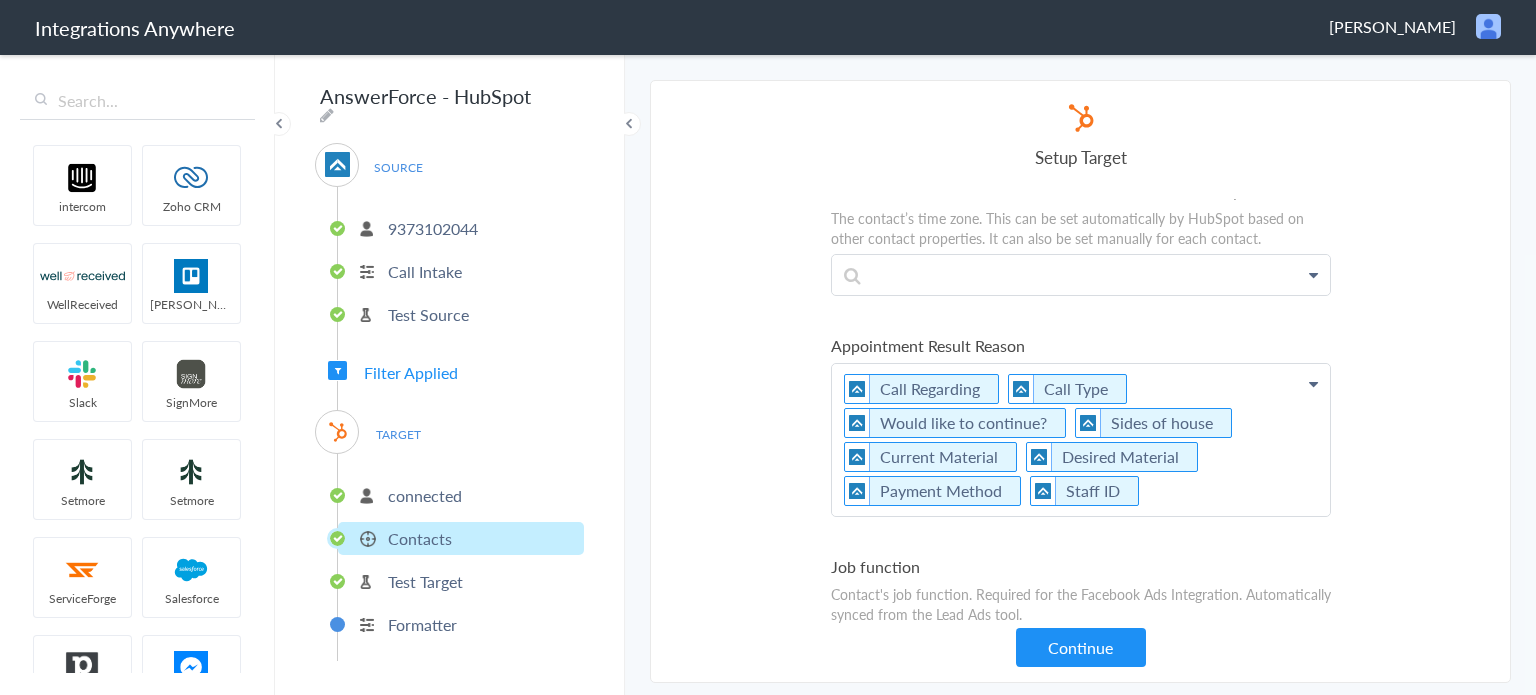 scroll, scrollTop: 1422, scrollLeft: 0, axis: vertical 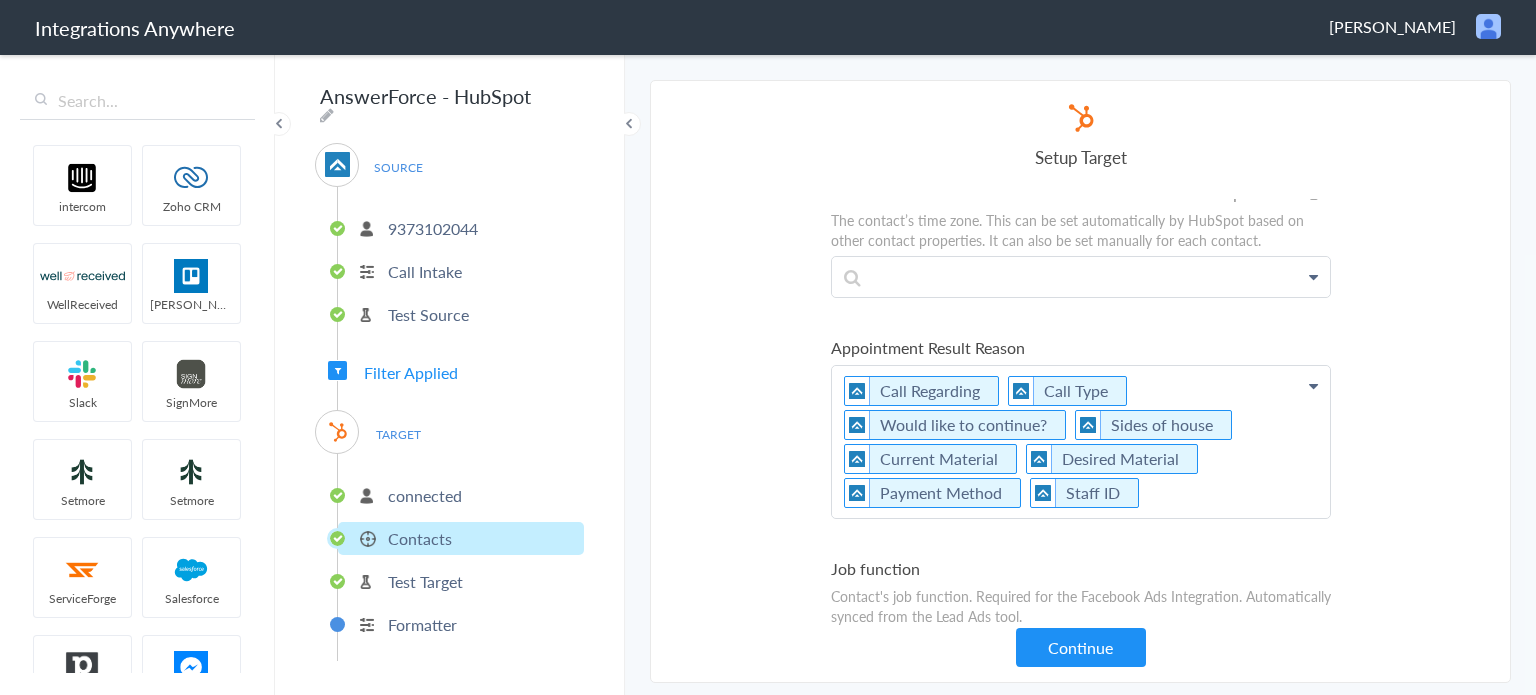 click on "Call Regarding   Call Type      Would like to continue?   Sides of house   Current Material   Desired Material   Payment Method   Staff ID" at bounding box center [1081, -1142] 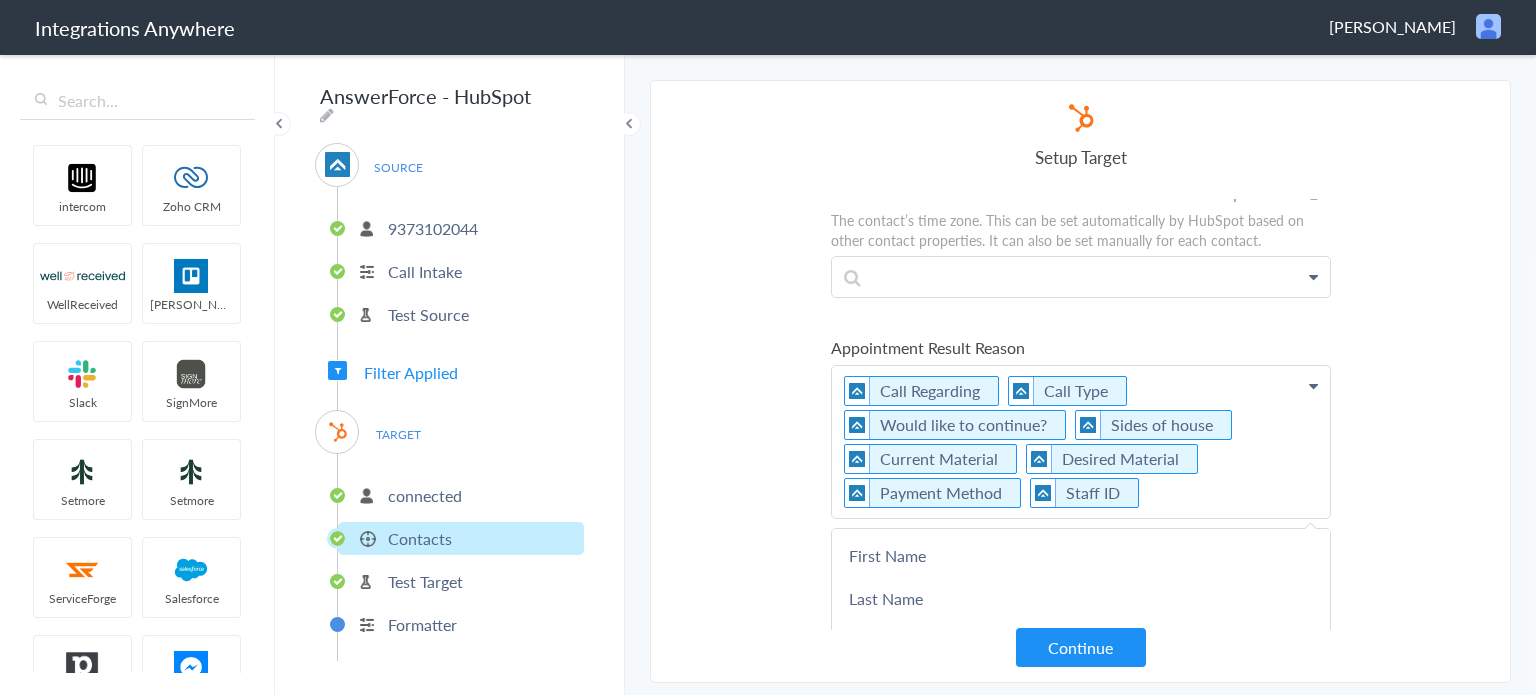 type 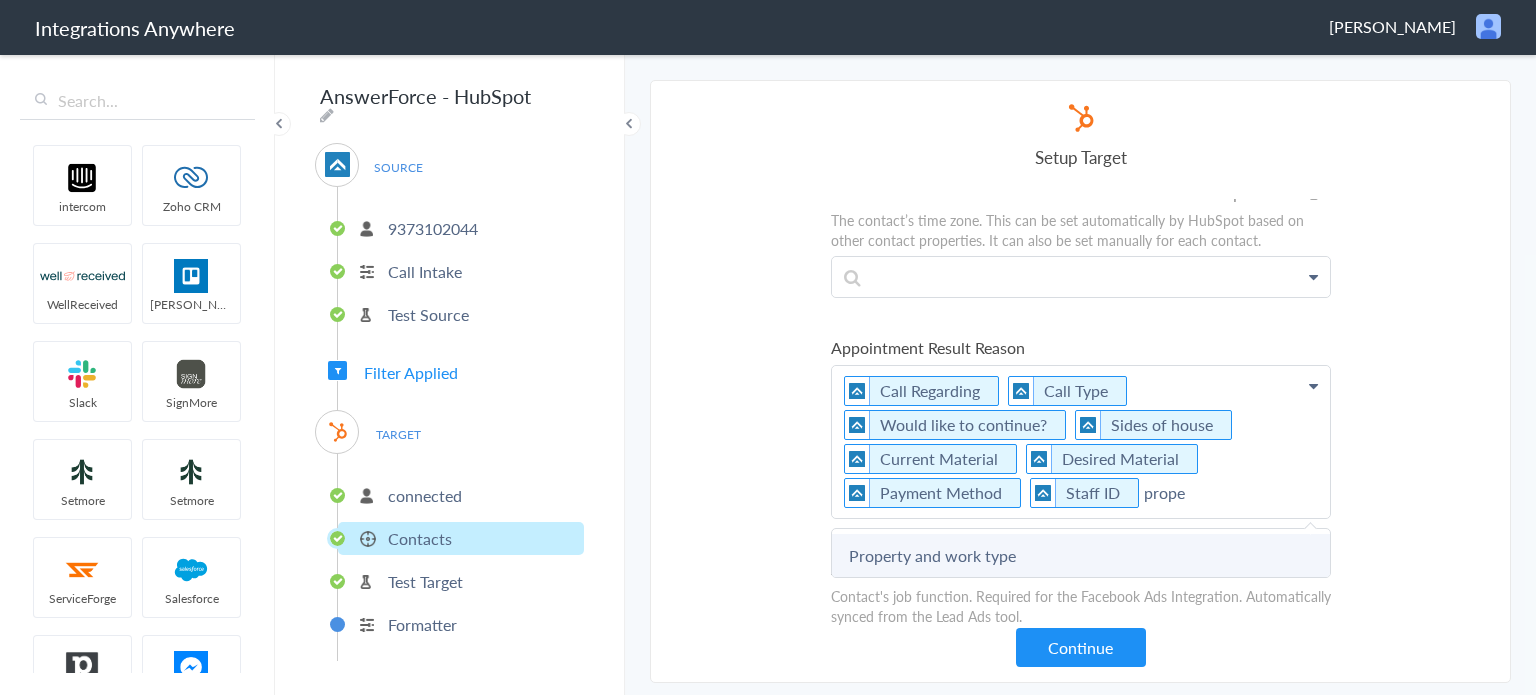 click on "Property and work type" at bounding box center (0, 0) 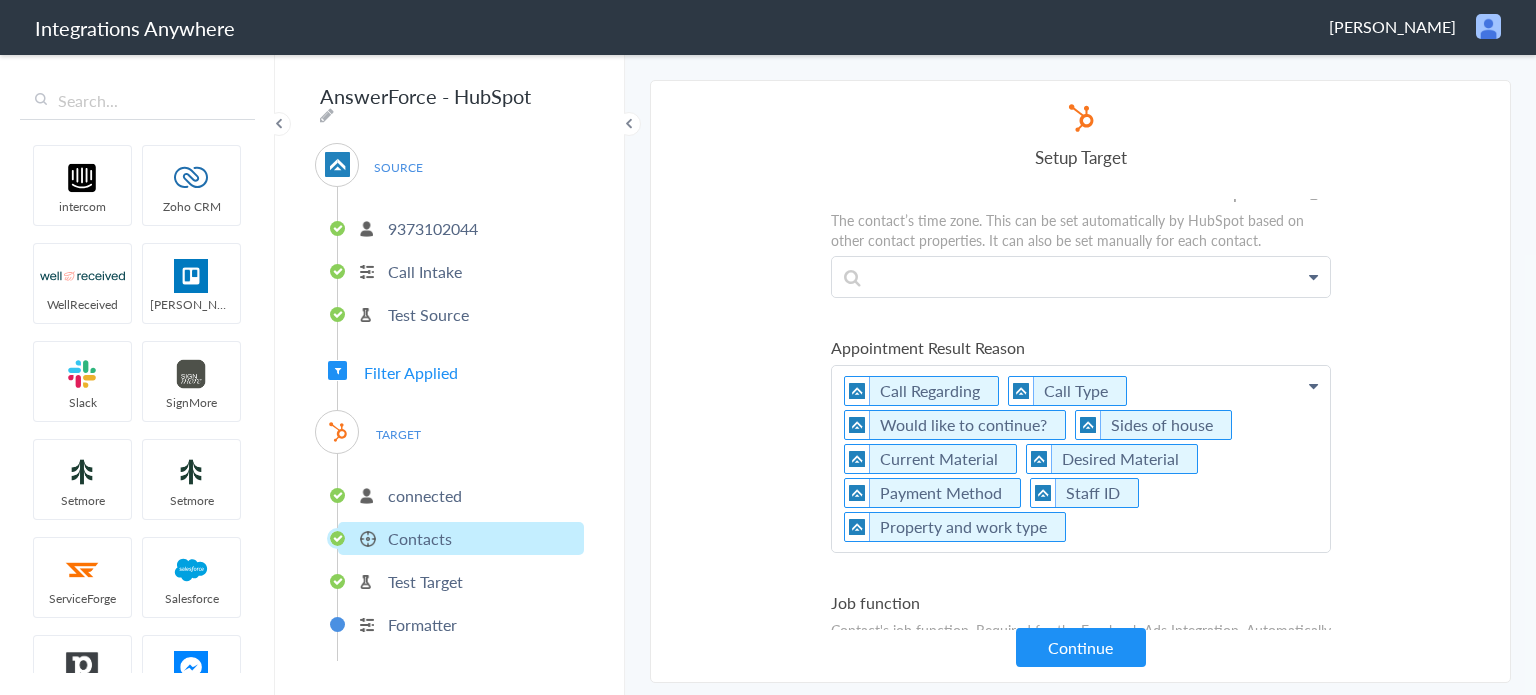 click on "Call Regarding   Call Type     Would like to continue?   Sides of house   Current Material   Desired Material   Payment Method   Staff ID   Property and work type" at bounding box center (1081, -1142) 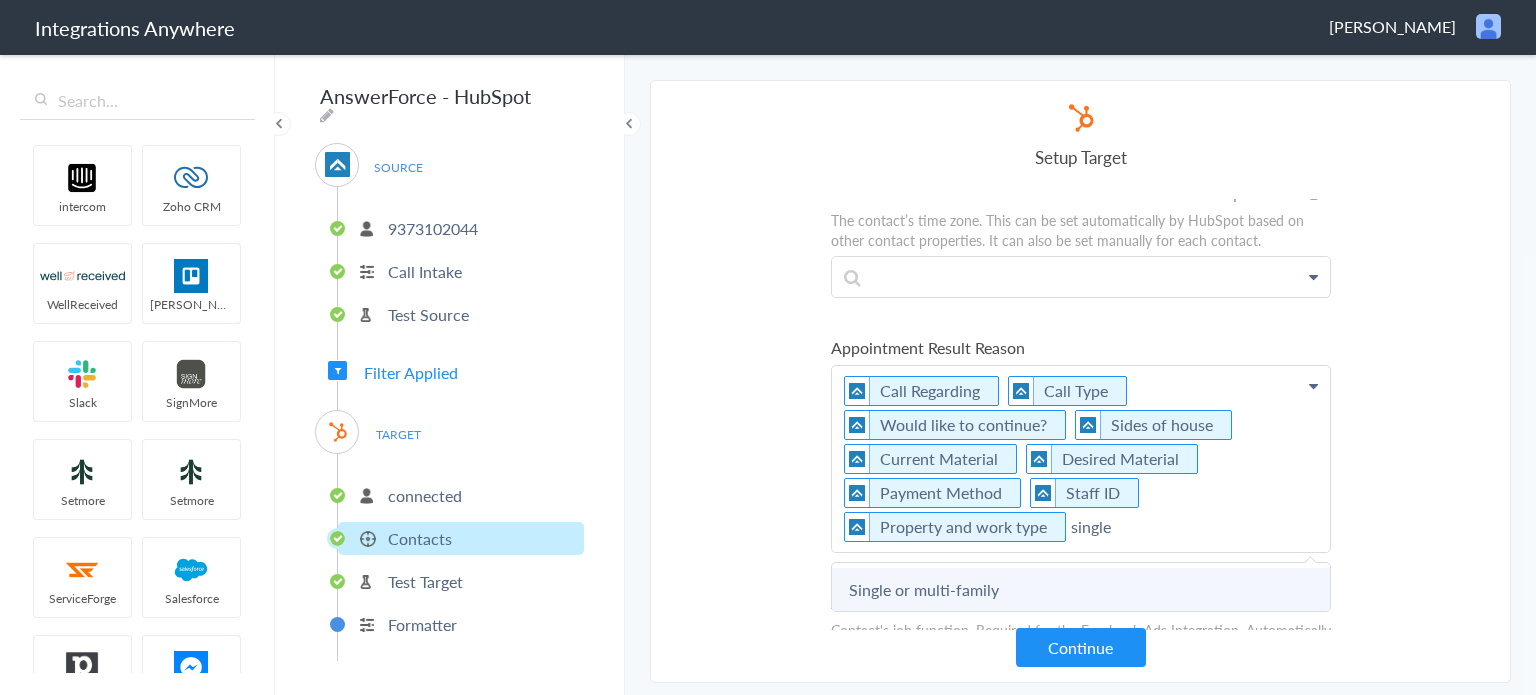 click on "Single or multi-family" at bounding box center [0, 0] 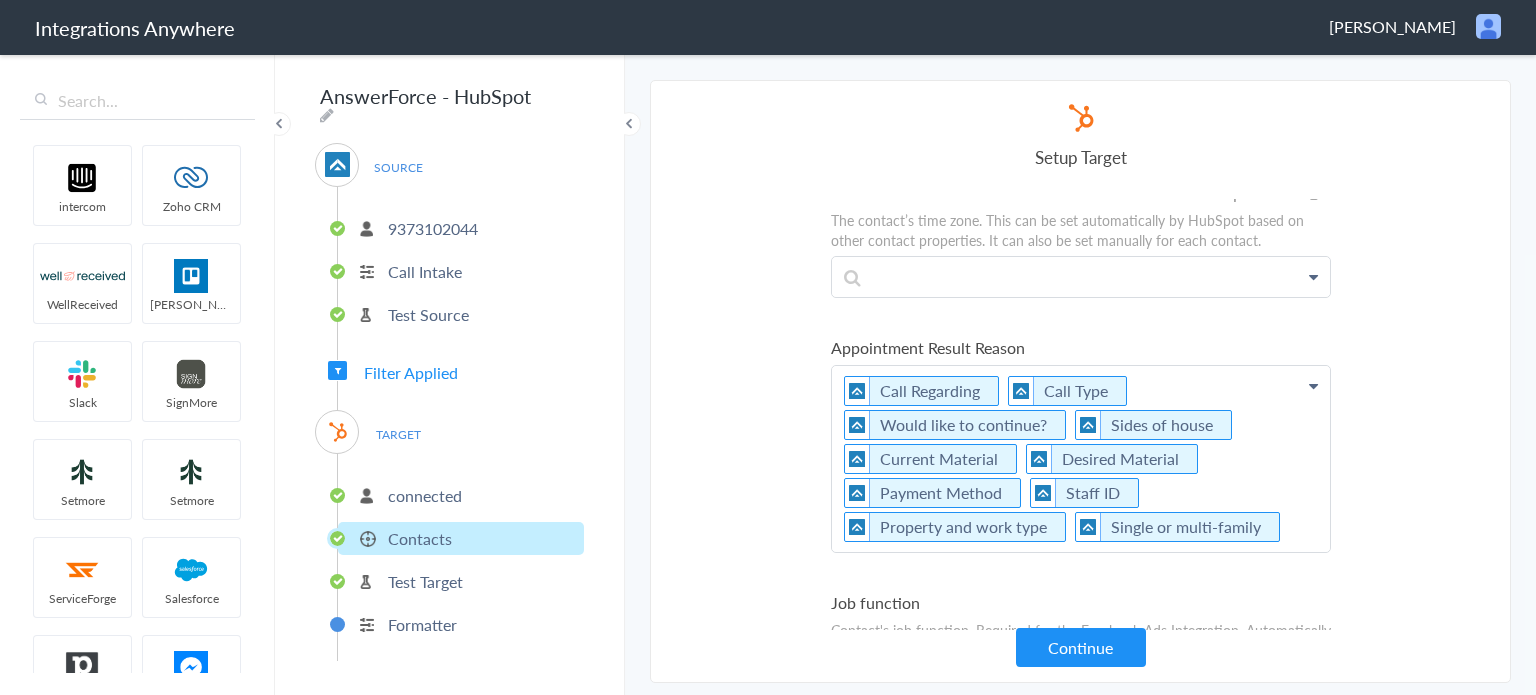click on "Call Regarding   Call Type     Would like to continue?   Sides of house   Current Material   Desired Material   Payment Method   Staff ID   Property and work type   Single or multi-family" at bounding box center [1081, -1142] 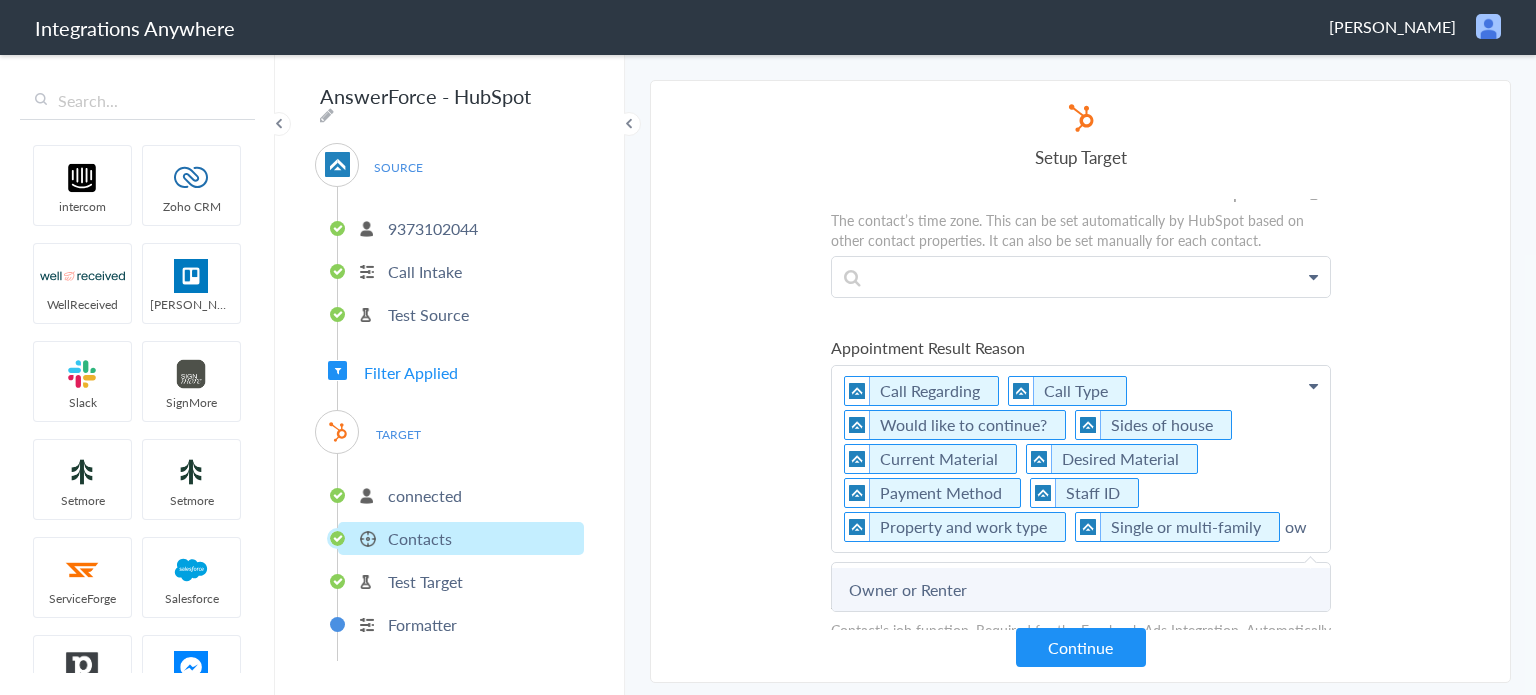 click on "Owner or Renter" at bounding box center [0, 0] 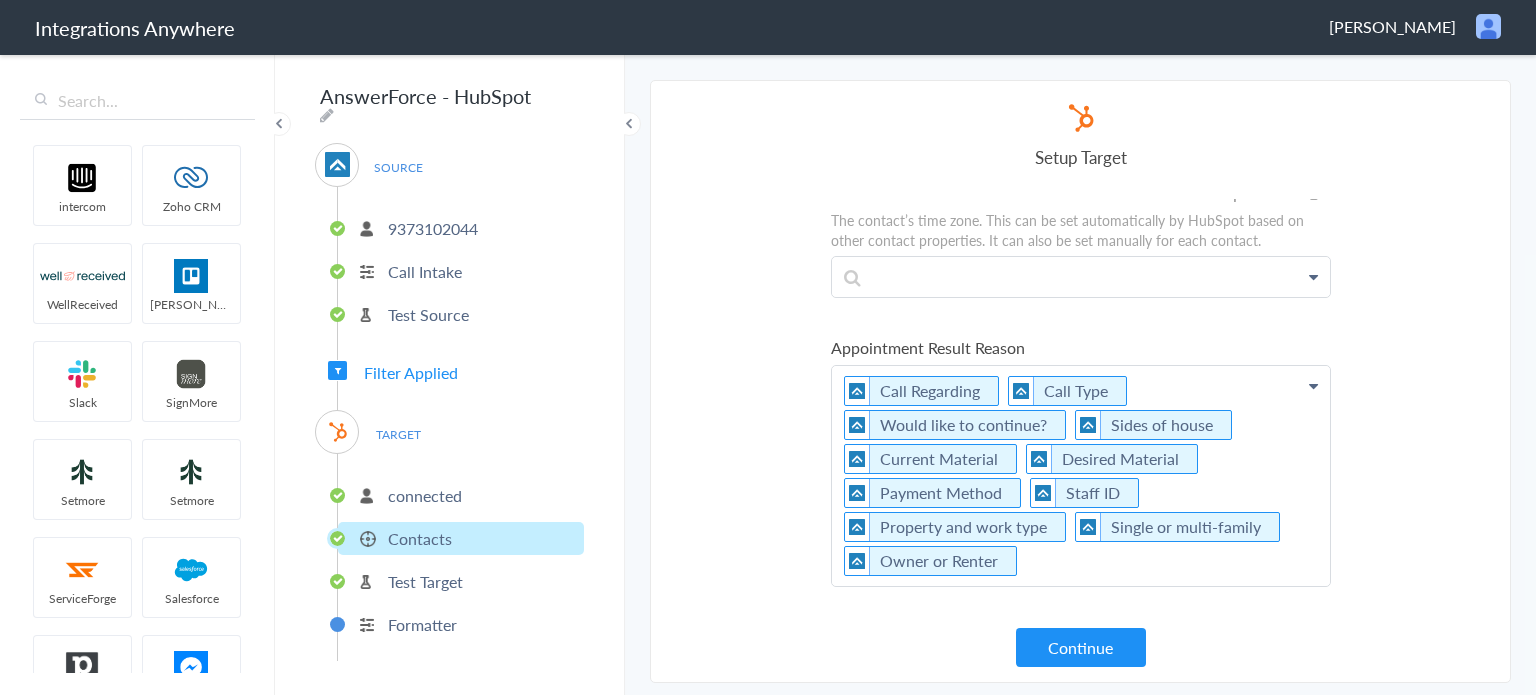 click on "Call Regarding   Call Type     Would like to continue?   Sides of house   Current Material   Desired Material   Payment Method   Staff ID   Property and work type   Single or multi-family   Owner or Renter" at bounding box center (1081, -1142) 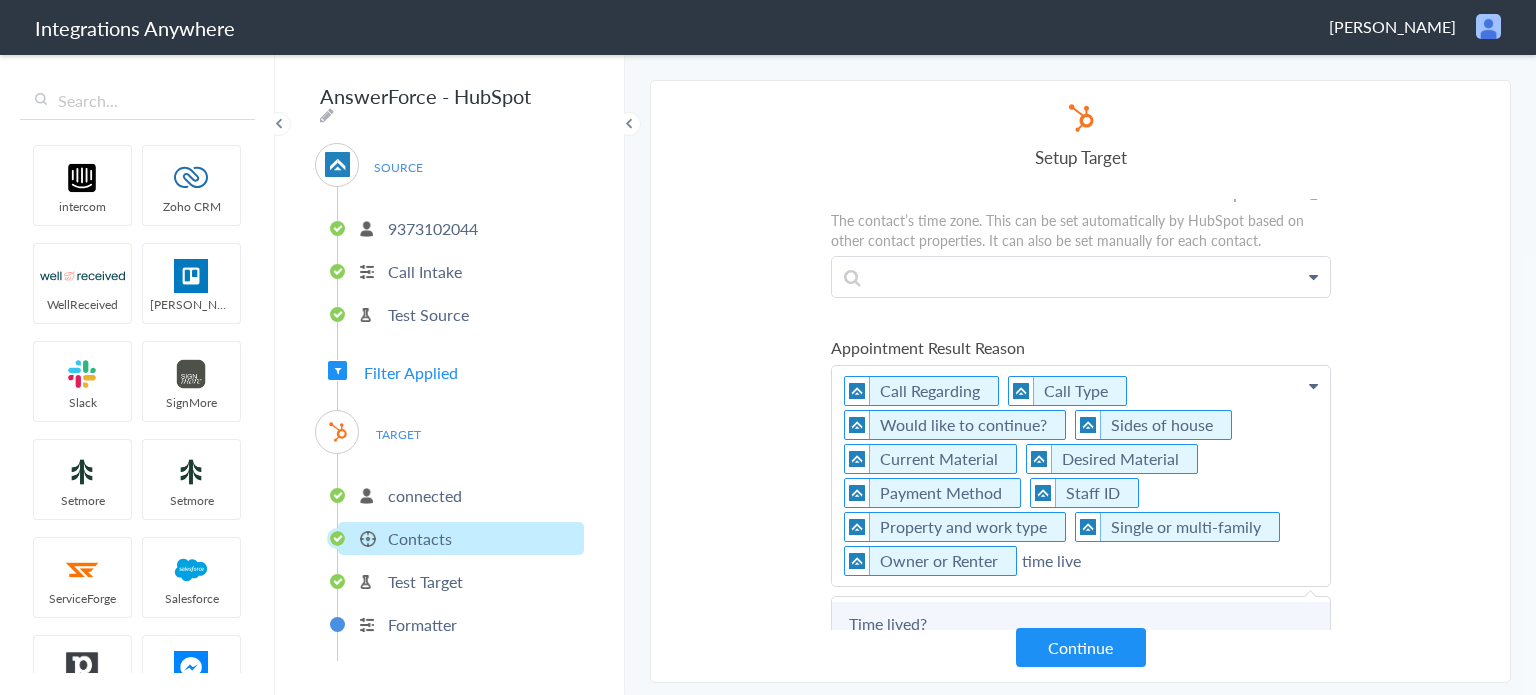 click on "Time lived?" at bounding box center (0, 0) 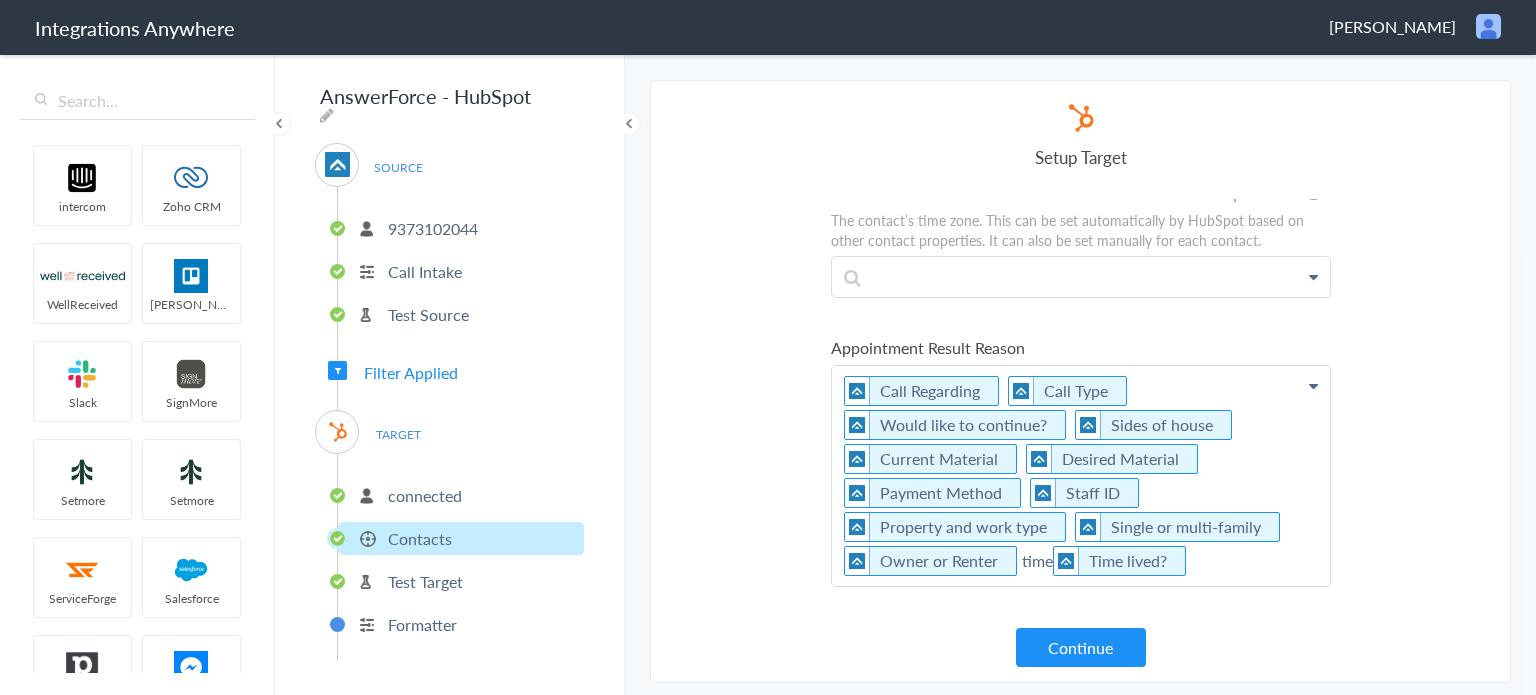 click on "Call Regarding   Call Type     Would like to continue?   Sides of house   Current Material   Desired Material   Payment Method   Staff ID   Property and work type   Single or multi-family   Owner or Renter  time  Time lived?" at bounding box center [1081, -1142] 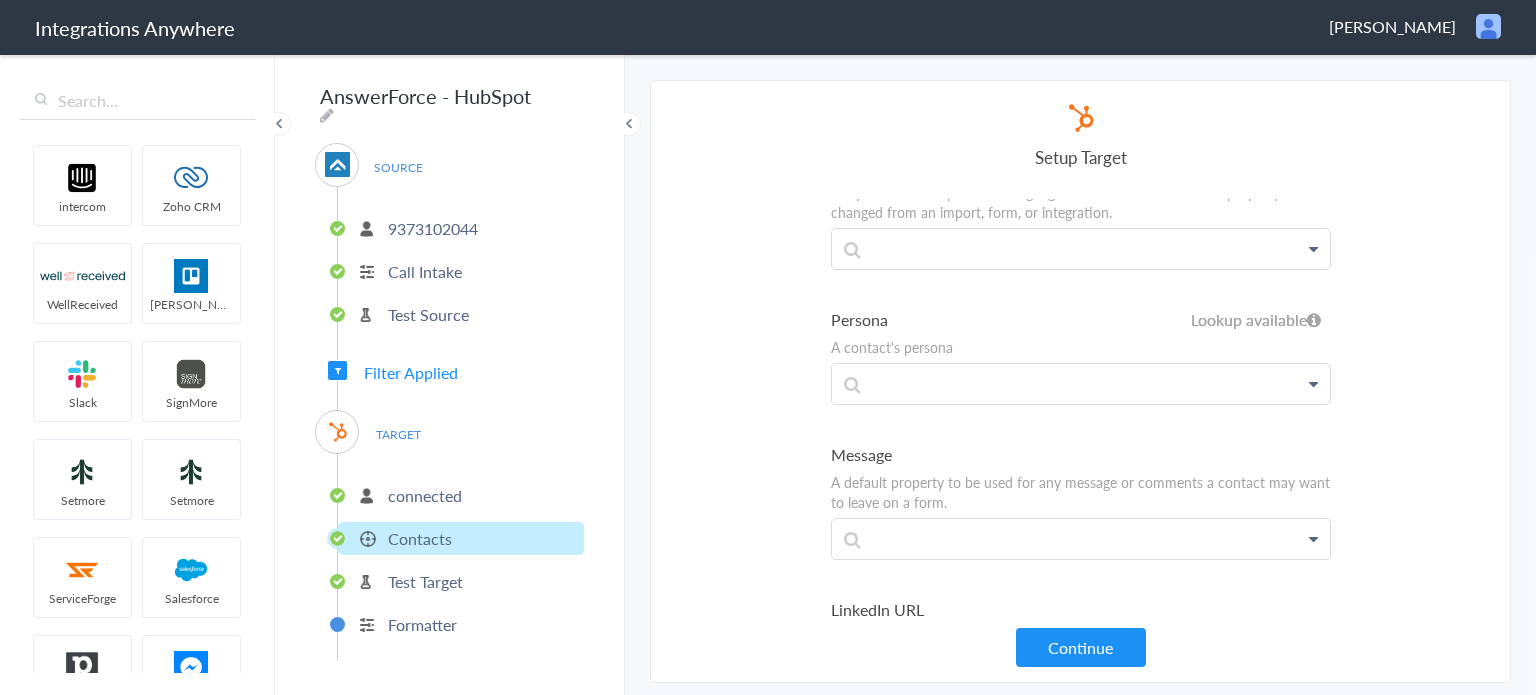 scroll, scrollTop: 7358, scrollLeft: 0, axis: vertical 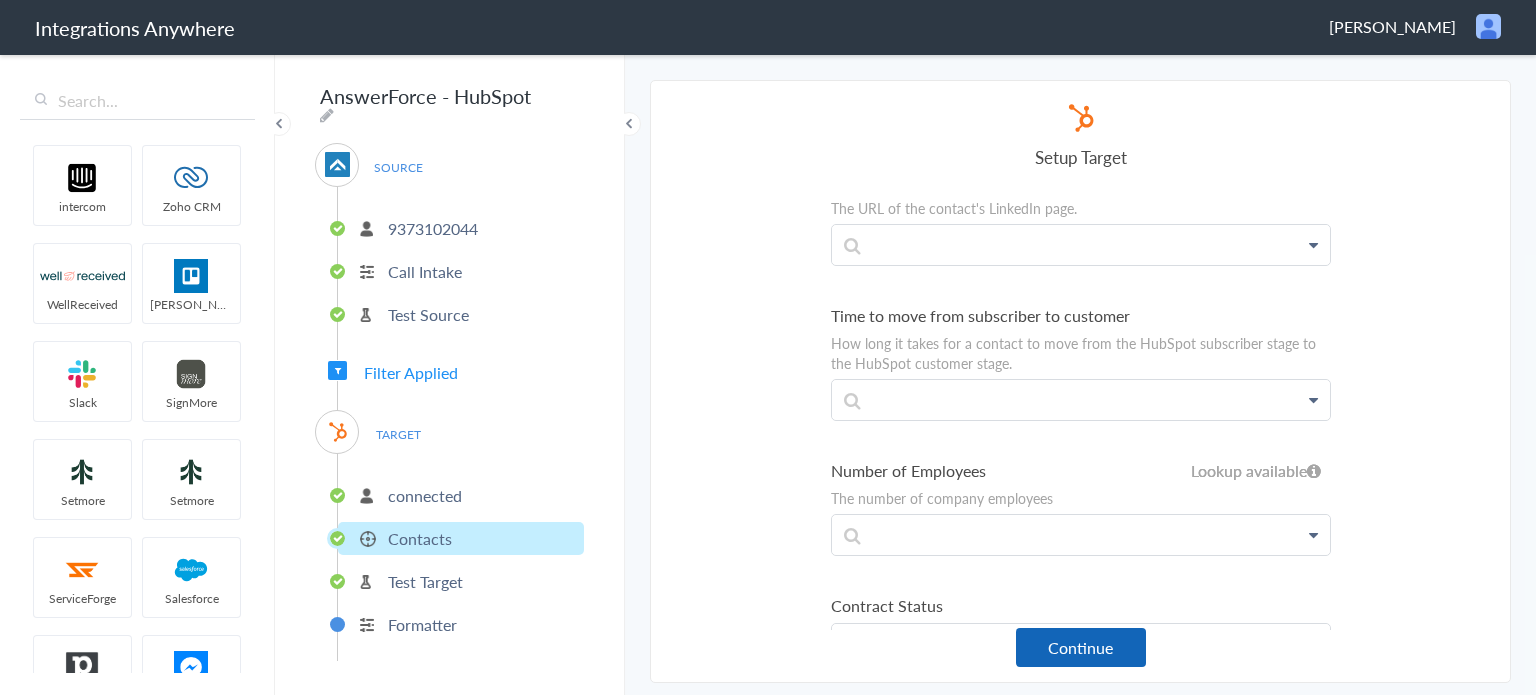 click on "Continue" at bounding box center (1081, 647) 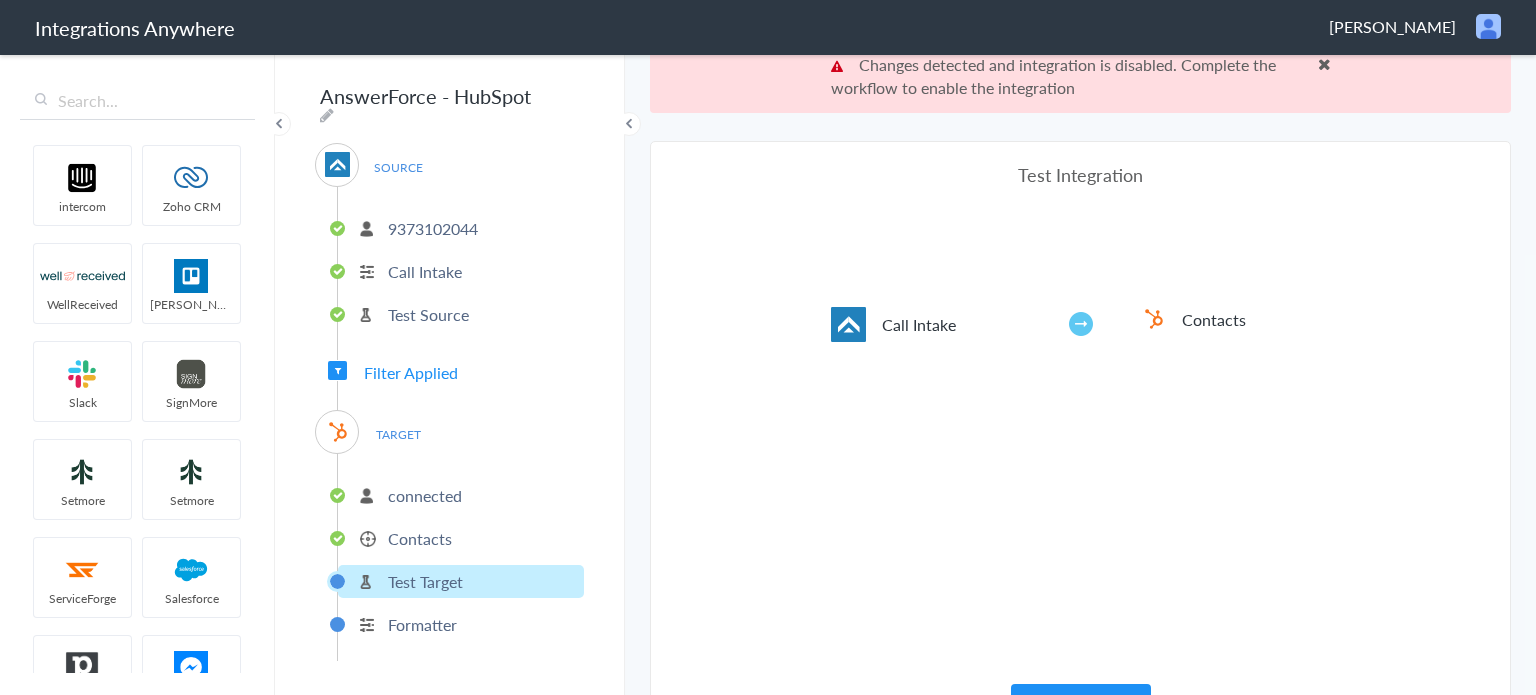 scroll, scrollTop: 72, scrollLeft: 0, axis: vertical 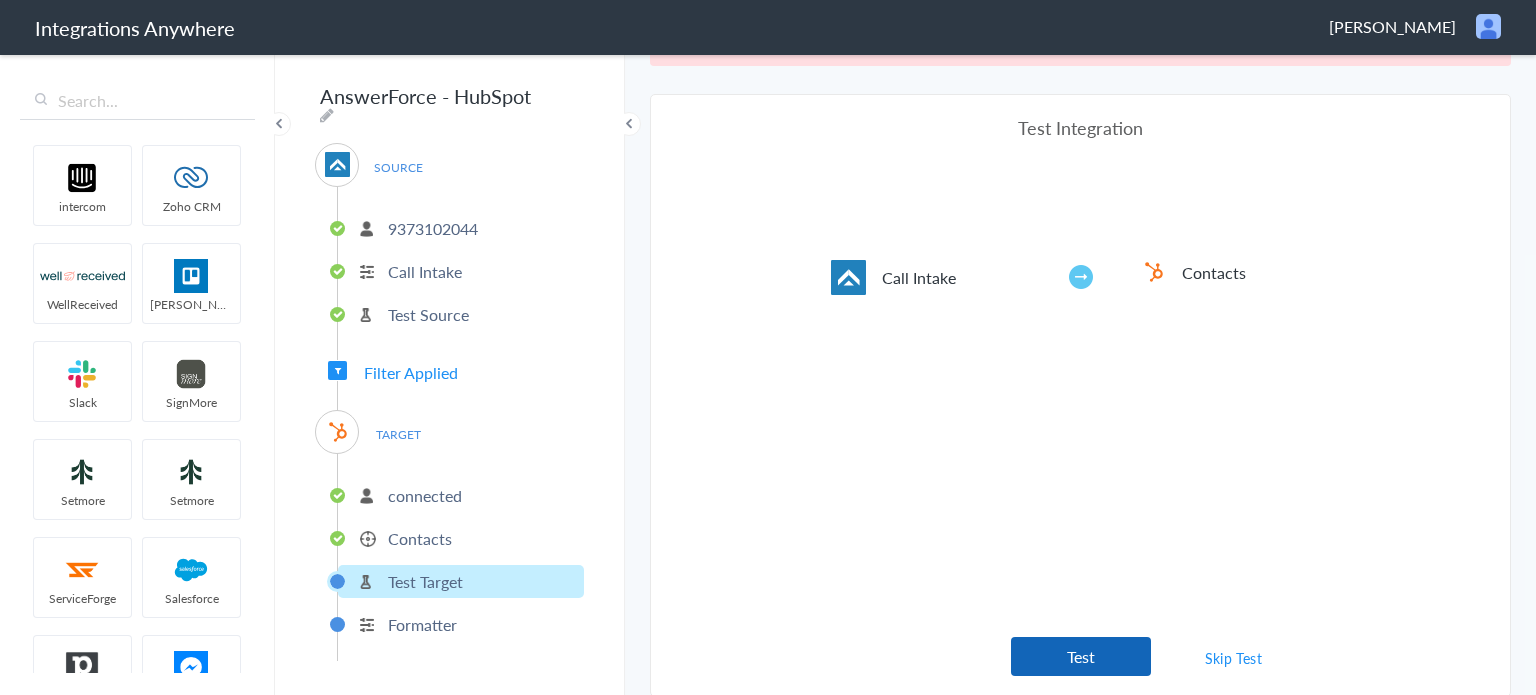 click on "Test" at bounding box center [1081, 656] 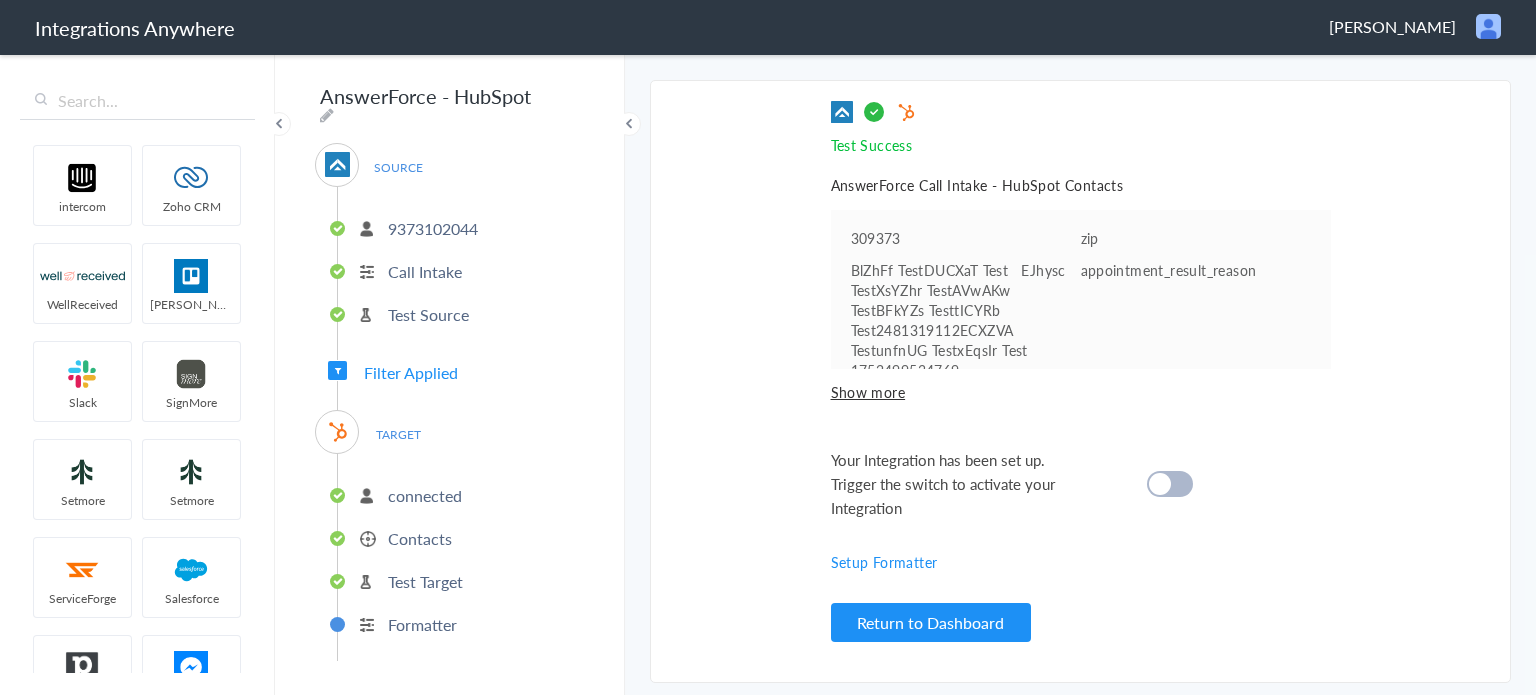 scroll, scrollTop: 0, scrollLeft: 0, axis: both 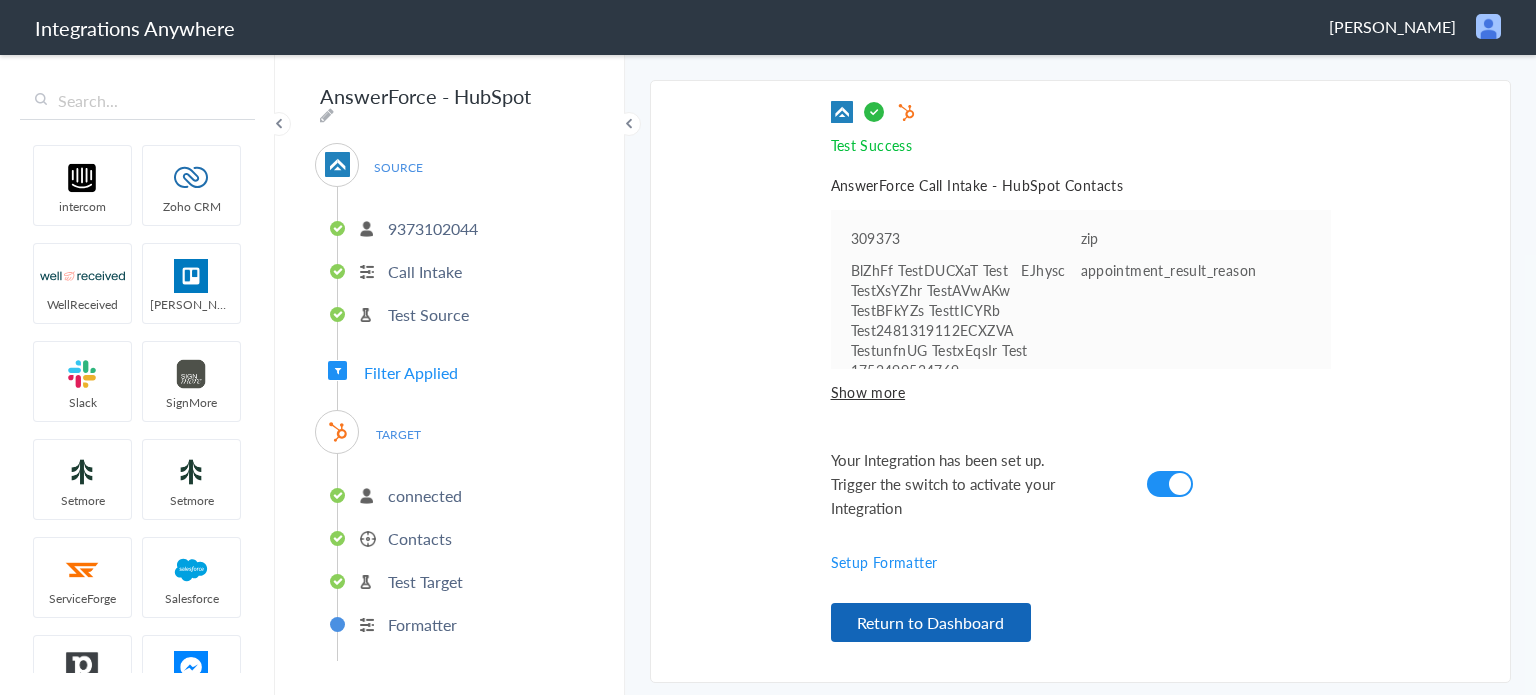 click on "Return to Dashboard" at bounding box center (931, 622) 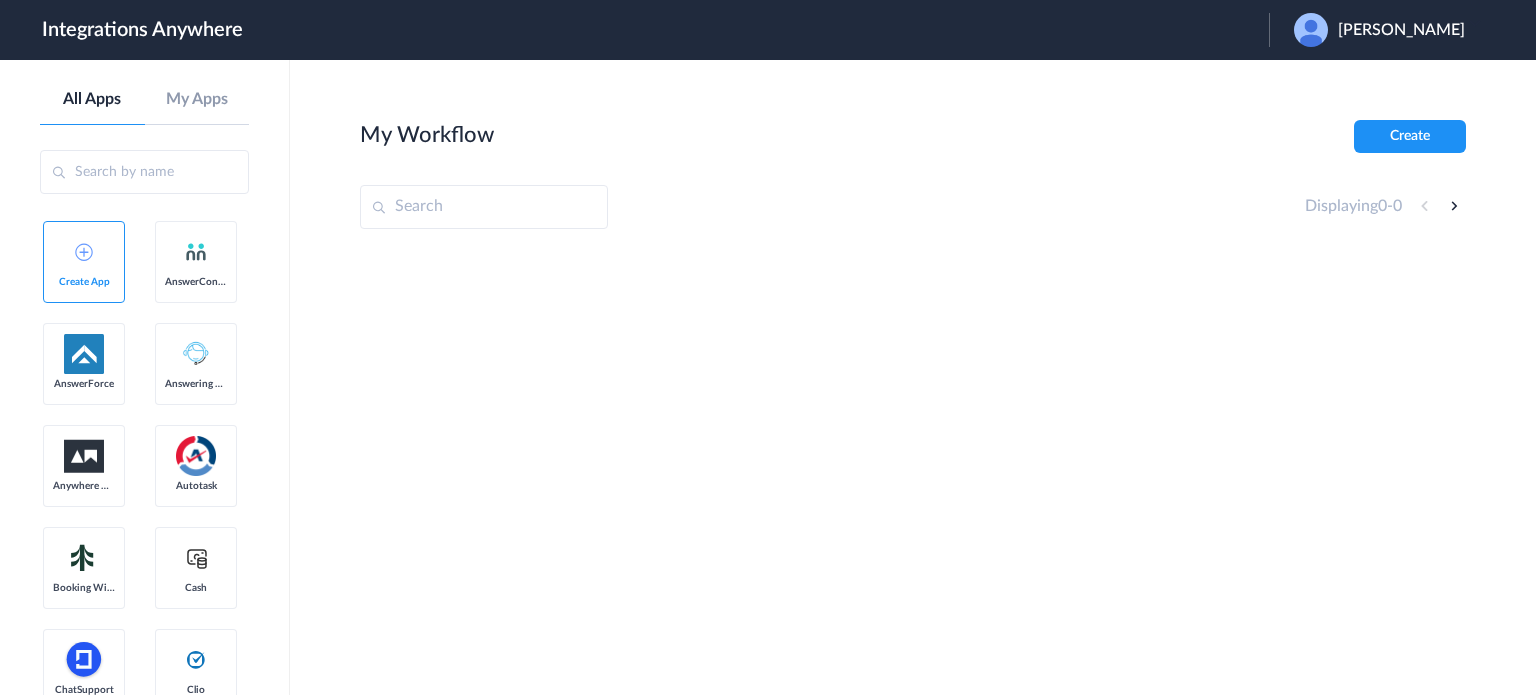 scroll, scrollTop: 0, scrollLeft: 0, axis: both 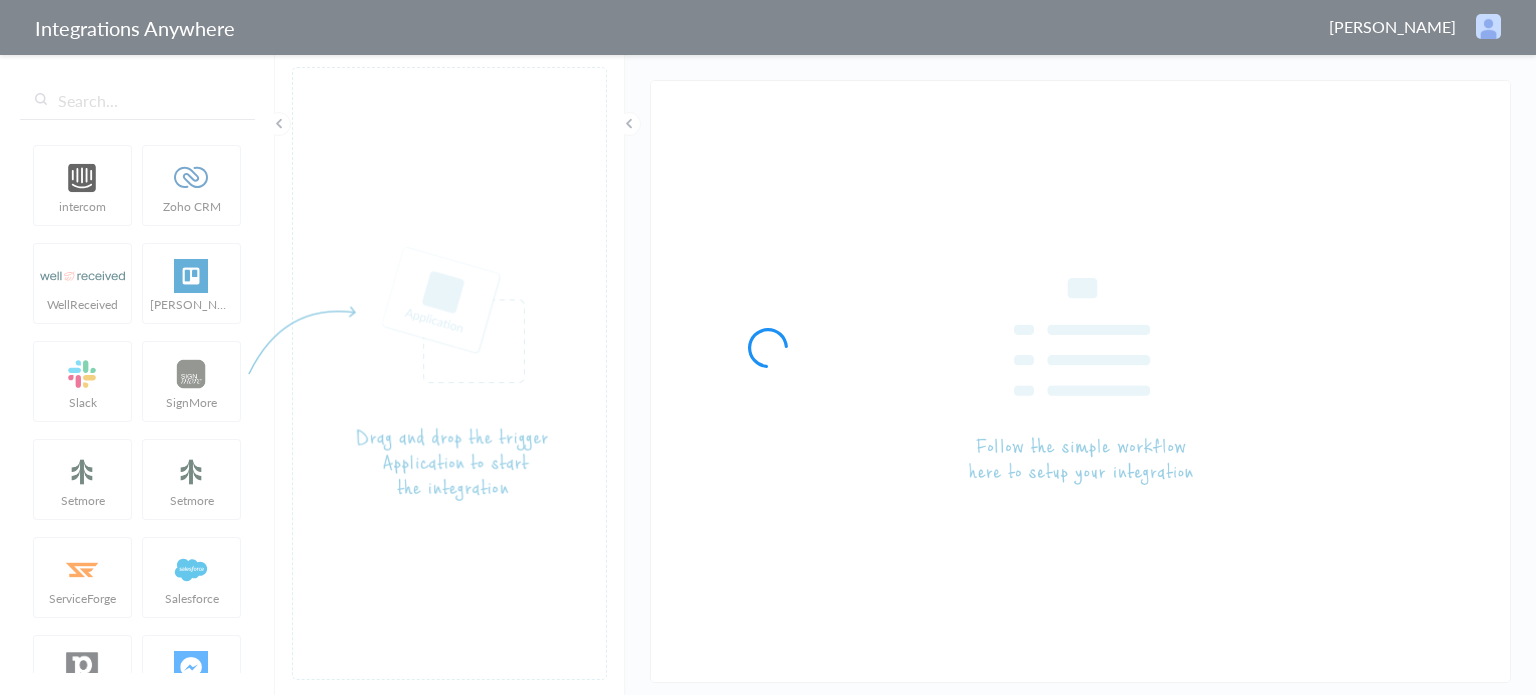 type on "AnswerForce - HubSpot" 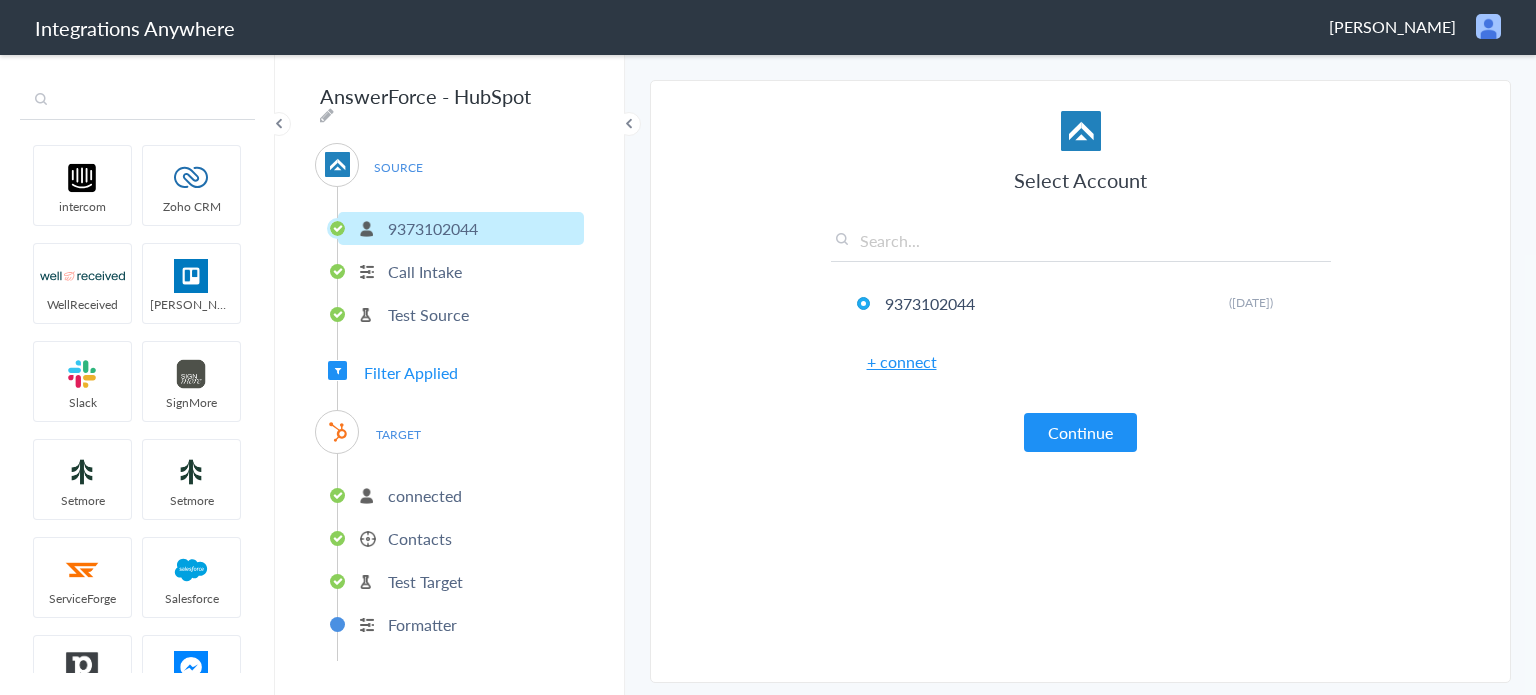 click at bounding box center [137, 101] 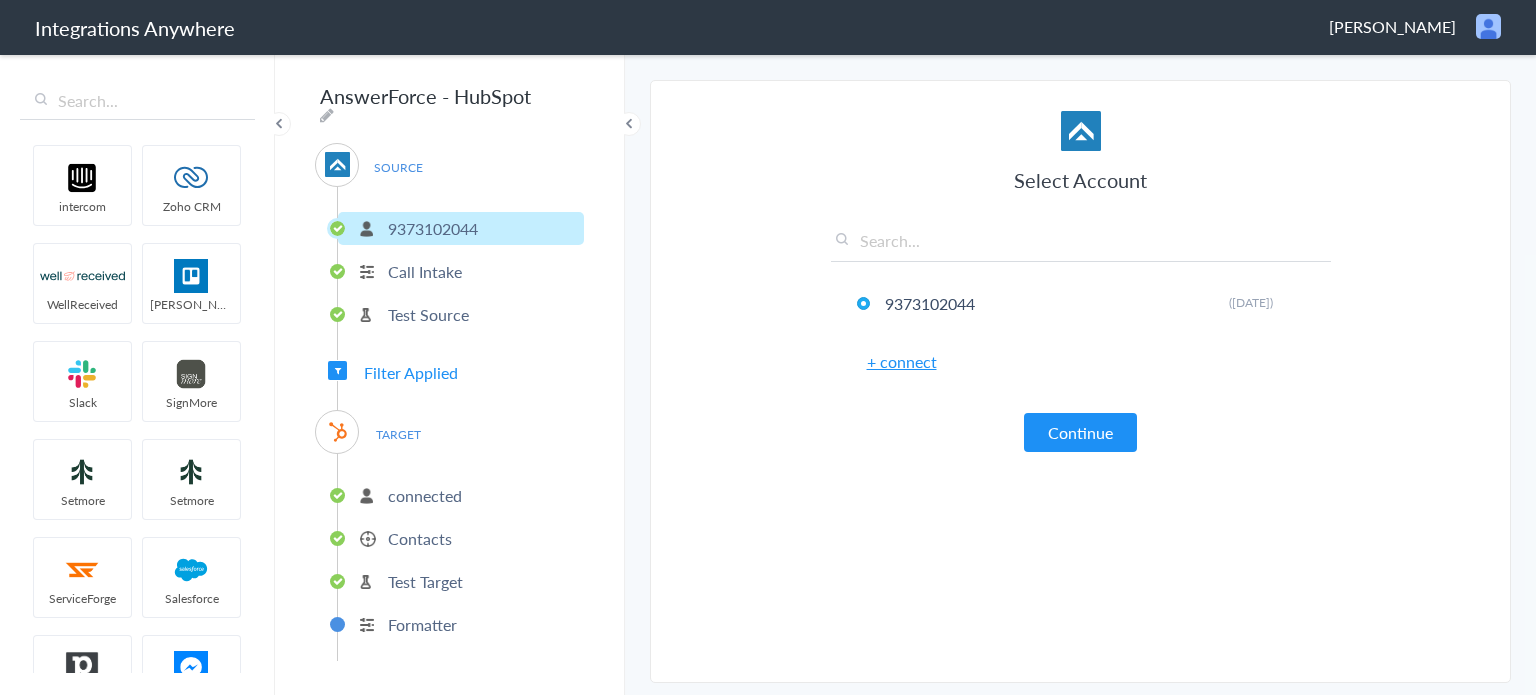 click on "Contacts" at bounding box center [420, 538] 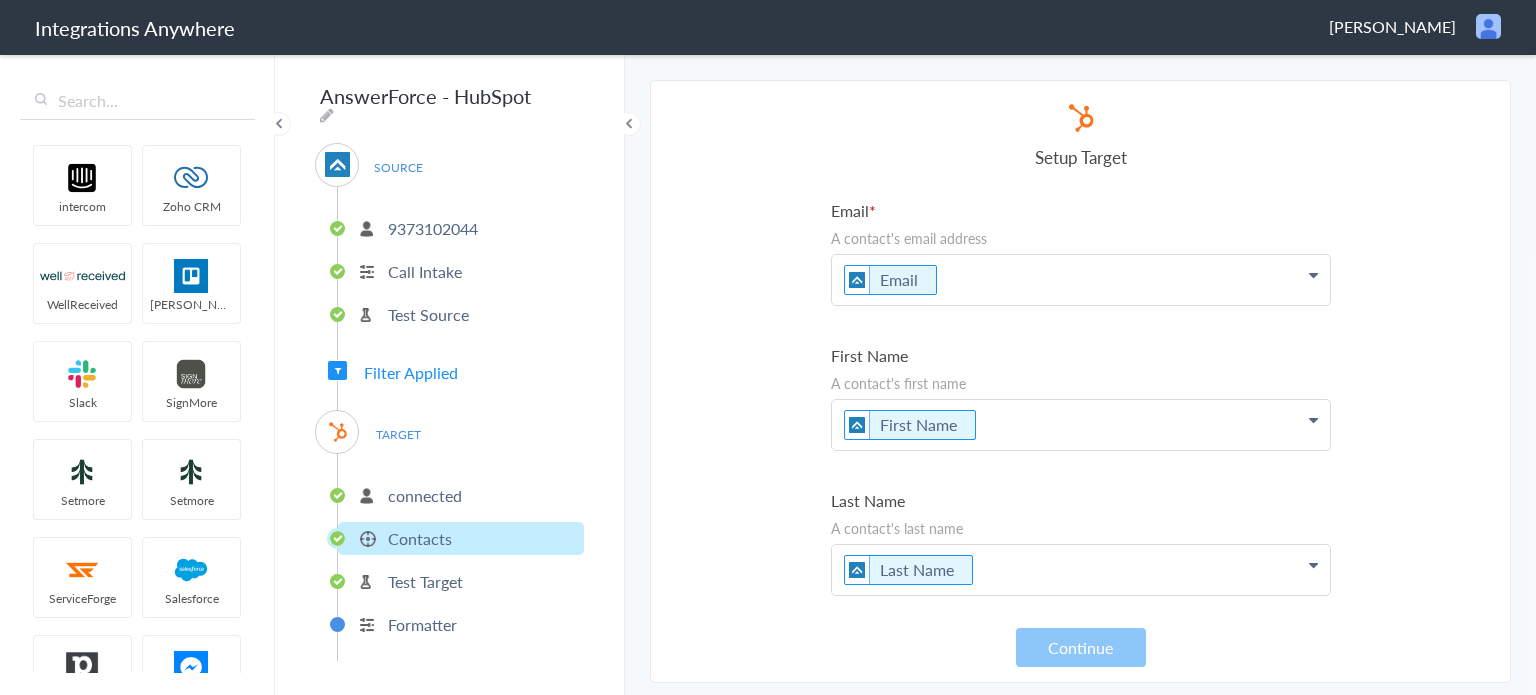 click on "Test Target" at bounding box center (425, 581) 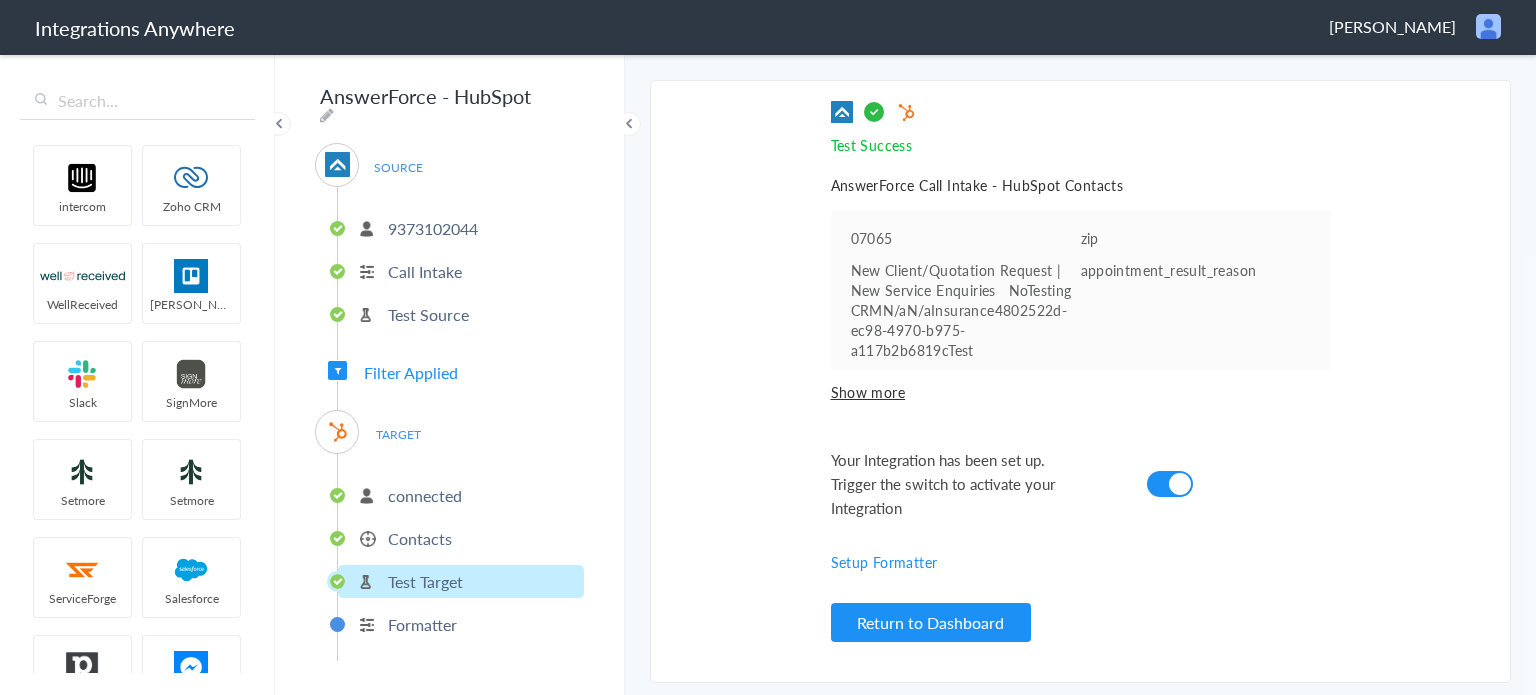 click on "Contacts" at bounding box center (461, 538) 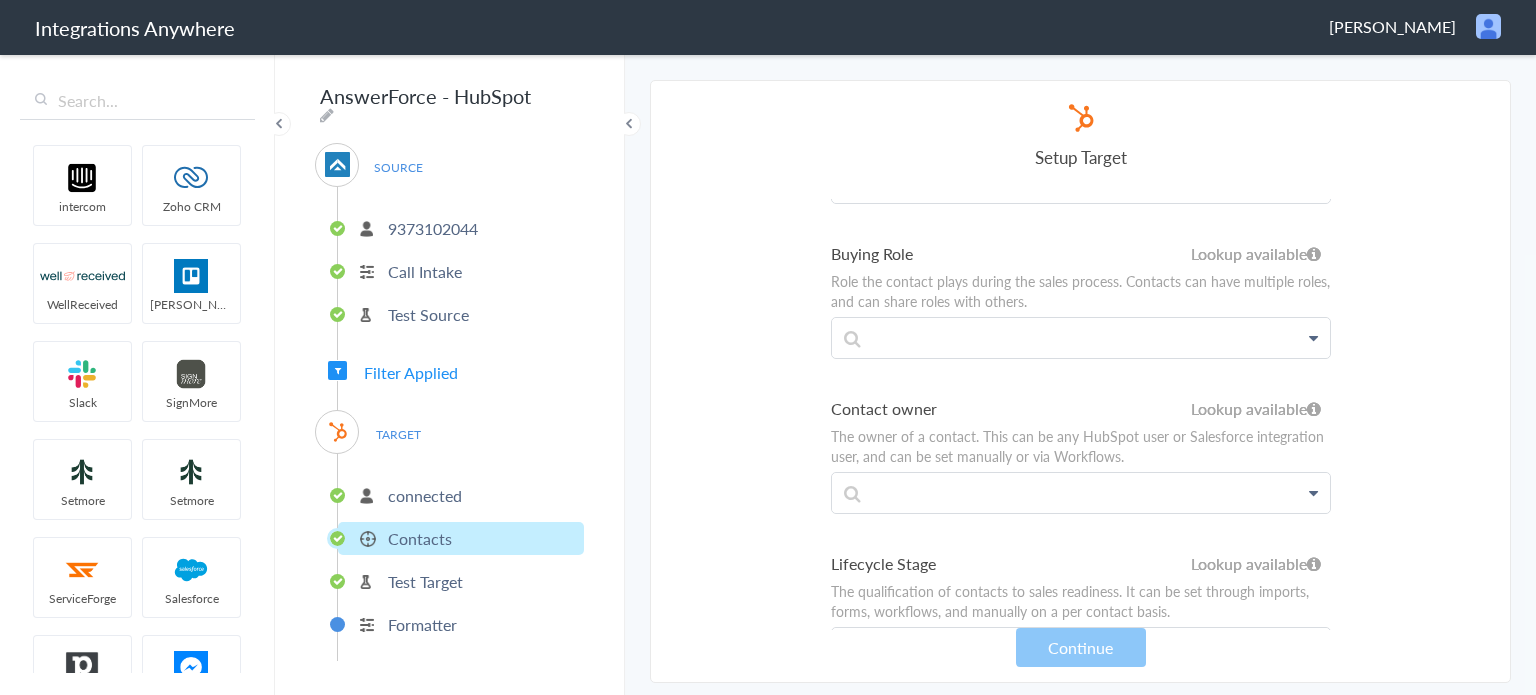 scroll, scrollTop: 6299, scrollLeft: 0, axis: vertical 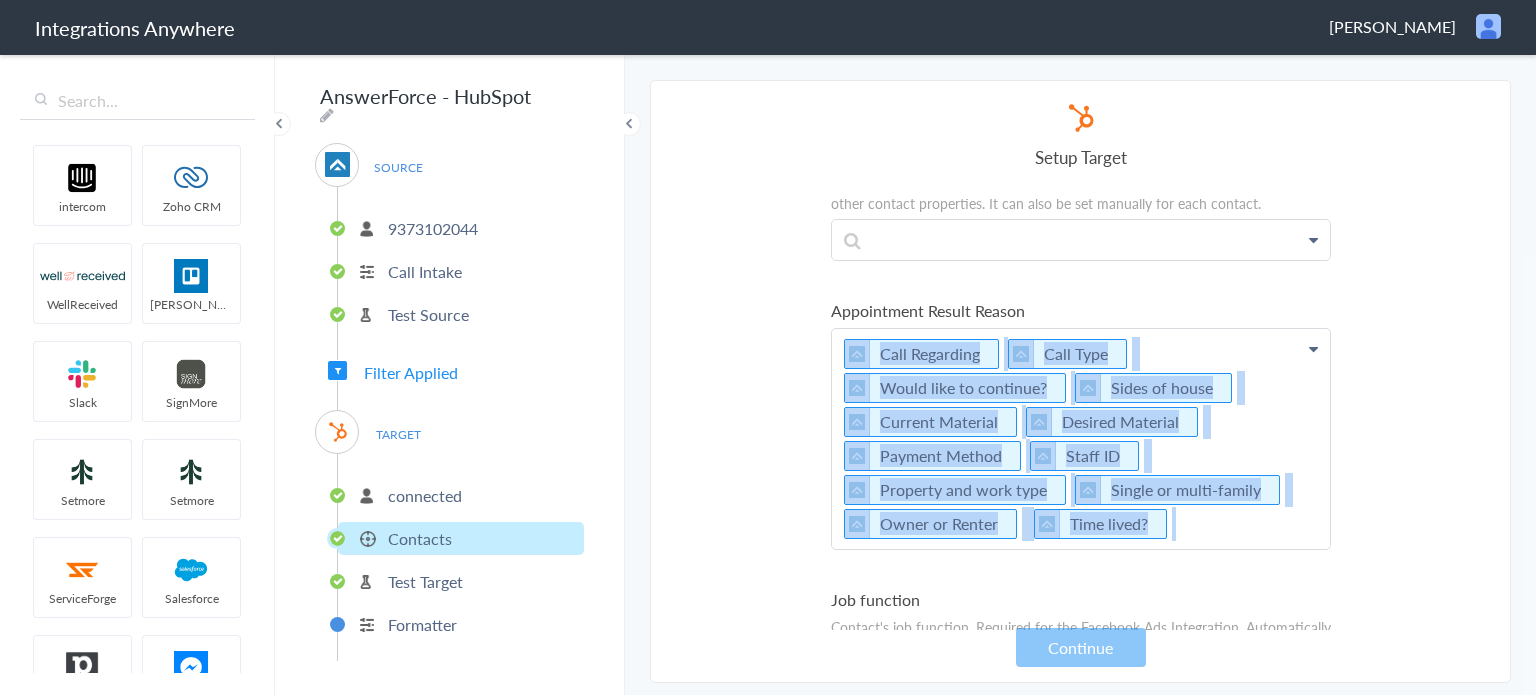 drag, startPoint x: 1172, startPoint y: 506, endPoint x: 842, endPoint y: 322, distance: 377.83066 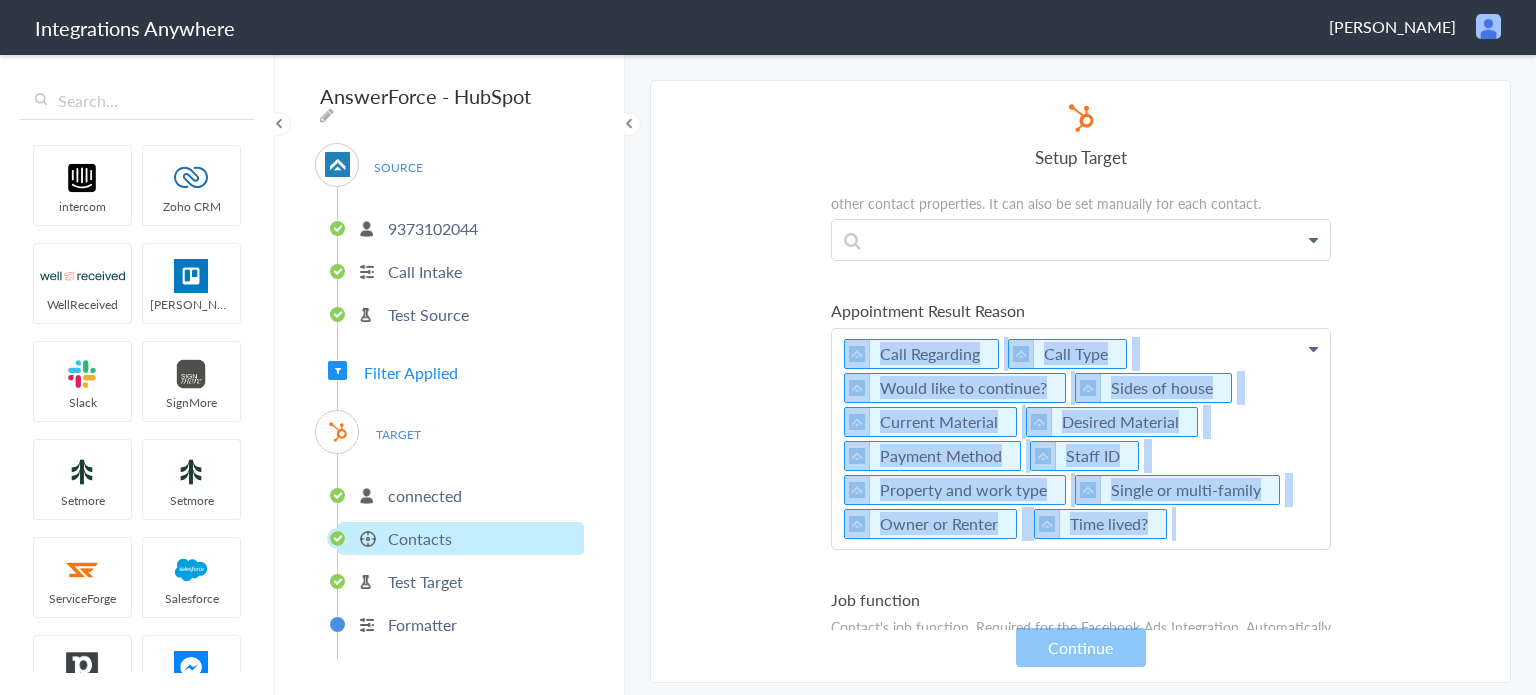 click on "Call Regarding   Call Type       Would like to continue?   Sides of house   Current Material   Desired Material   Payment Method   Staff ID   Property and work type   Single or multi-family   Owner or Renter      Time lived?" at bounding box center (1081, -1179) 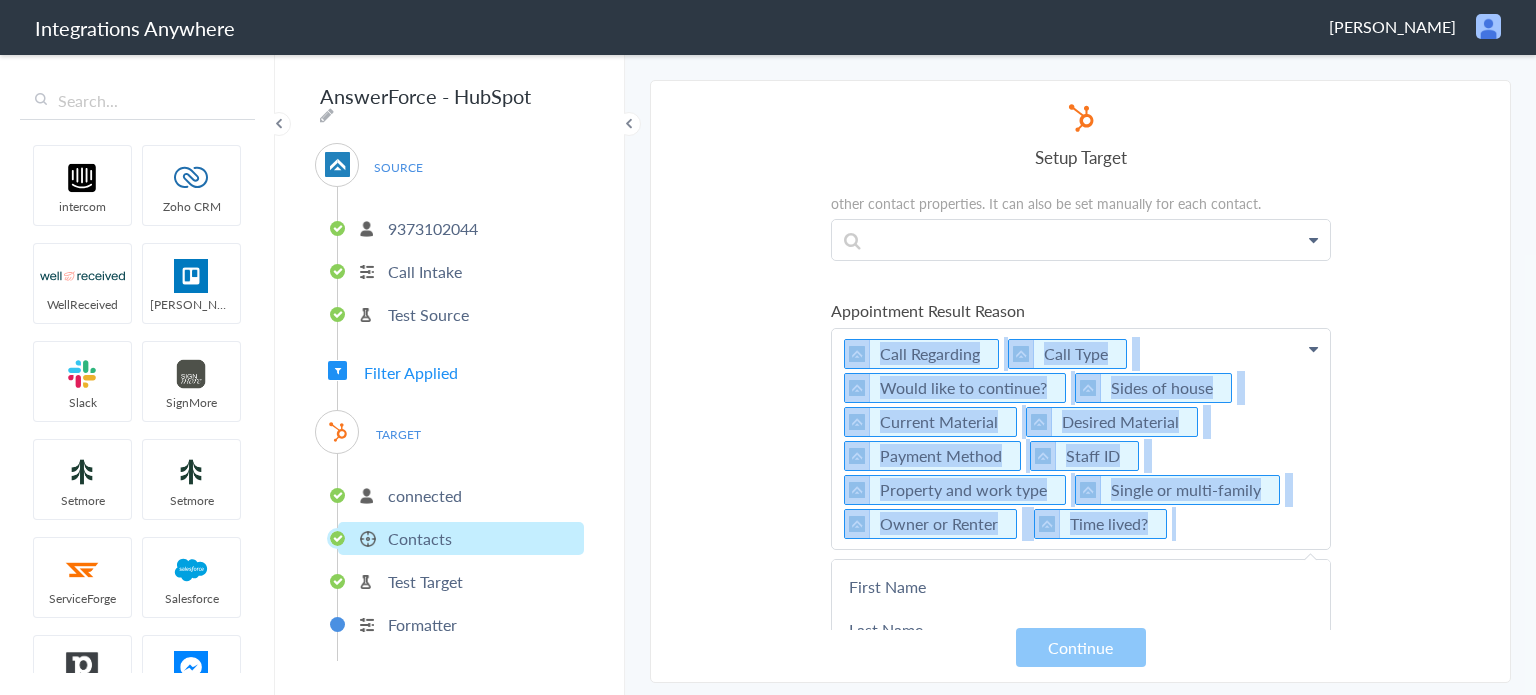 copy on "Call Regarding   Call Type       Would like to continue?   Sides of house   Current Material   Desired Material   Payment Method   Staff ID   Property and work type   Single or multi-family   Owner or Renter      Time lived?" 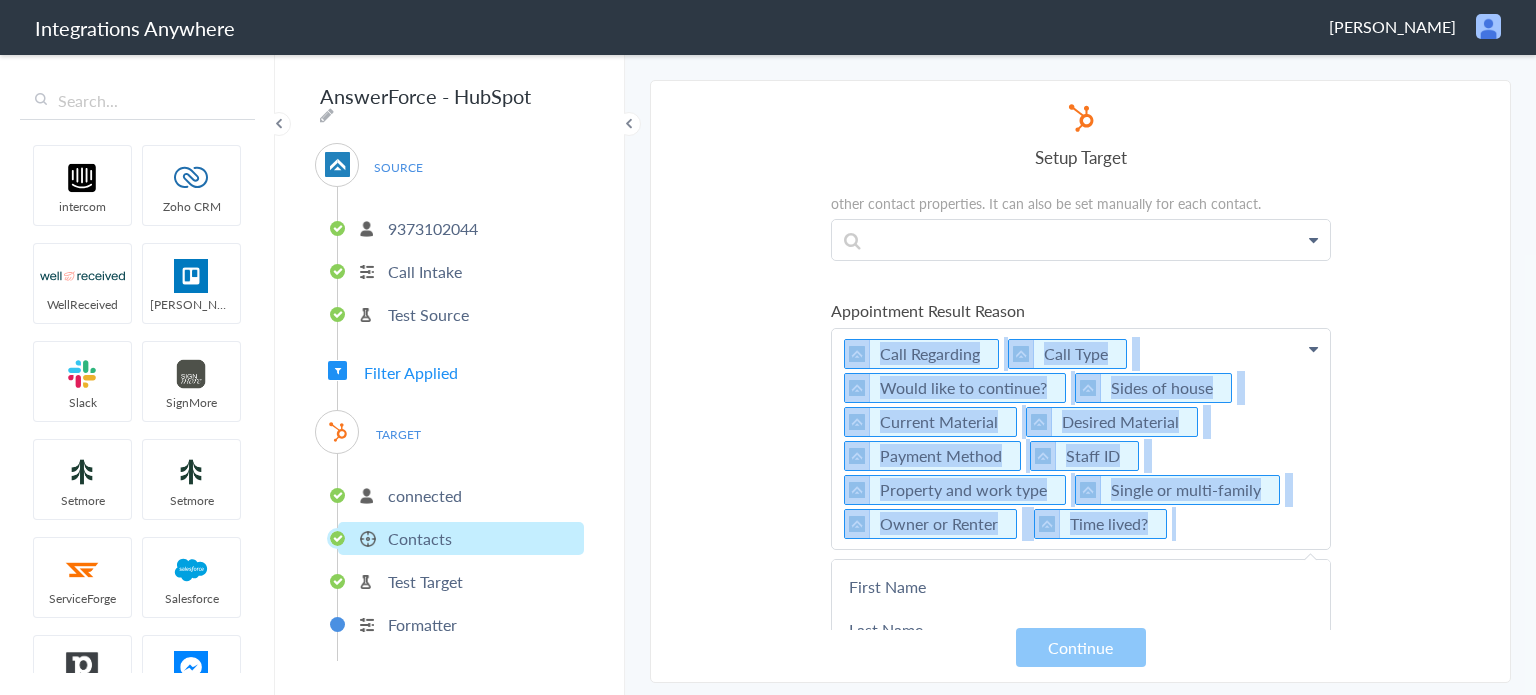 click on "Select  Account 9373102044       Rename   Delete   ([DATE]) + connect Continue Setup Source Call Intake Triggers when a new Call is taken Continue Test Source Test Source Test Failed
Select  Account connected       Rename   Delete   ([DATE]) + connect Continue Setup Target Company Create a new Company Contacts Create a new Contact Create or Update Contact Creates a new contact or updates an existing contact based on email address Deals Create a new Deal Continue   Email A contact's email address Email   First Name   Last Name   Email   Phone   Requested Person's Name   Current Material   Date stamp   Message   Was the appointment booked?   Single or multi-family   Zip/Postal Code   Call End Time   Connection Id   Caller ID   Call regarding   Desired Material   Payment Method   Staff ID   Call Closing Note   Call Start Time   Account ID   HistoryId   Calling for   Sales/Solicitation   Property and work type   City   accountNumber   Sides of house   Call Regarding" at bounding box center (1080, 381) 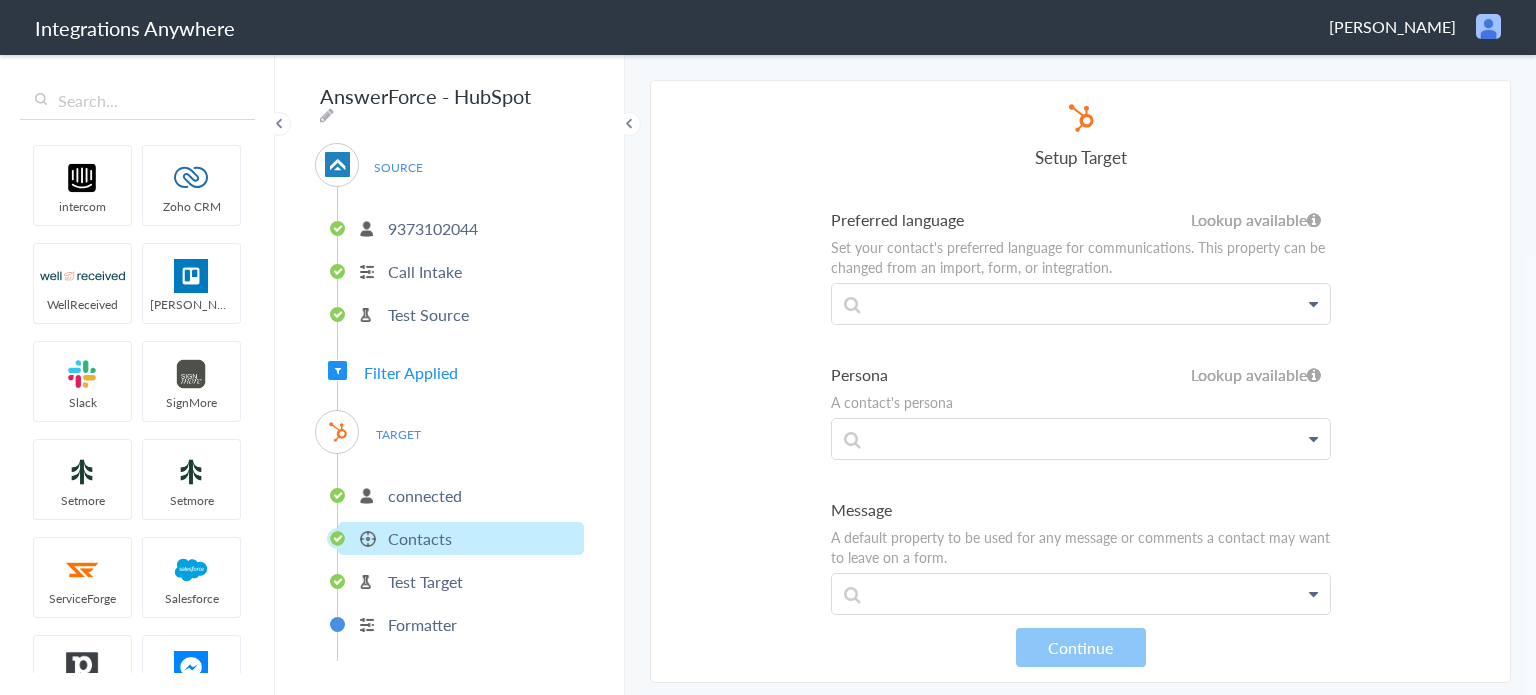 scroll, scrollTop: 7300, scrollLeft: 0, axis: vertical 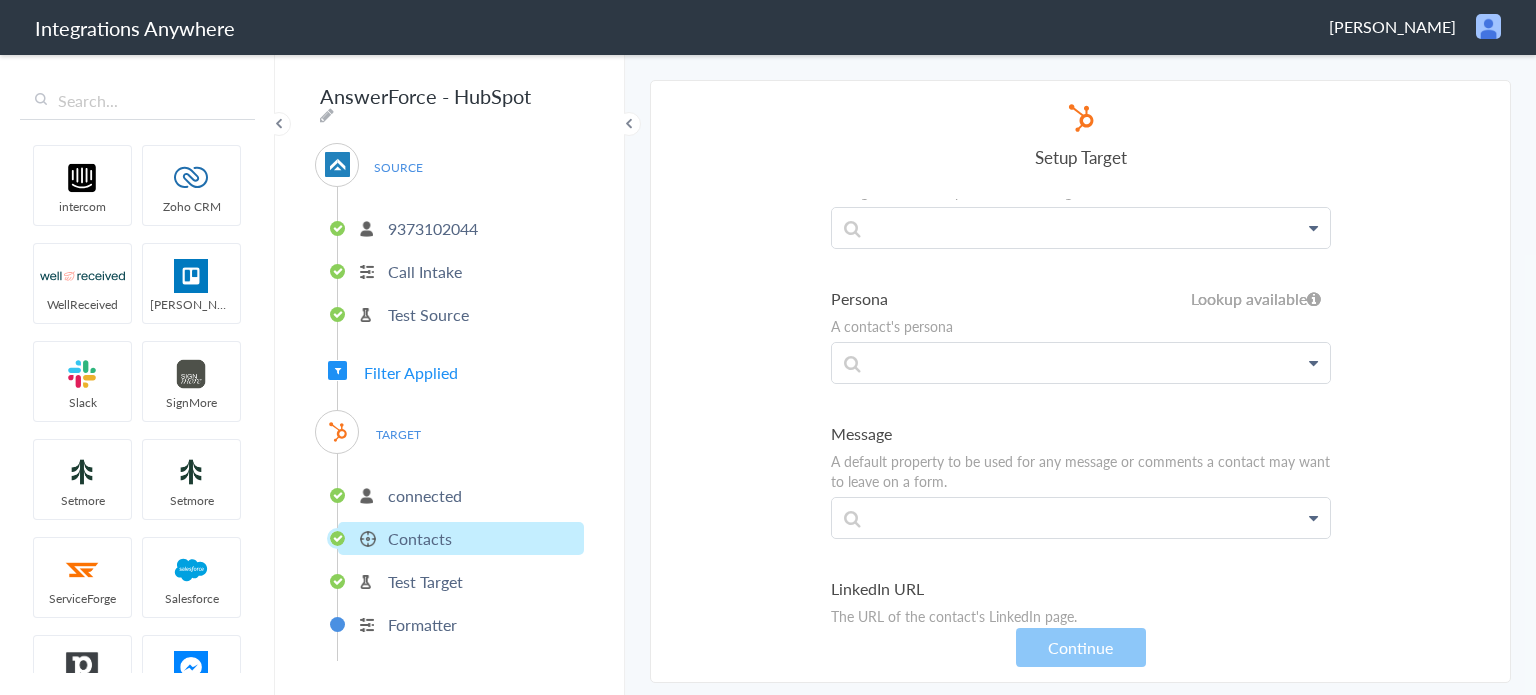 click at bounding box center [1081, -7020] 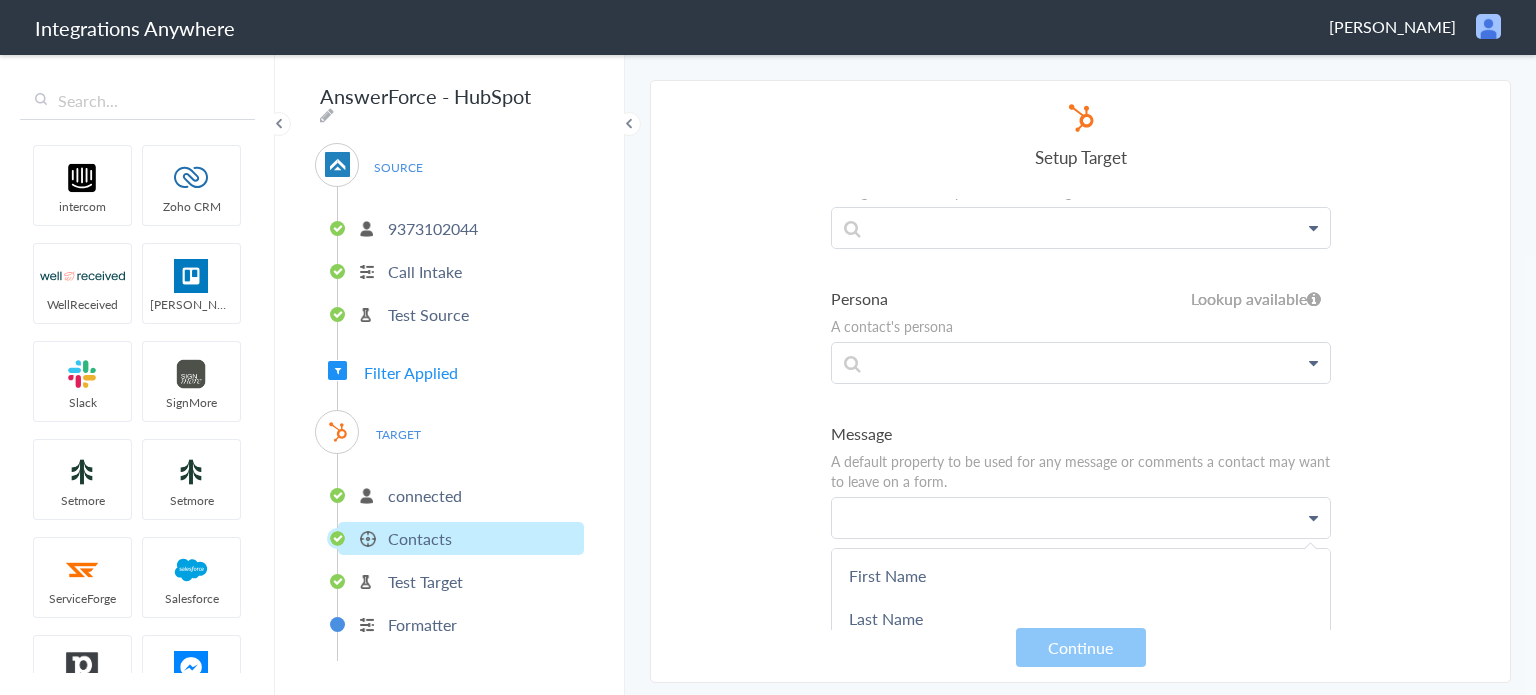 click at bounding box center [1081, 517] 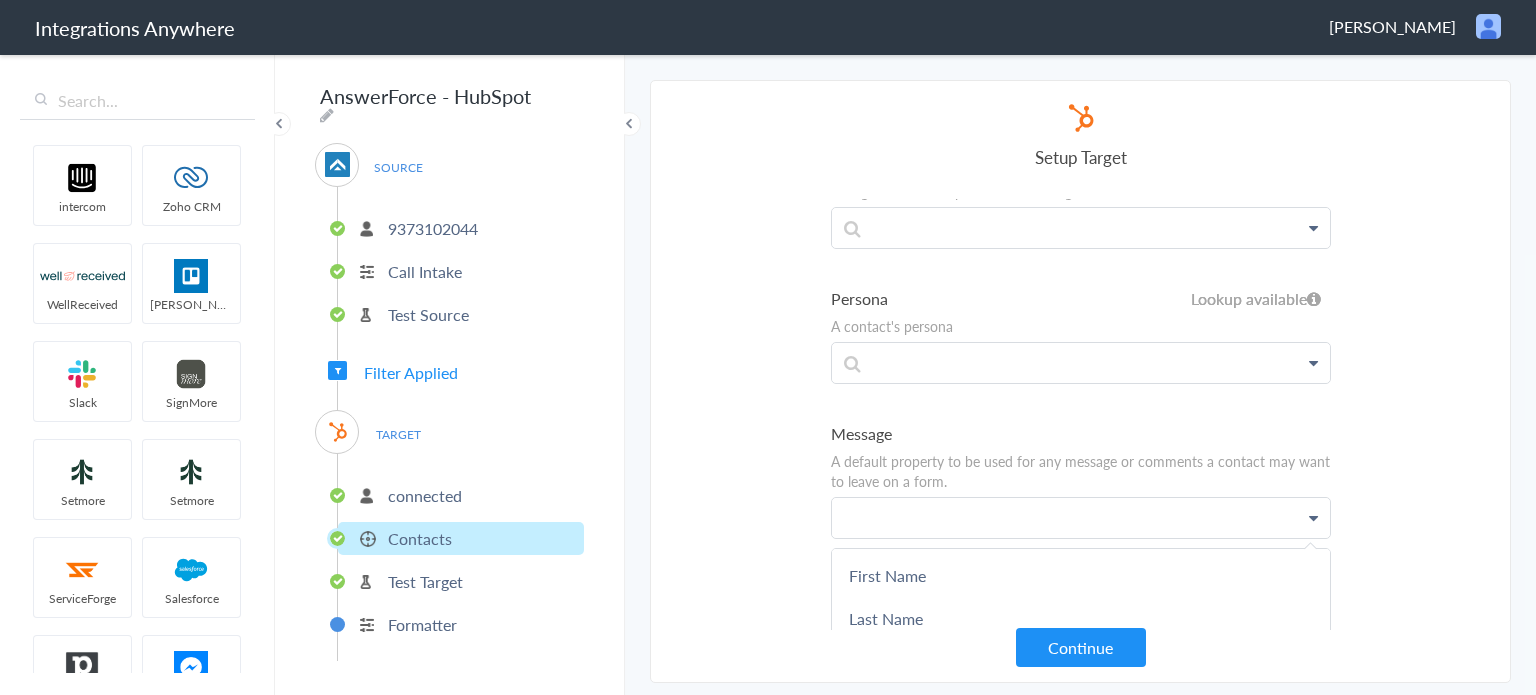 paste 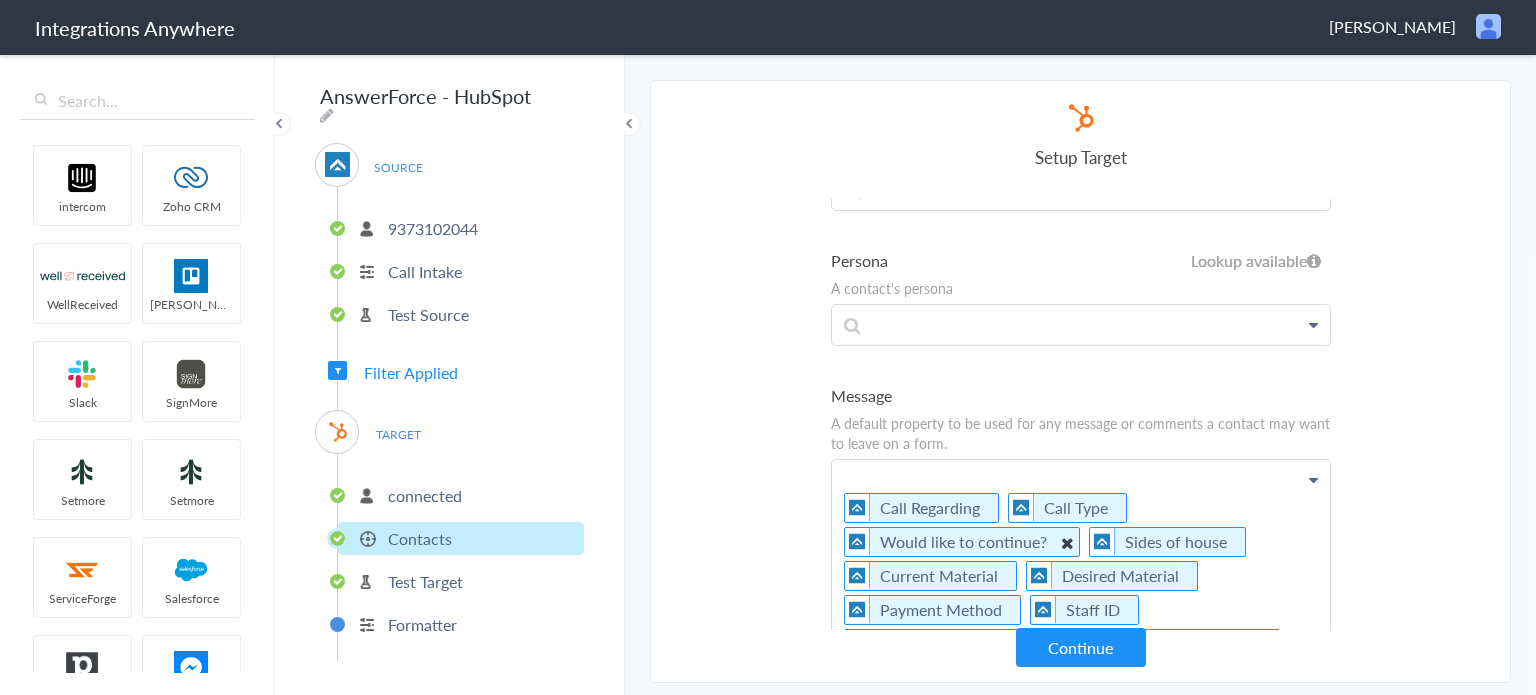 click on "Select  Account 9373102044       Rename   Delete   ([DATE]) + connect Continue Setup Source Call Intake Triggers when a new Call is taken Continue Test Source Test Source Test Failed
Select  Account connected       Rename   Delete   ([DATE]) + connect Continue Setup Target Company Create a new Company Contacts Create a new Contact Create or Update Contact Creates a new contact or updates an existing contact based on email address Deals Create a new Deal Continue   Email A contact's email address Email   First Name   Last Name   Email   Phone   Requested Person's Name   Current Material   Date stamp   Message   Was the appointment booked?   Single or multi-family   Zip/Postal Code   Call End Time   Connection Id   Caller ID   Call regarding   Desired Material   Payment Method   Staff ID   Call Closing Note   Call Start Time   Account ID   HistoryId   Calling for   Sales/Solicitation   Property and work type   City   accountNumber   Sides of house   Call Regarding" at bounding box center (1080, 381) 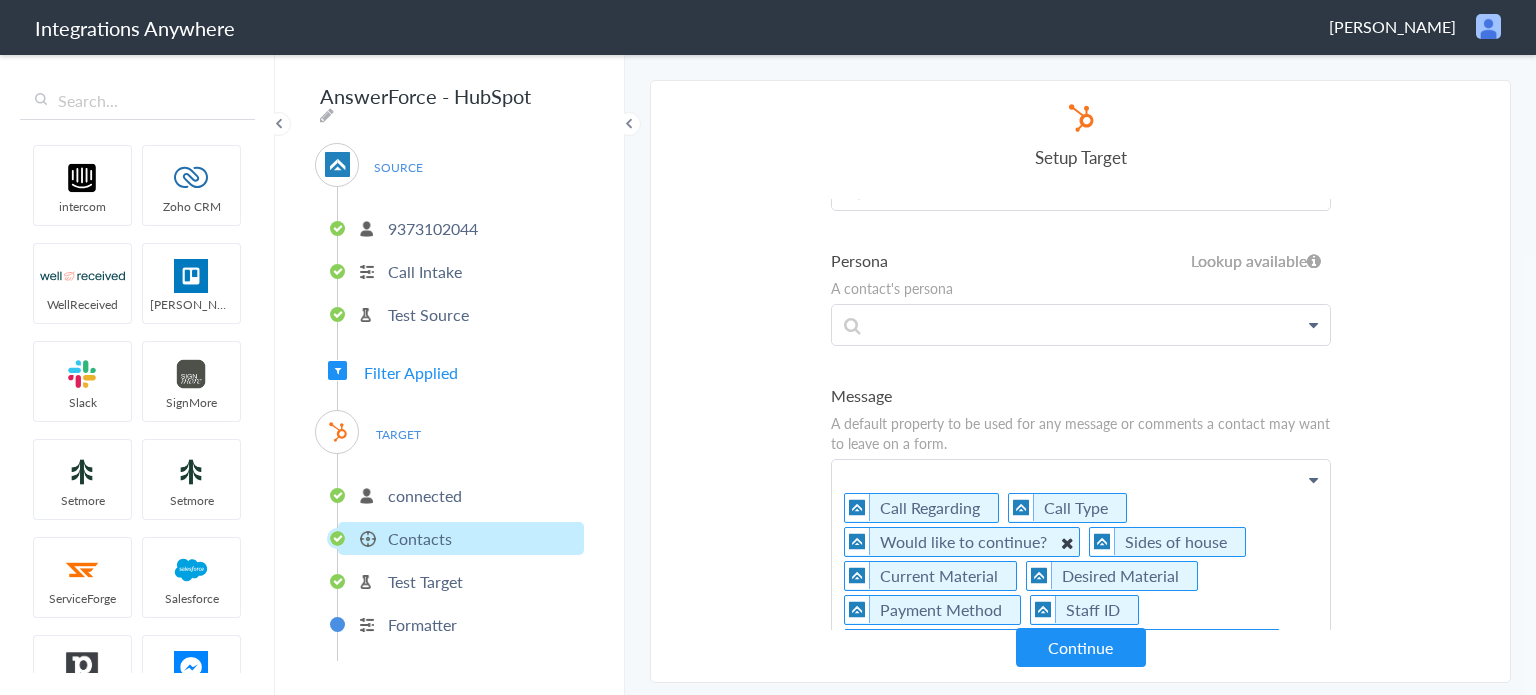 click on "Call Regarding" at bounding box center (921, 508) 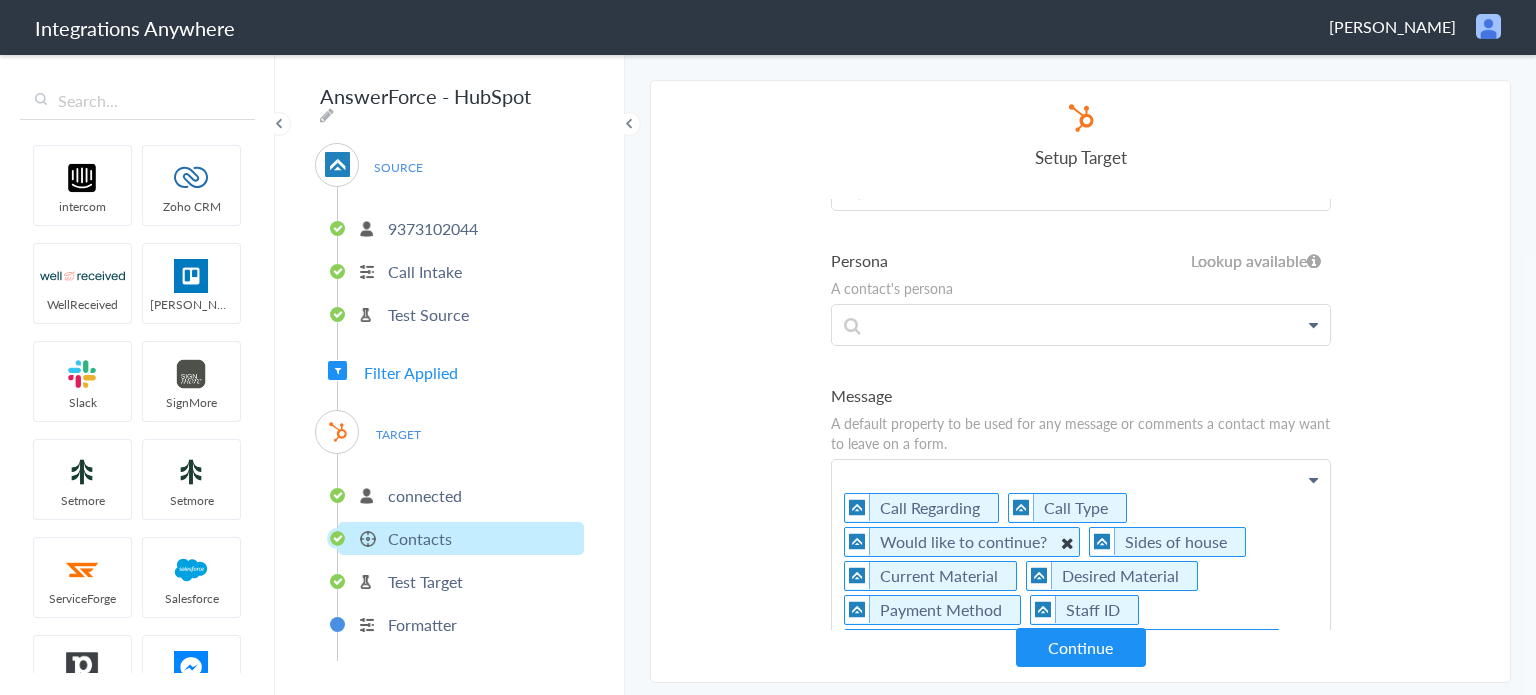 click on "Call Regarding" at bounding box center (921, 508) 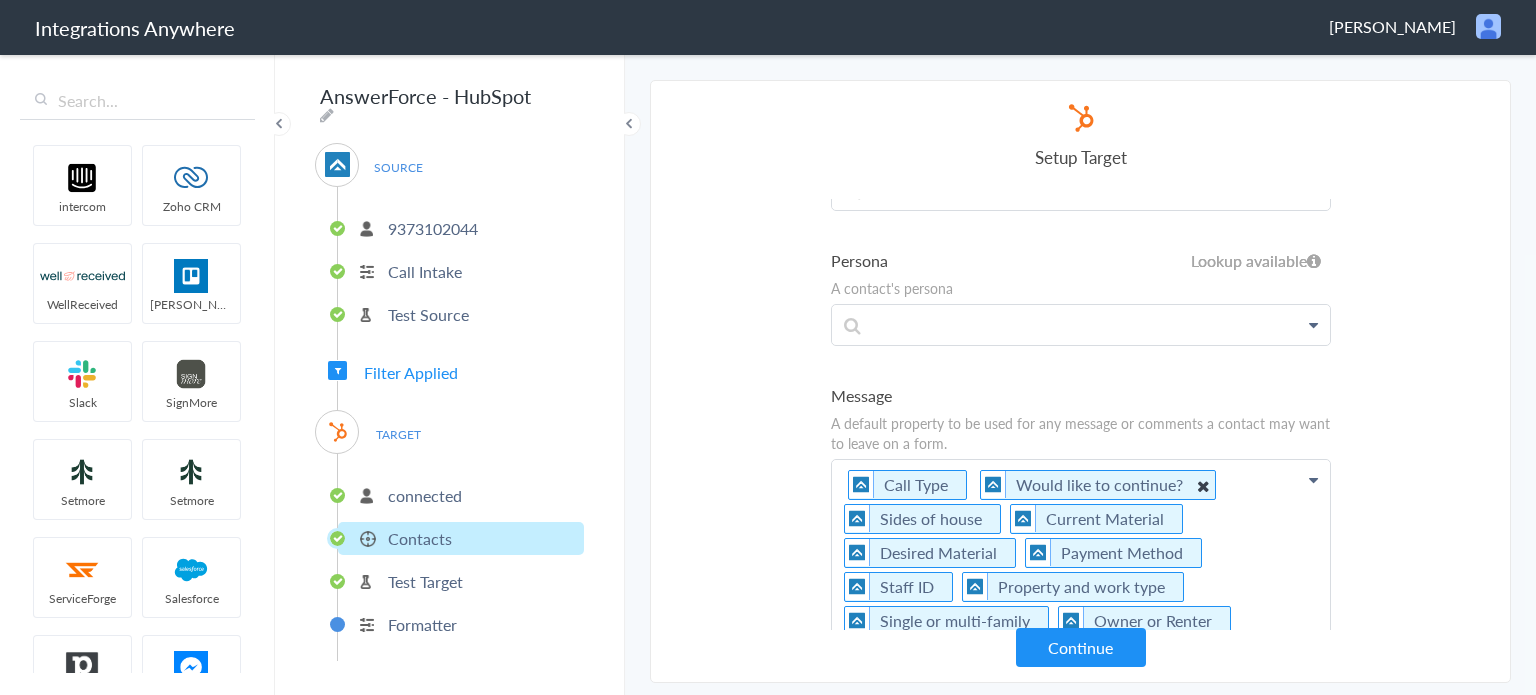 click on "Call Type     Would like to continue?   Sides of house   Current Material   Desired Material   Payment Method   Staff ID   Property and work type   Single or multi-family   Owner or Renter      Time lived?" at bounding box center (1081, 570) 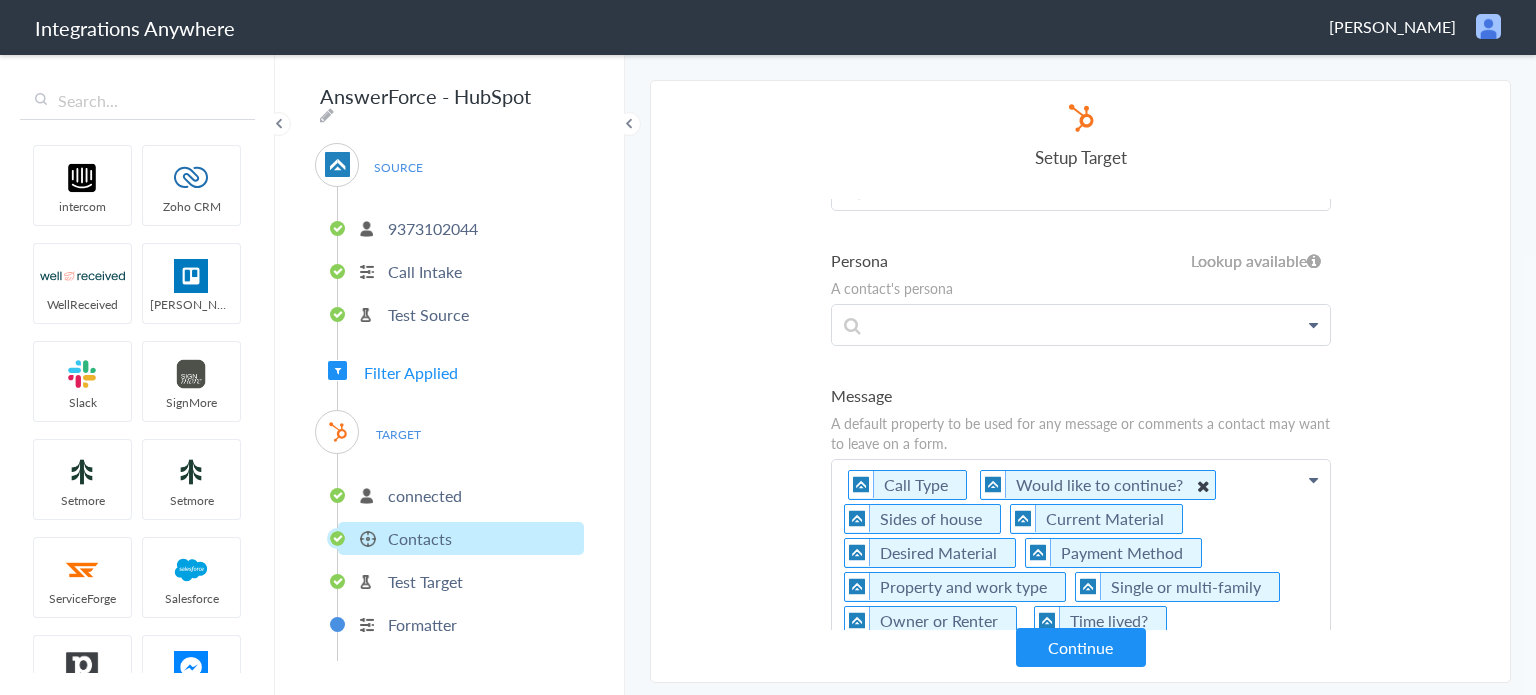 click on "Select  Account 9373102044       Rename   Delete   (2 days ago) + connect Continue Setup Source Call Intake Triggers when a new Call is taken Continue Test Source Test Source Test Failed
Select  Account connected       Rename   Delete   (2 days ago) + connect Continue Setup Target Company Create a new Company Contacts Create a new Contact Create or Update Contact Creates a new contact or updates an existing contact based on email address Deals Create a new Deal Continue   Email A contact's email address Email   First Name   Last Name   Email   Phone   Requested Person's Name   Current Material   Date stamp   Message   Was the appointment booked?   Single or multi-family   Zip/Postal Code   Call End Time   Connection Id   Caller ID   Call regarding   Desired Material   Payment Method   Staff ID   Call Closing Note   Call Start Time   Account ID   HistoryId   Calling for   Sales/Solicitation   Property and work type   City   accountNumber   Sides of house   Call Regarding" at bounding box center (1080, 381) 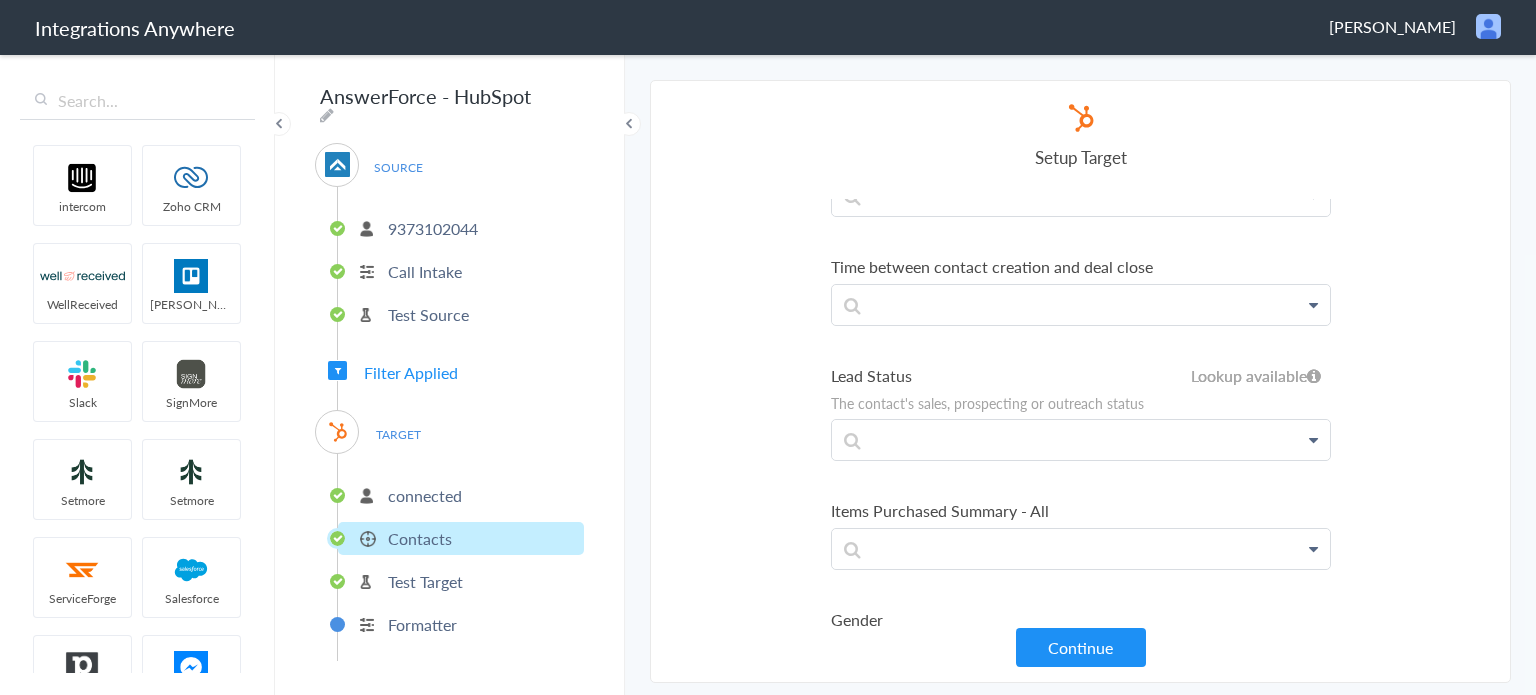 scroll, scrollTop: 2031, scrollLeft: 0, axis: vertical 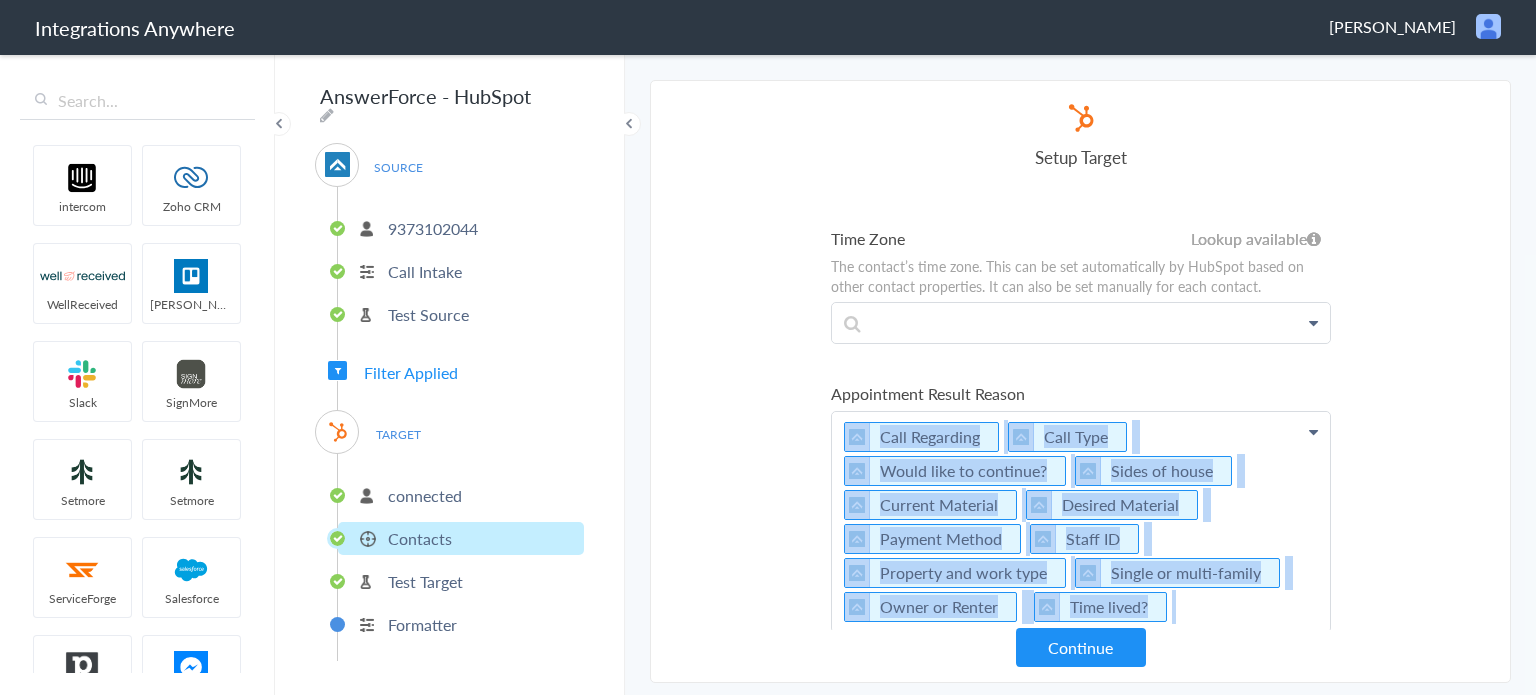 drag, startPoint x: 1161, startPoint y: 587, endPoint x: 799, endPoint y: 405, distance: 405.1765 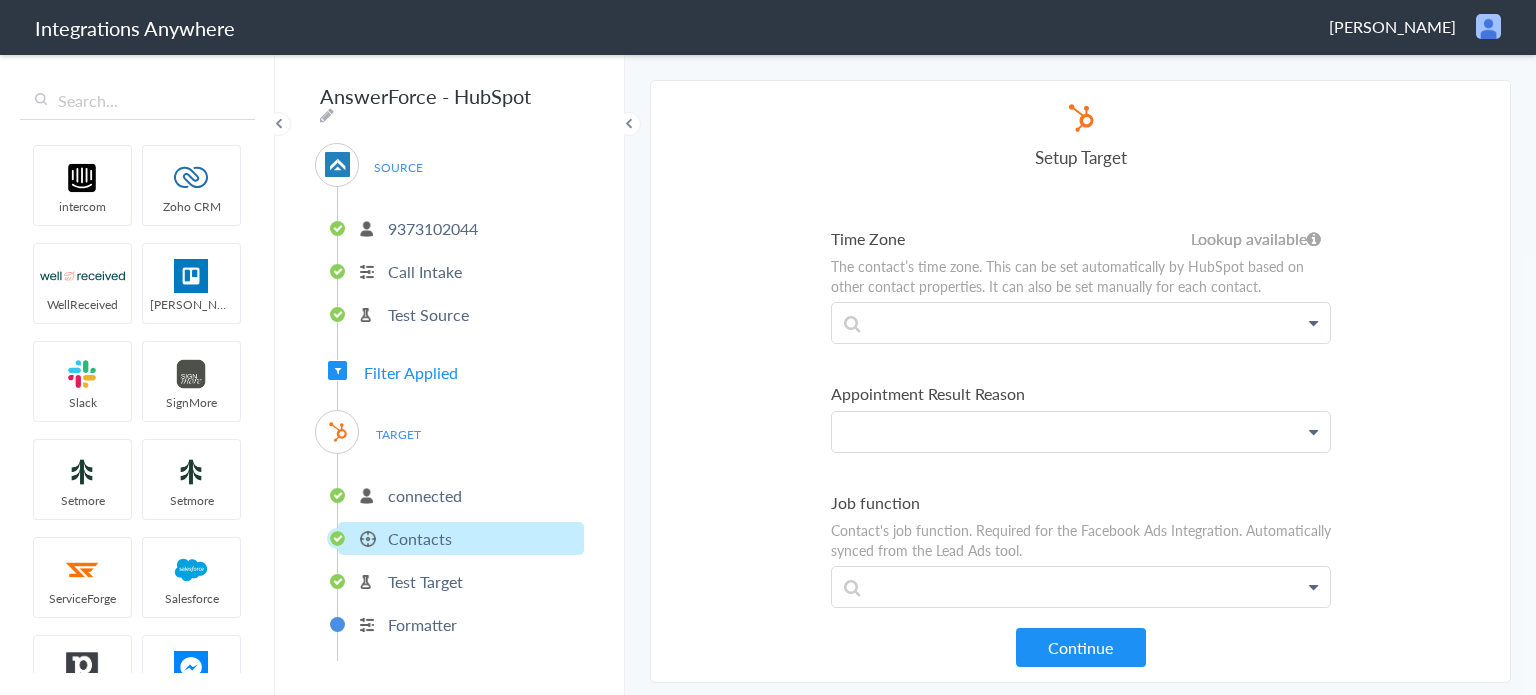 click on "Select  Account 9373102044       Rename   Delete   (2 days ago) + connect Continue Setup Source Call Intake Triggers when a new Call is taken Continue Test Source Test Source Test Failed
Select  Account connected       Rename   Delete   (2 days ago) + connect Continue Setup Target Company Create a new Company Contacts Create a new Contact Create or Update Contact Creates a new contact or updates an existing contact based on email address Deals Create a new Deal Continue   Email A contact's email address Email   First Name   Last Name   Email   Phone   Requested Person's Name   Current Material   Date stamp   Message   Was the appointment booked?   Single or multi-family   Zip/Postal Code   Call End Time   Connection Id   Caller ID   Call regarding   Desired Material   Payment Method   Staff ID   Call Closing Note   Call Start Time   Account ID   HistoryId   Calling for   Sales/Solicitation   Property and work type   City   accountNumber   Sides of house   Call Regarding" at bounding box center (1080, 381) 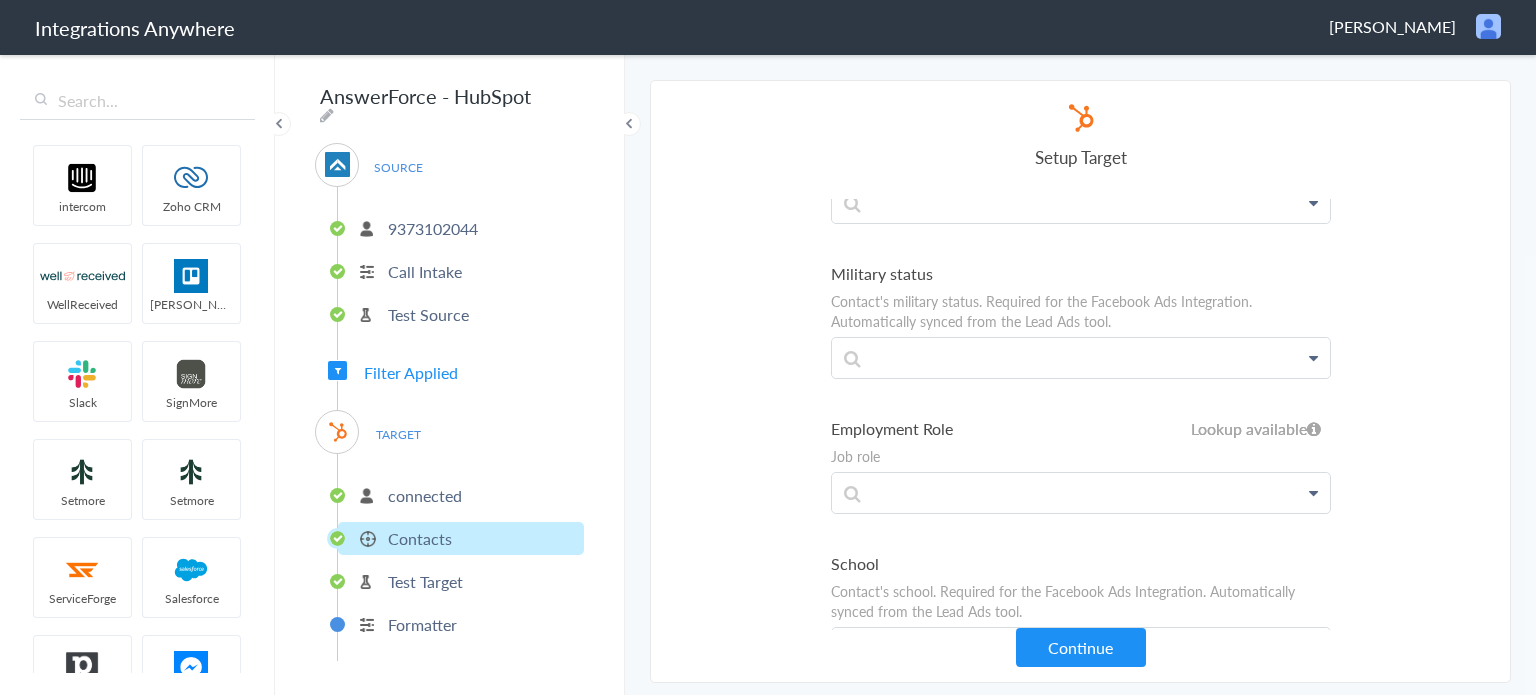 scroll, scrollTop: 8606, scrollLeft: 0, axis: vertical 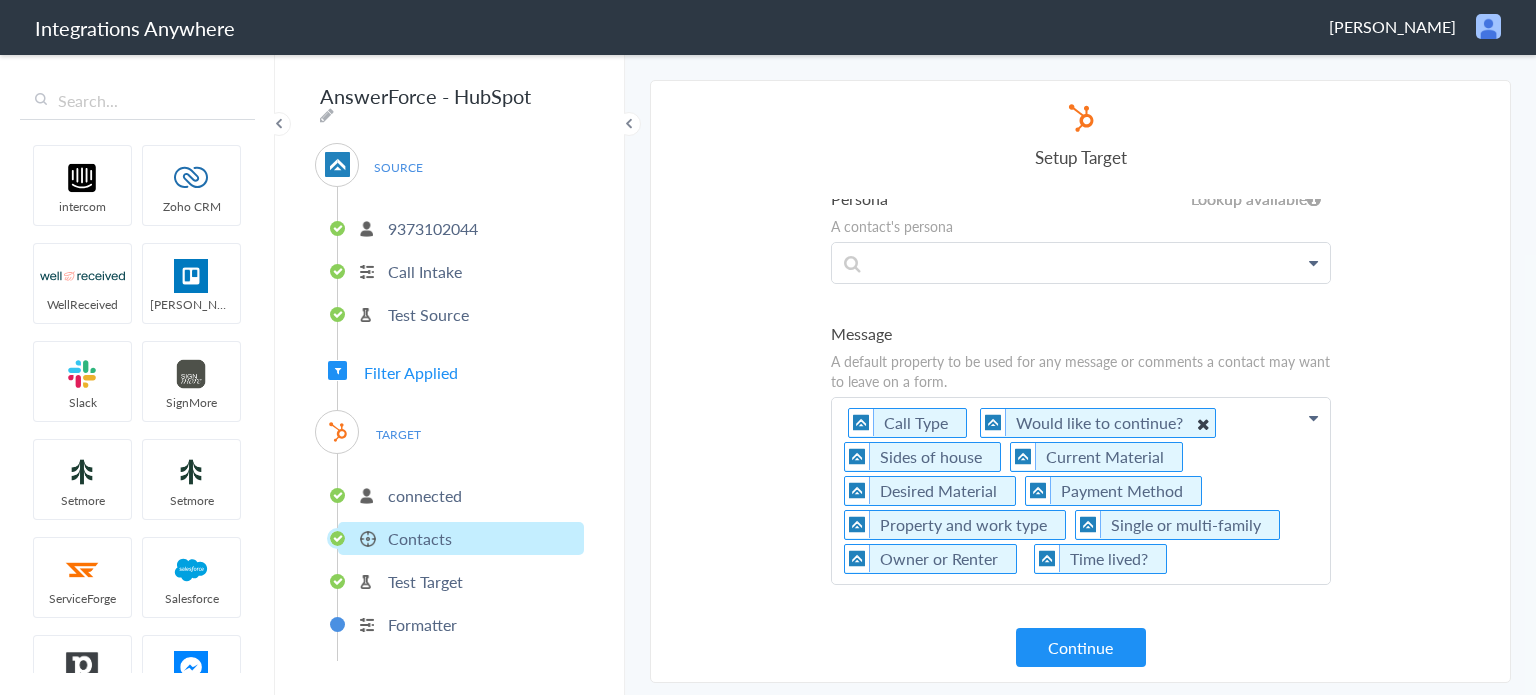 click on "Call Type     Would like to continue?   Sides of house   Current Material   Desired Material   Payment Method   Property and work type   Single or multi-family   Owner or Renter      Time lived?" at bounding box center [1081, 491] 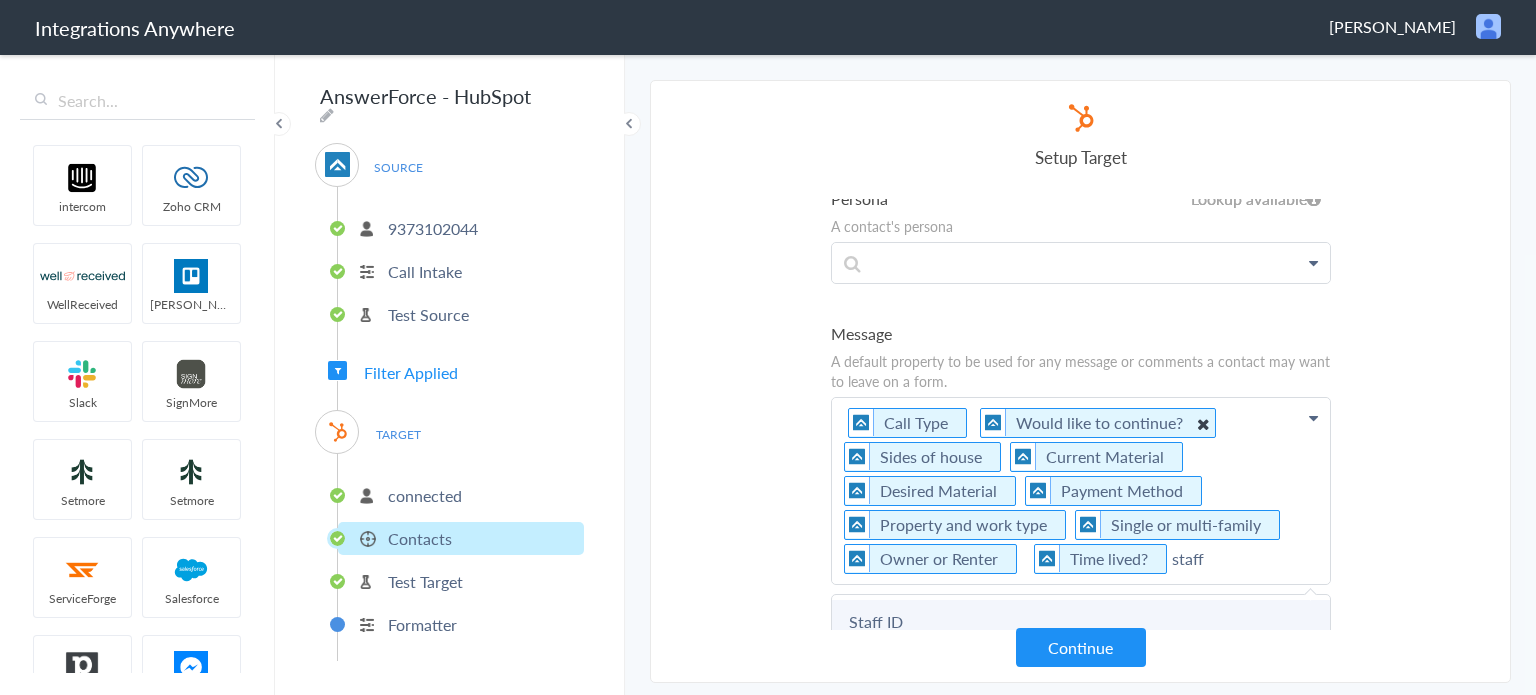 click on "Staff ID" at bounding box center [0, 0] 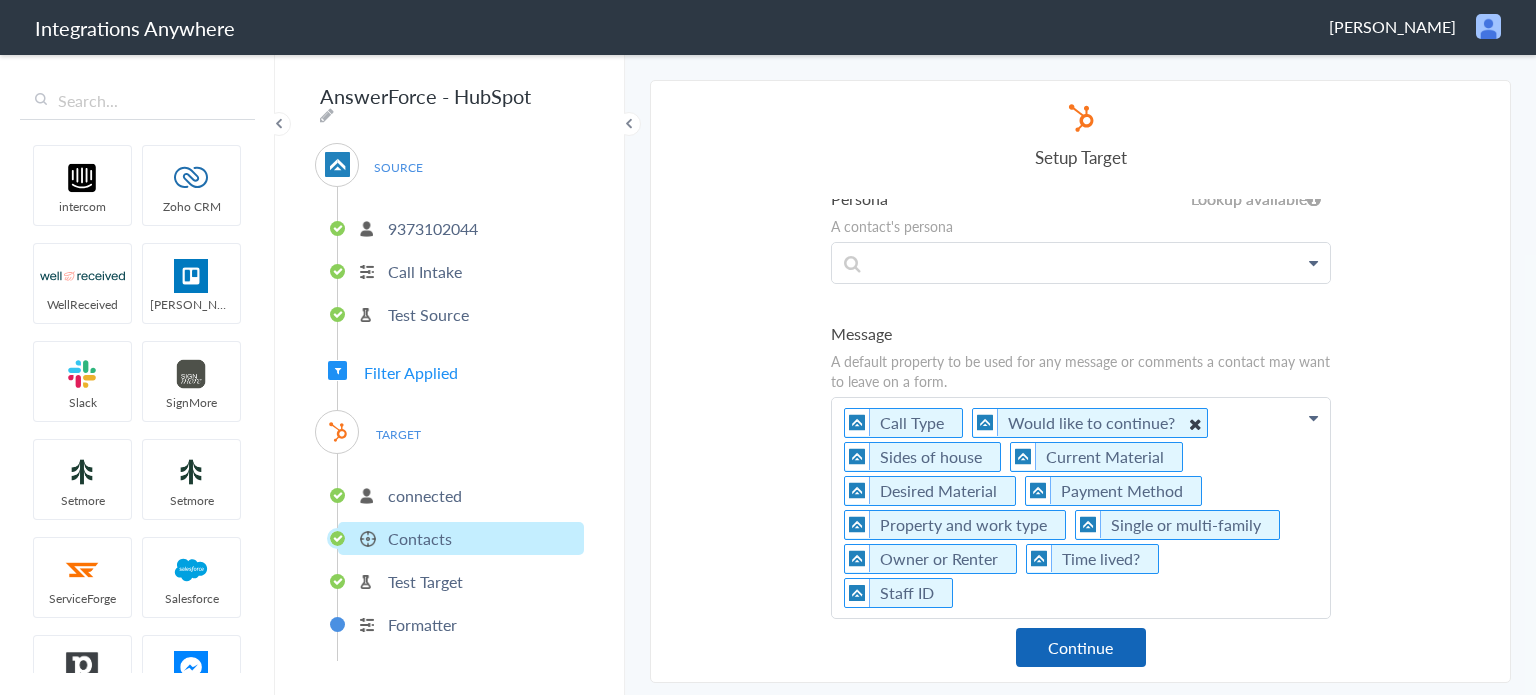 click on "Continue" at bounding box center (1081, 647) 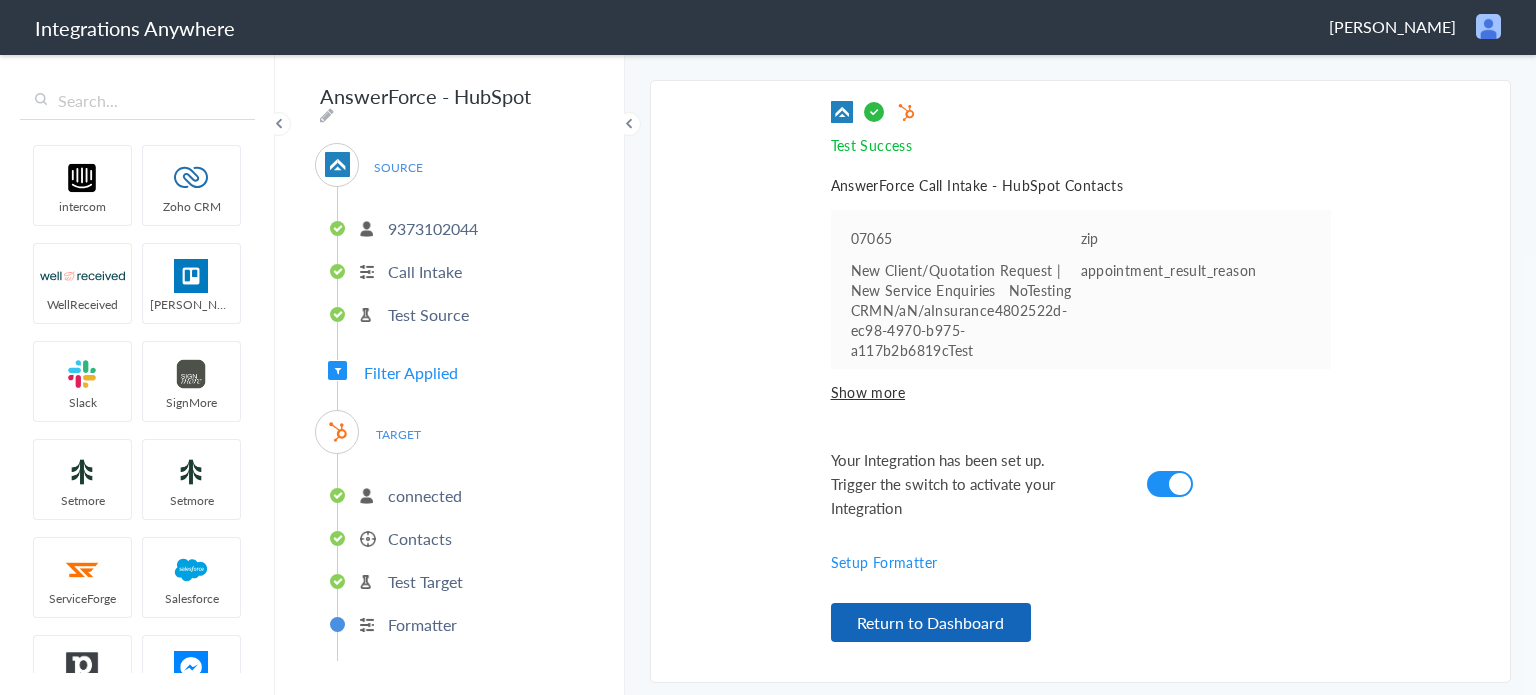 click on "Return to Dashboard" at bounding box center (931, 622) 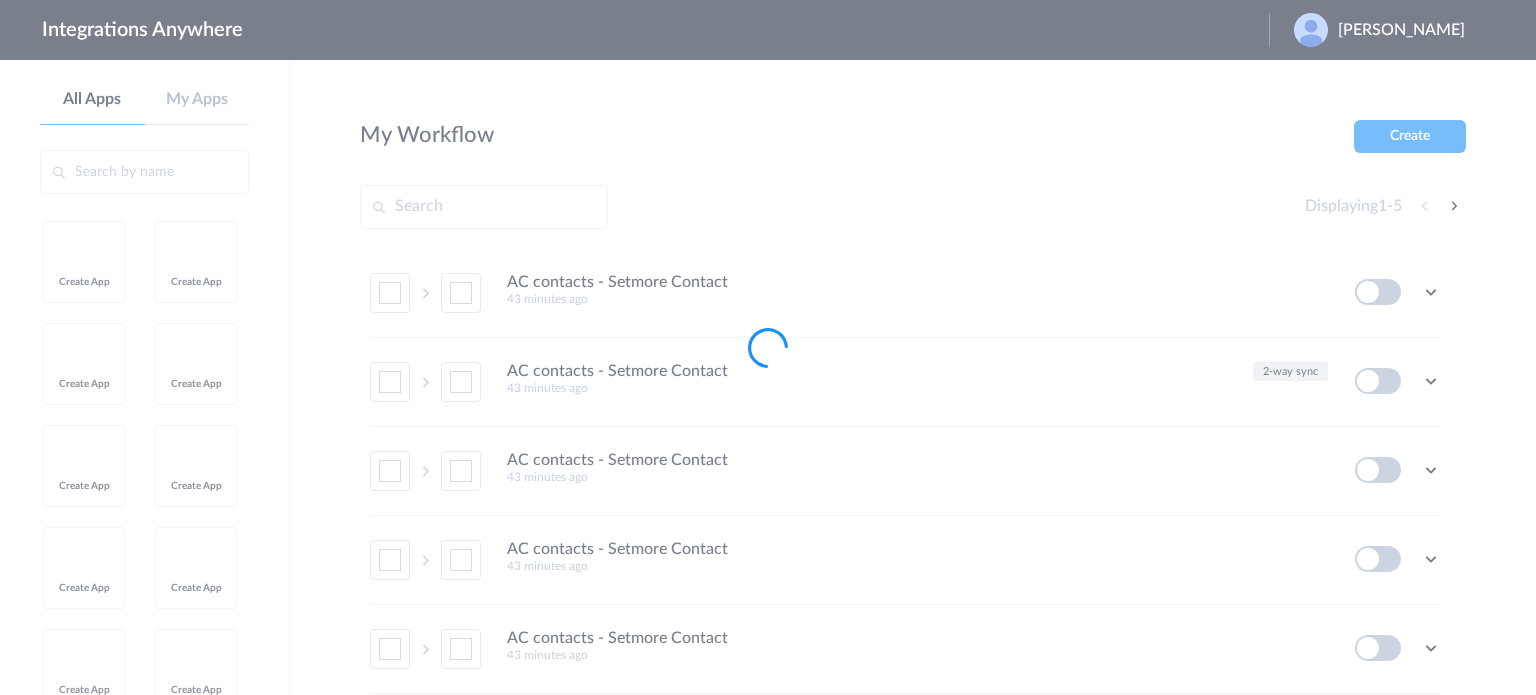 scroll, scrollTop: 0, scrollLeft: 0, axis: both 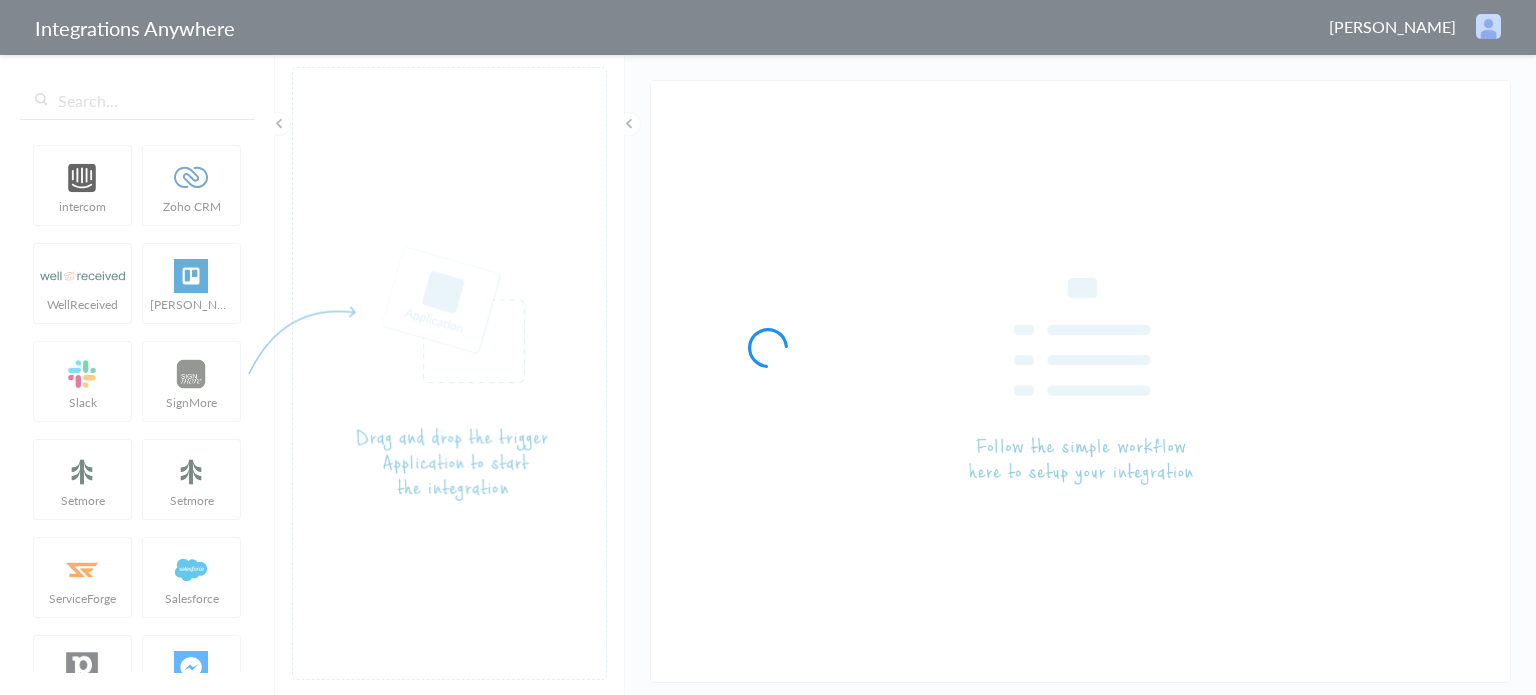 type on "AnswerForce - HubSpot" 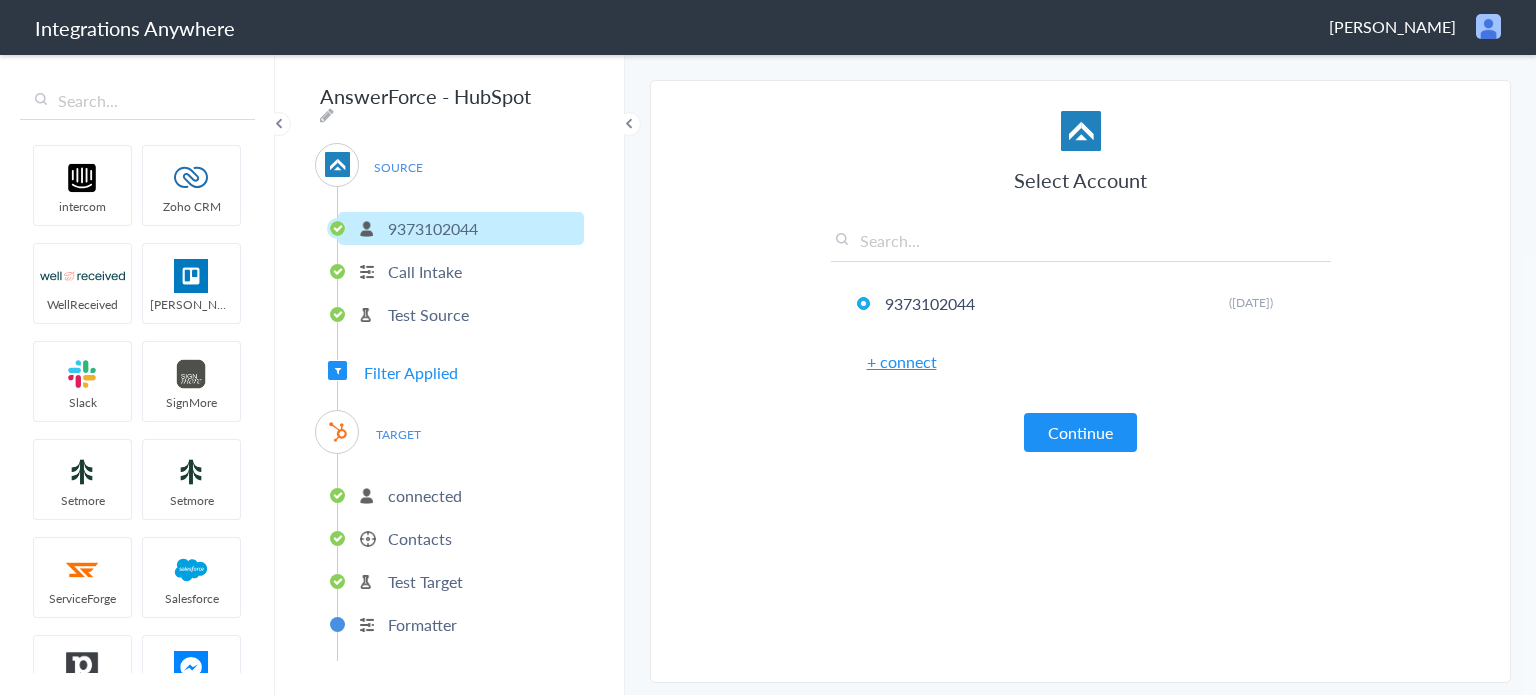 click on "Test Target" at bounding box center (425, 581) 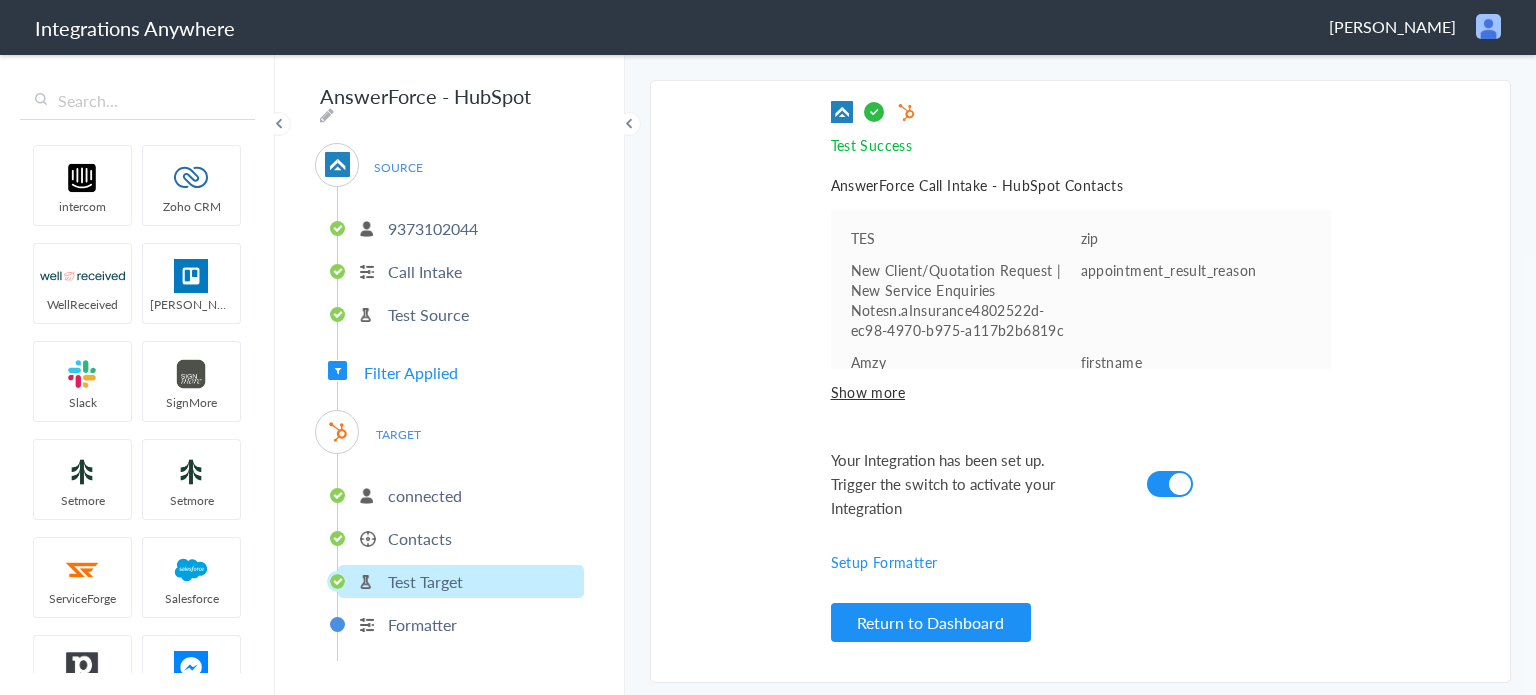 click on "Contacts" at bounding box center (420, 538) 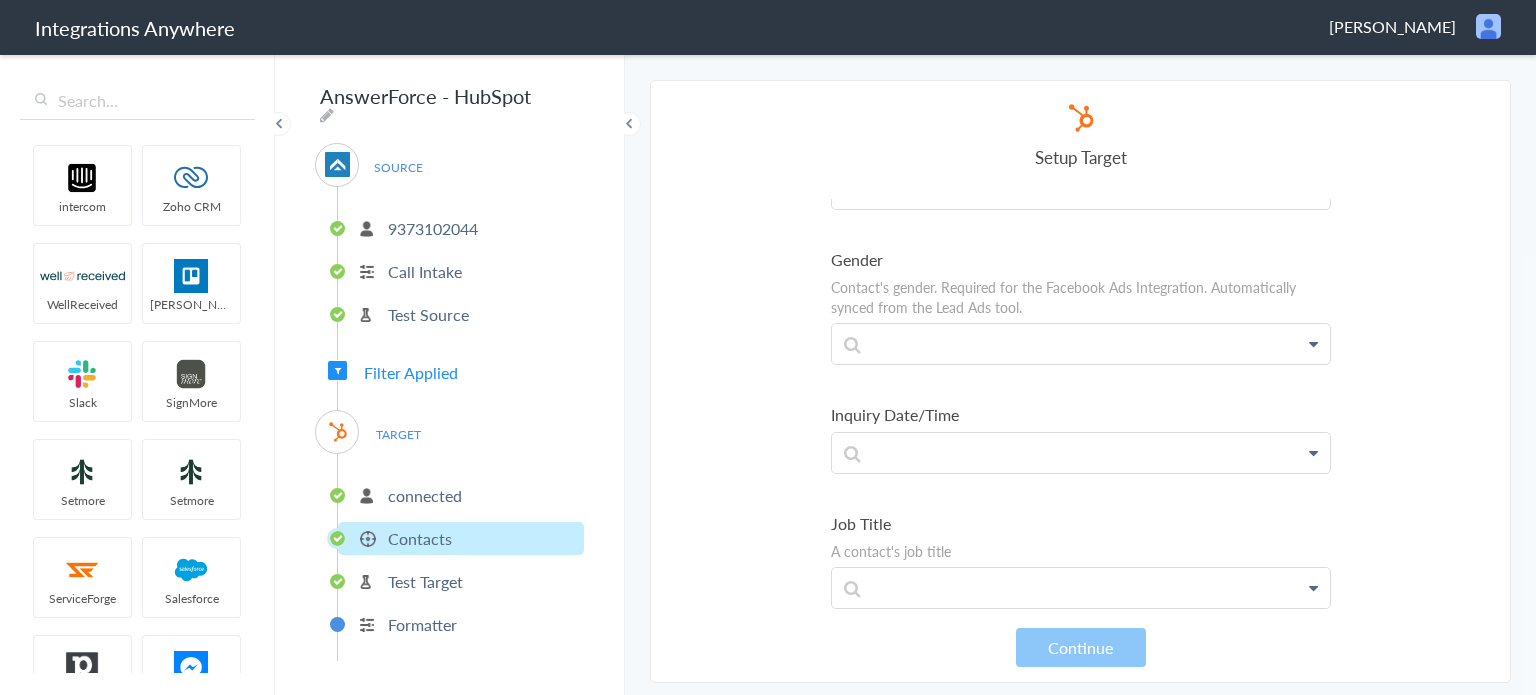 scroll, scrollTop: 0, scrollLeft: 0, axis: both 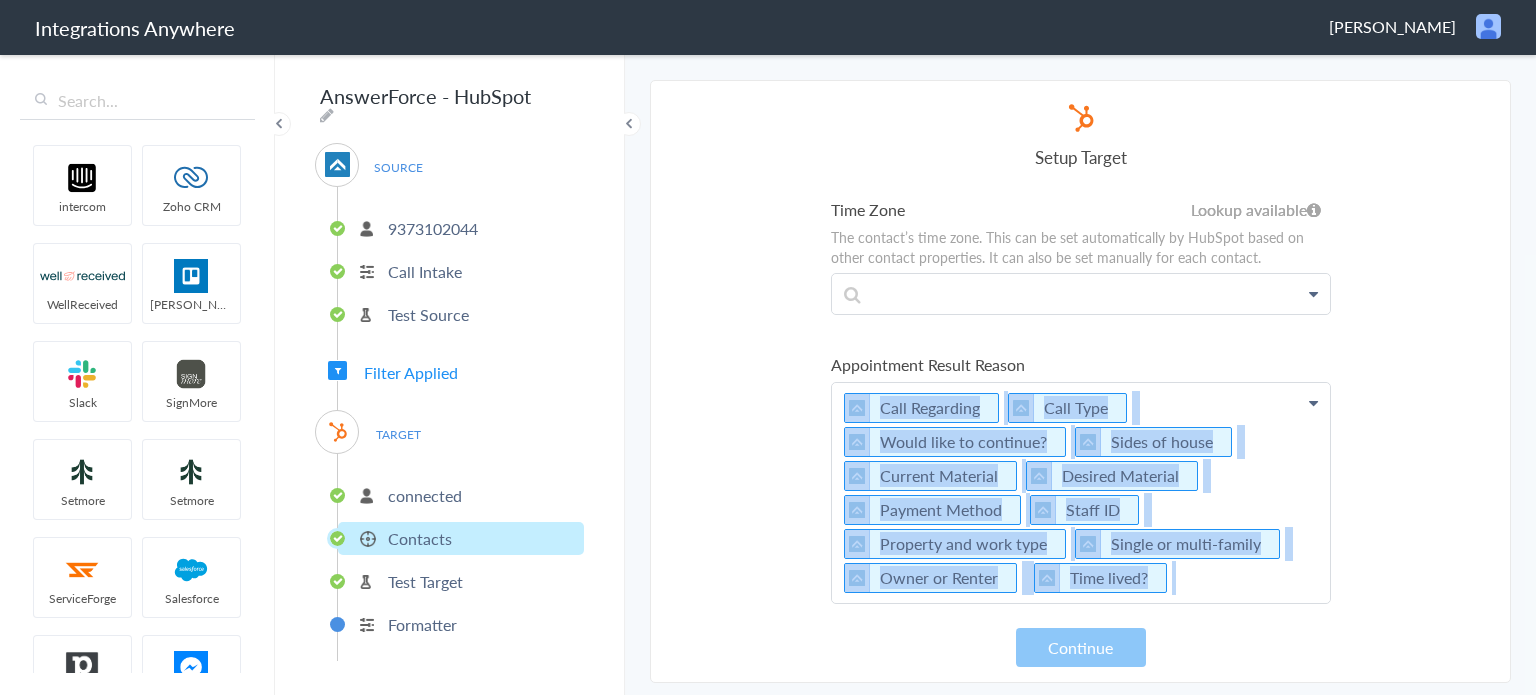 drag, startPoint x: 1169, startPoint y: 566, endPoint x: 831, endPoint y: 378, distance: 386.76608 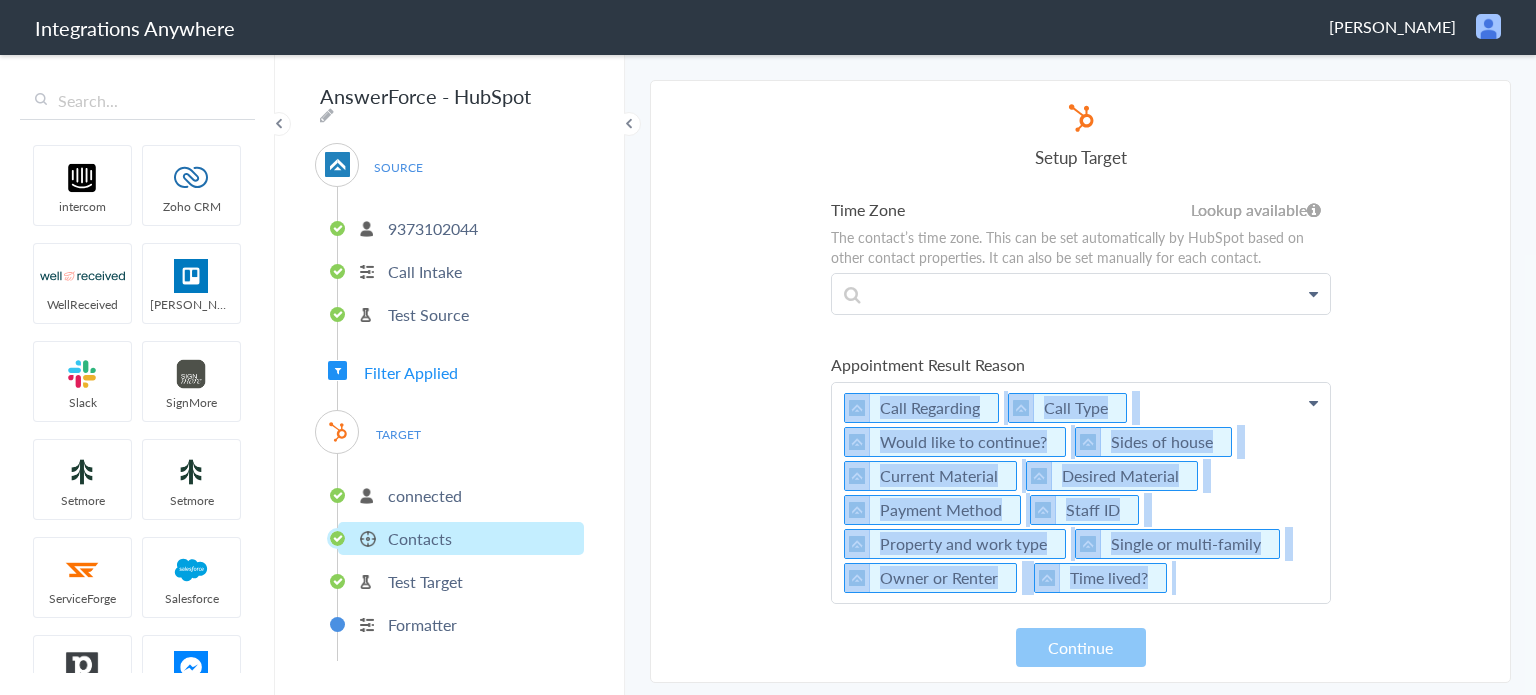 click on "Call Regarding   Call Type       Would like to continue?   Sides of house   Current Material   Desired Material   Payment Method   Staff ID   Property and work type   Single or multi-family   Owner or Renter      Time lived?" at bounding box center (1081, -1125) 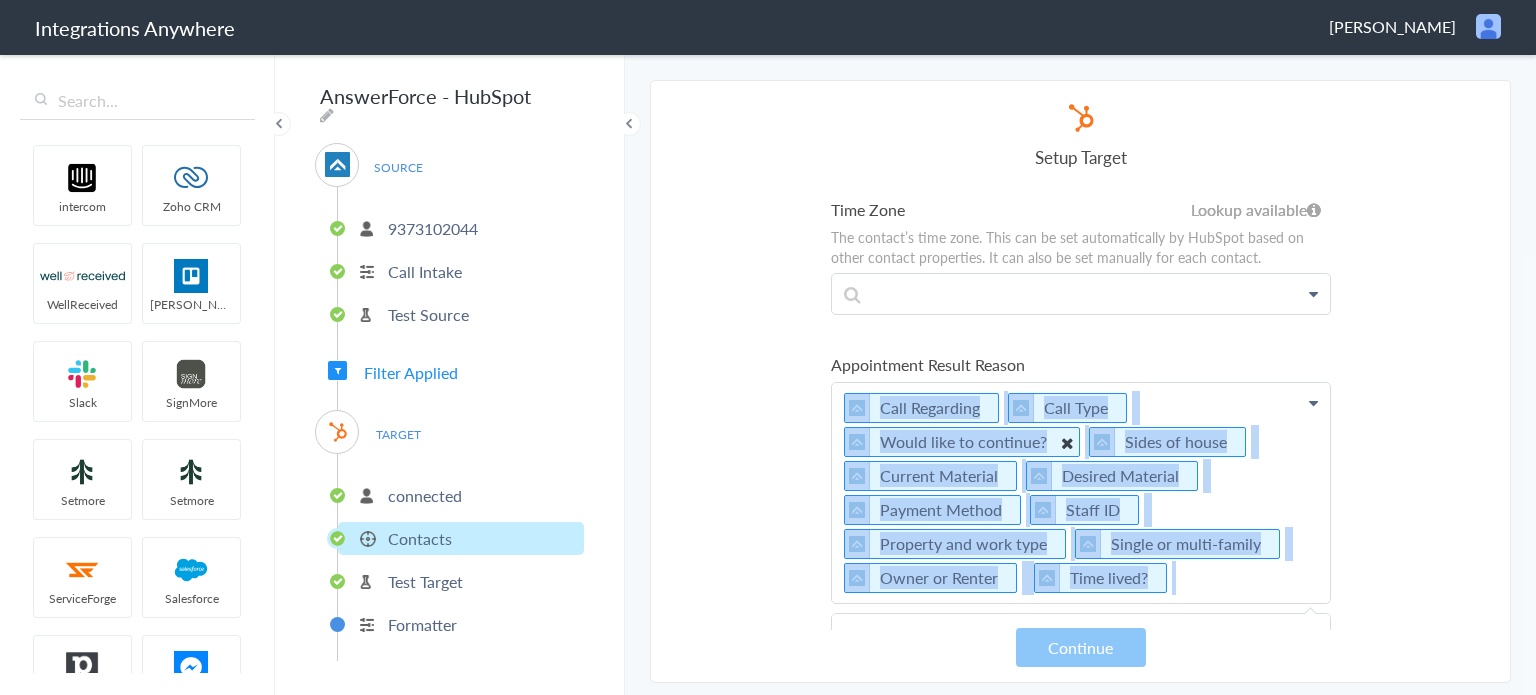 copy on "Call Regarding   Call Type       Would like to continue?   Sides of house   Current Material   Desired Material   Payment Method   Staff ID   Property and work type   Single or multi-family   Owner or Renter      Time lived?" 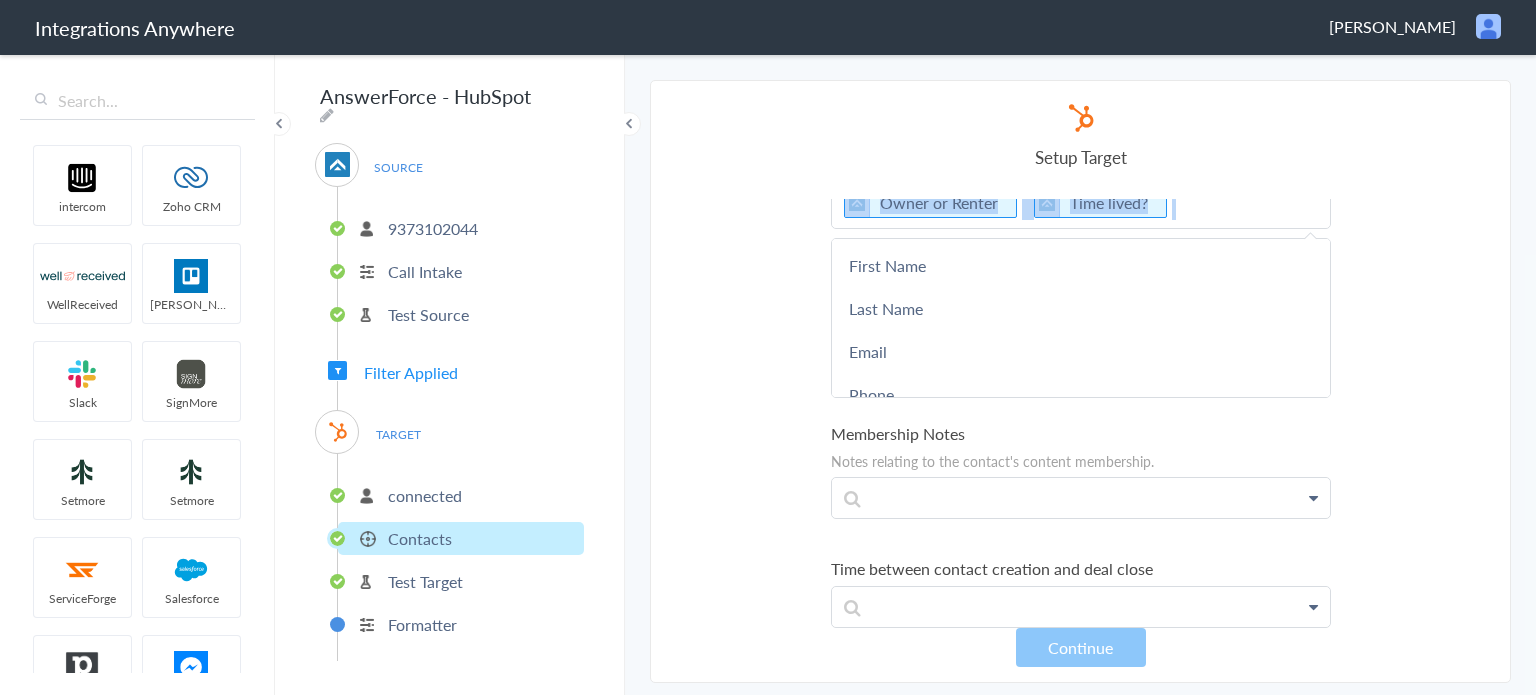 scroll, scrollTop: 1810, scrollLeft: 0, axis: vertical 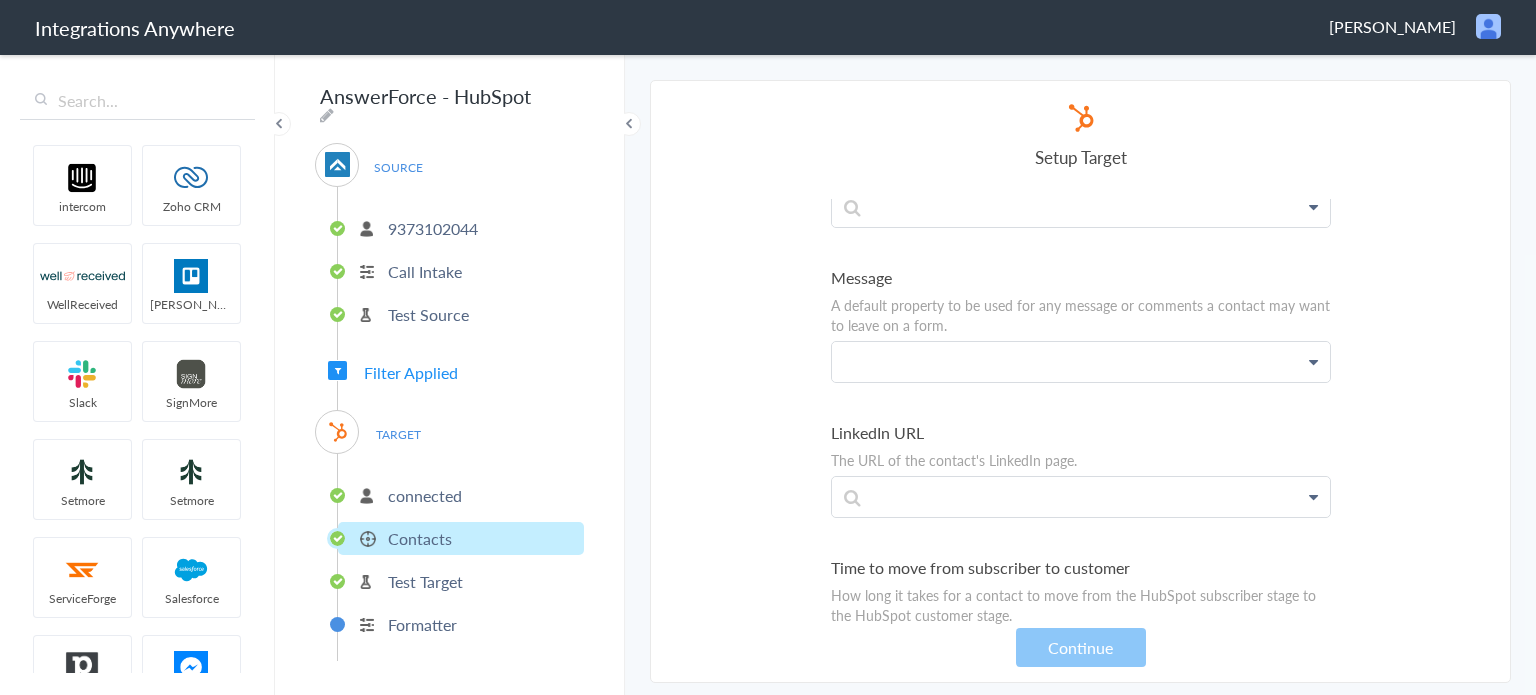 click at bounding box center (1081, -7176) 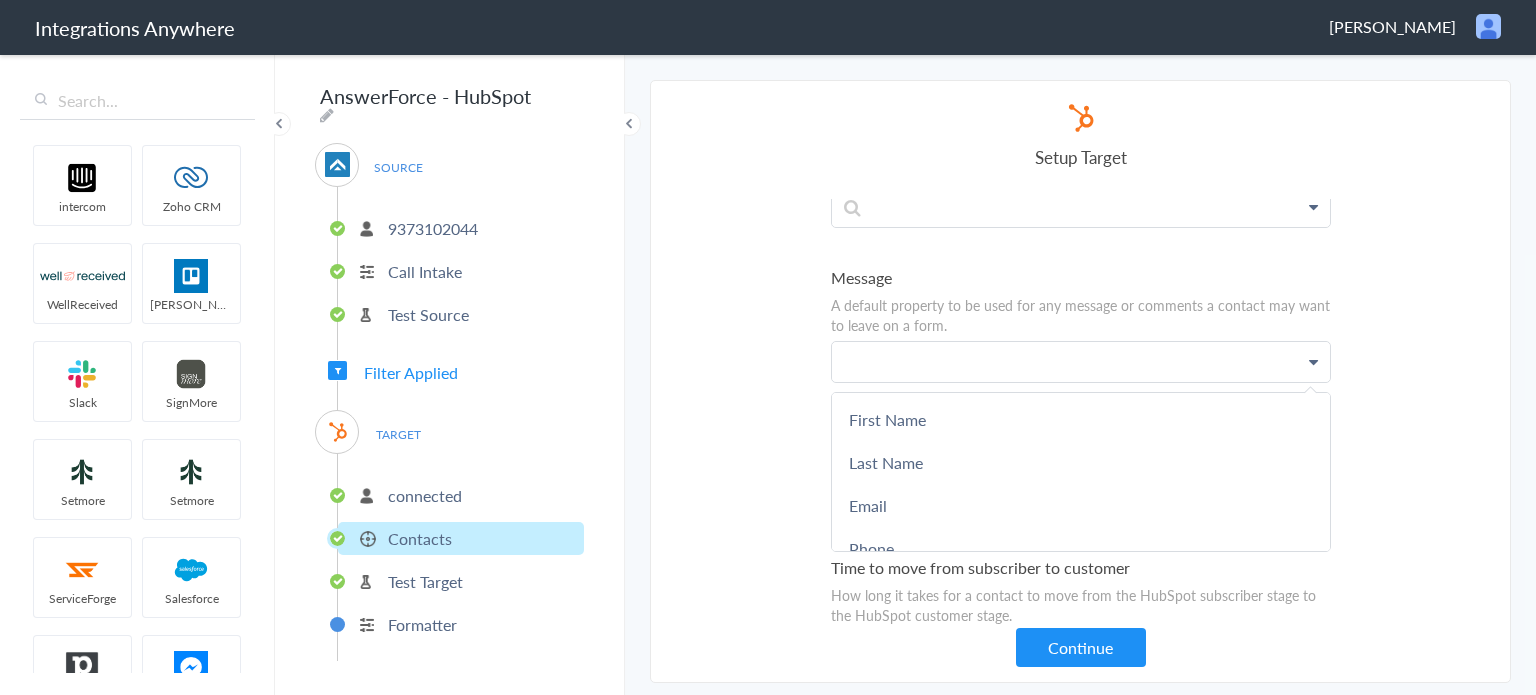 paste 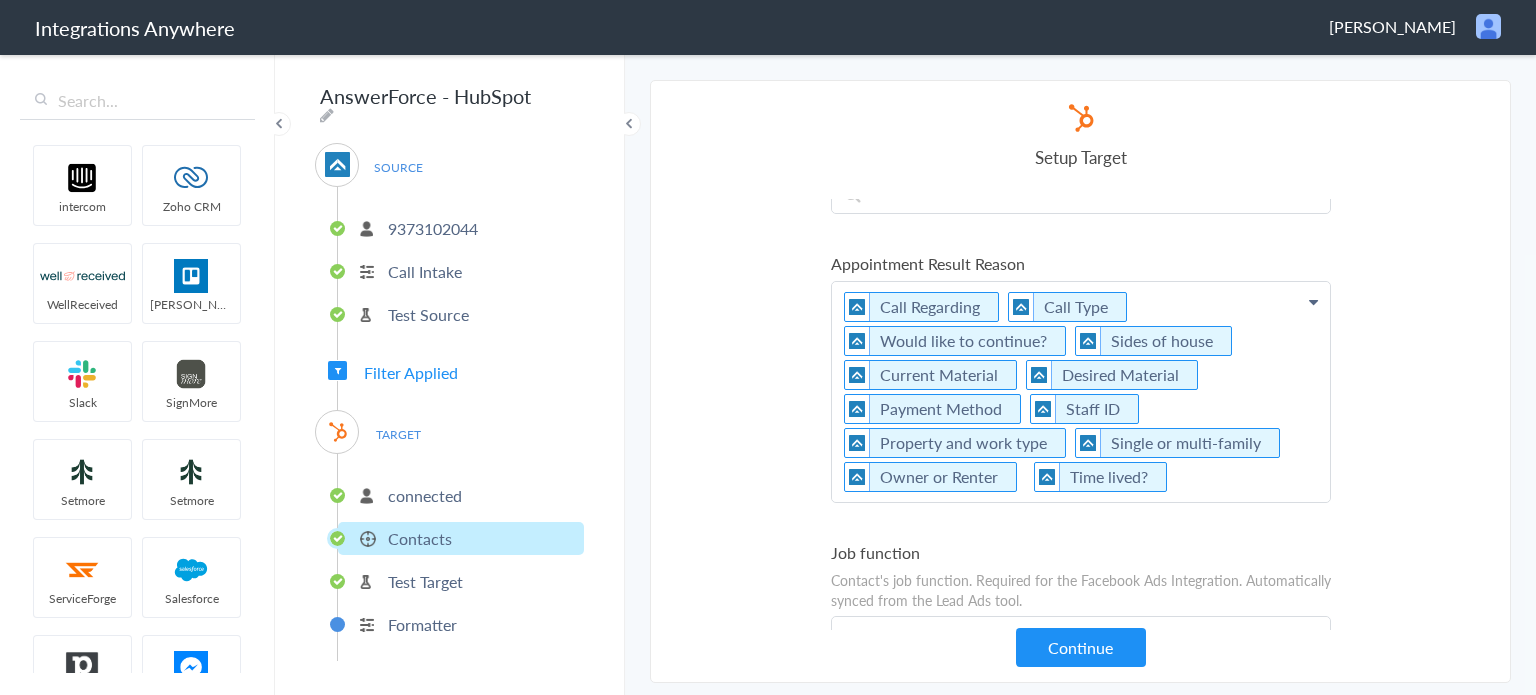 scroll, scrollTop: 1481, scrollLeft: 0, axis: vertical 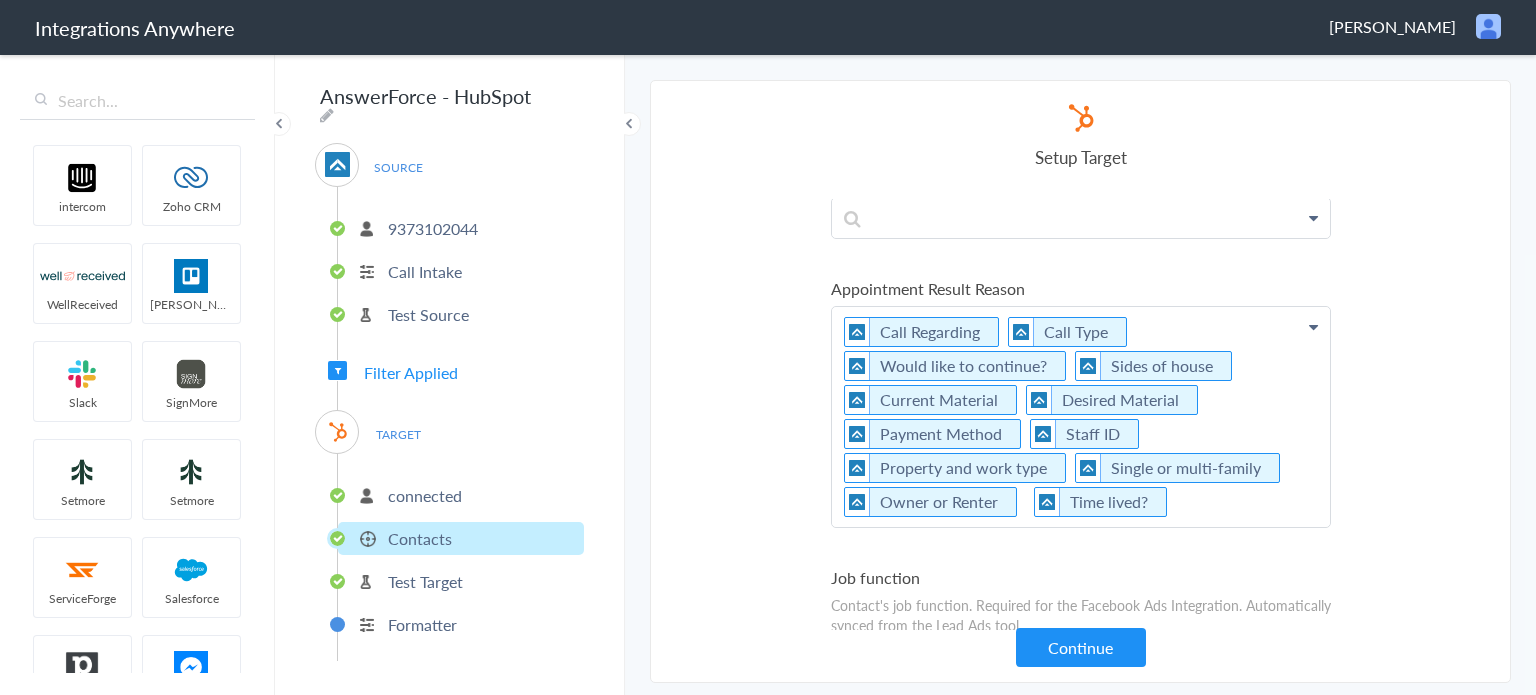 click on "Call Regarding   Call Type       Would like to continue?   Sides of house   Current Material   Desired Material   Payment Method   Staff ID   Property and work type   Single or multi-family   Owner or Renter      Time lived?" at bounding box center [1081, -1201] 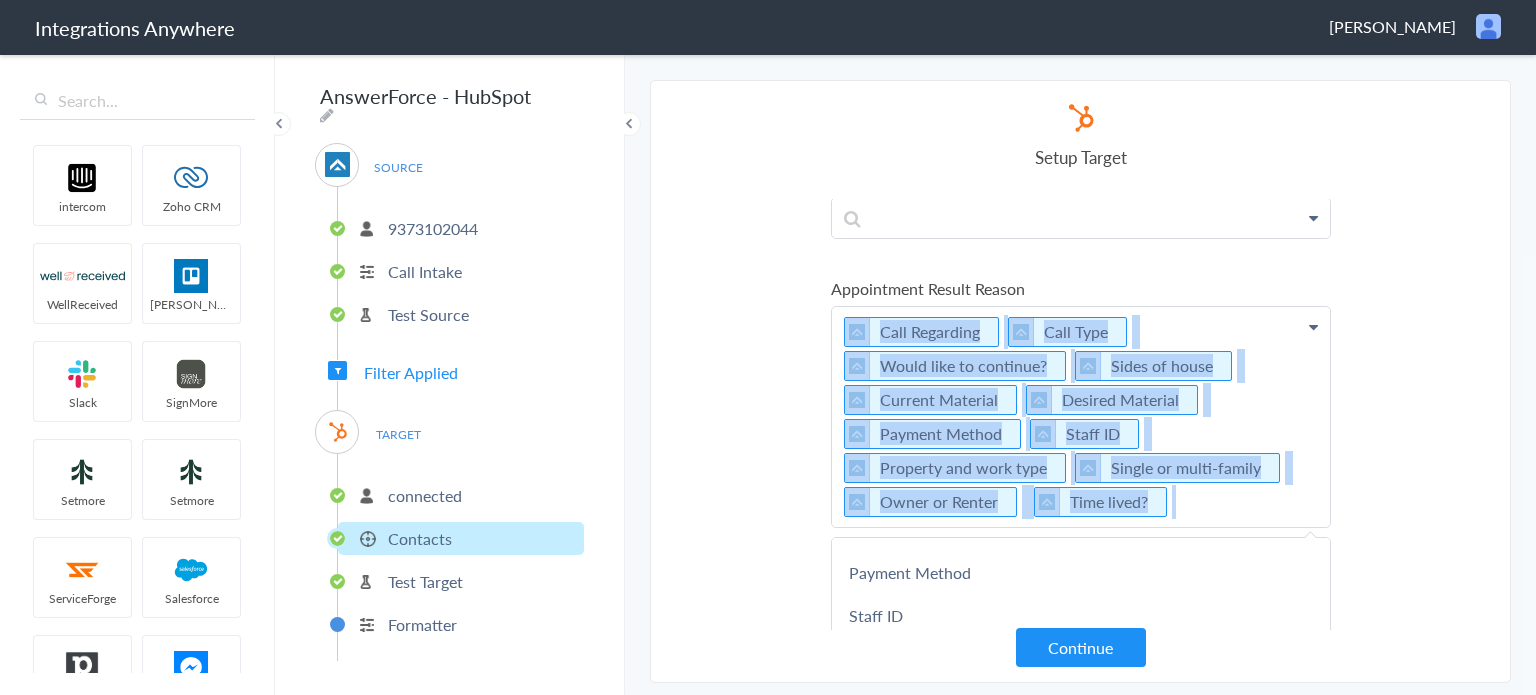 drag, startPoint x: 1192, startPoint y: 487, endPoint x: 810, endPoint y: 295, distance: 427.53714 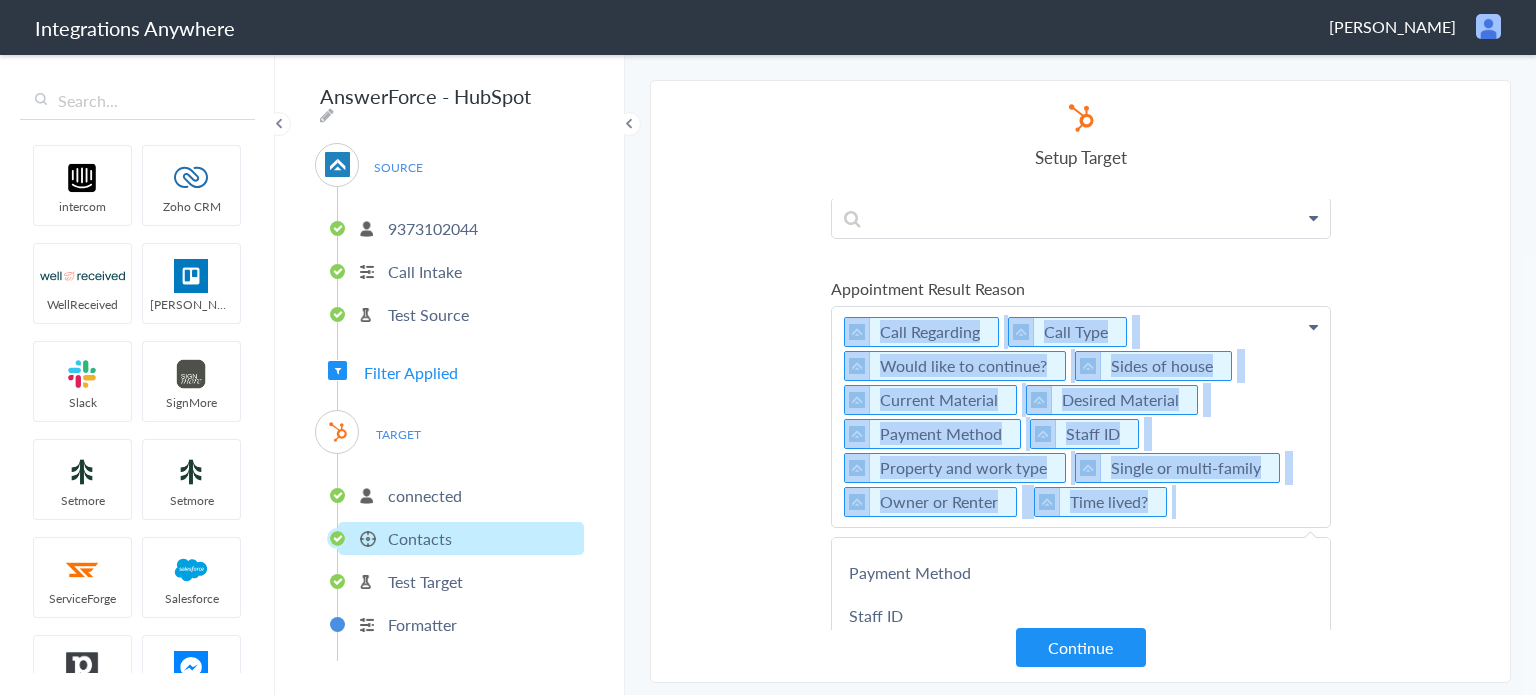 click on "Select  Account 9373102044       Rename   Delete   (2 days ago) + connect Continue Setup Source Call Intake Triggers when a new Call is taken Continue Test Source Test Source Test Failed
Select  Account connected       Rename   Delete   (2 days ago) + connect Continue Setup Target Company Create a new Company Contacts Create a new Contact Create or Update Contact Creates a new contact or updates an existing contact based on email address Deals Create a new Deal Continue   Email A contact's email address Email   First Name   Last Name   Email   Phone   Requested Person's Name   Current Material   Date stamp   Message   Was the appointment booked?   Single or multi-family   Zip/Postal Code   Call End Time   Connection Id   Caller ID   Call regarding   Desired Material   Payment Method   Staff ID   Call Closing Note   Call Start Time   Account ID   HistoryId   Calling for   Sales/Solicitation   Property and work type   City   accountNumber   Sides of house   Call Regarding" at bounding box center (1080, 381) 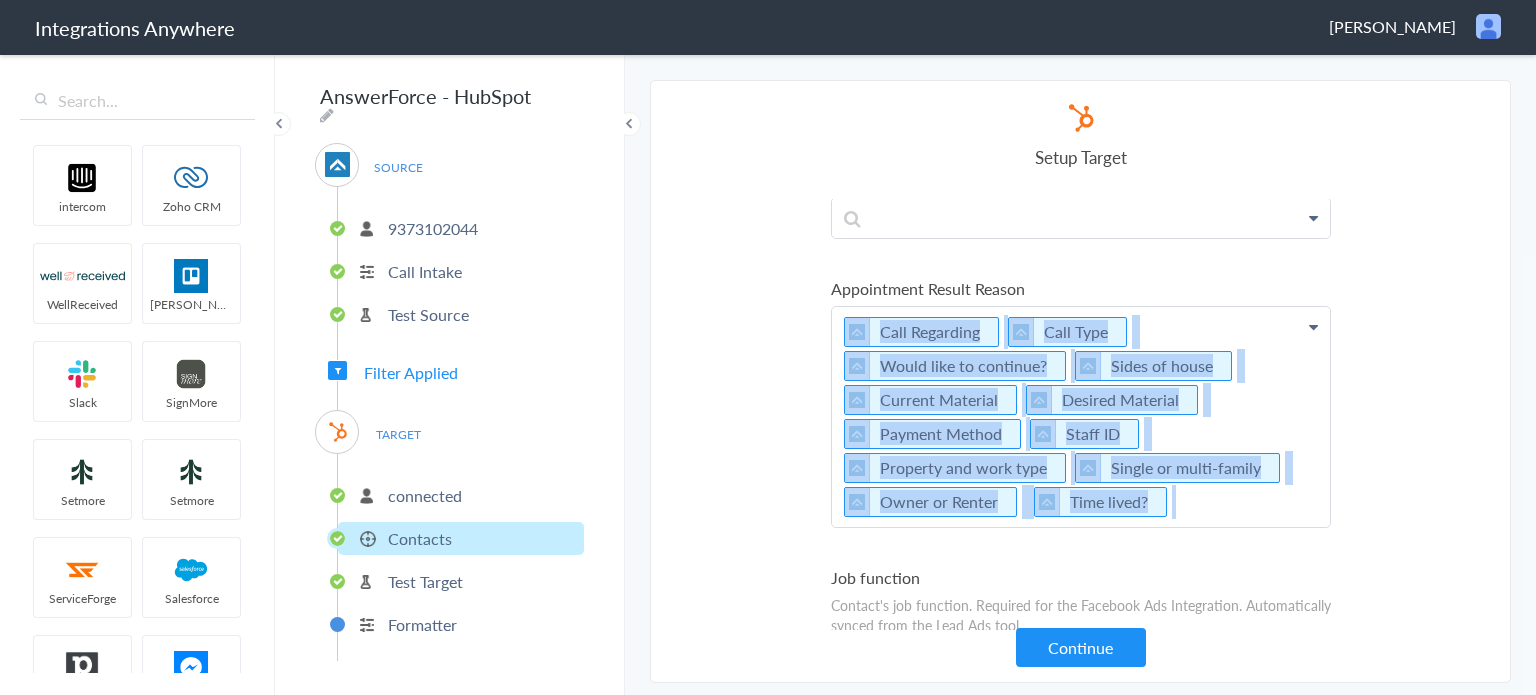 type 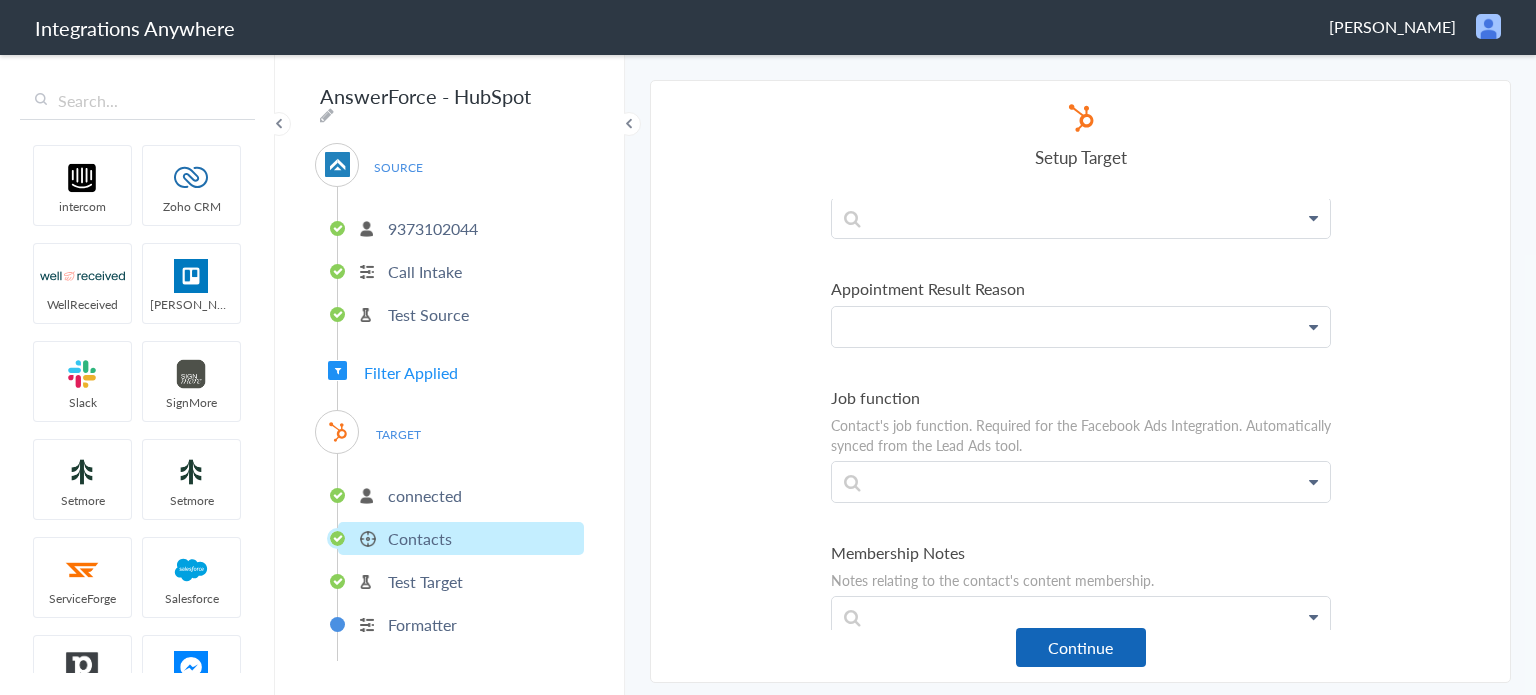 click on "Continue" at bounding box center [1081, 647] 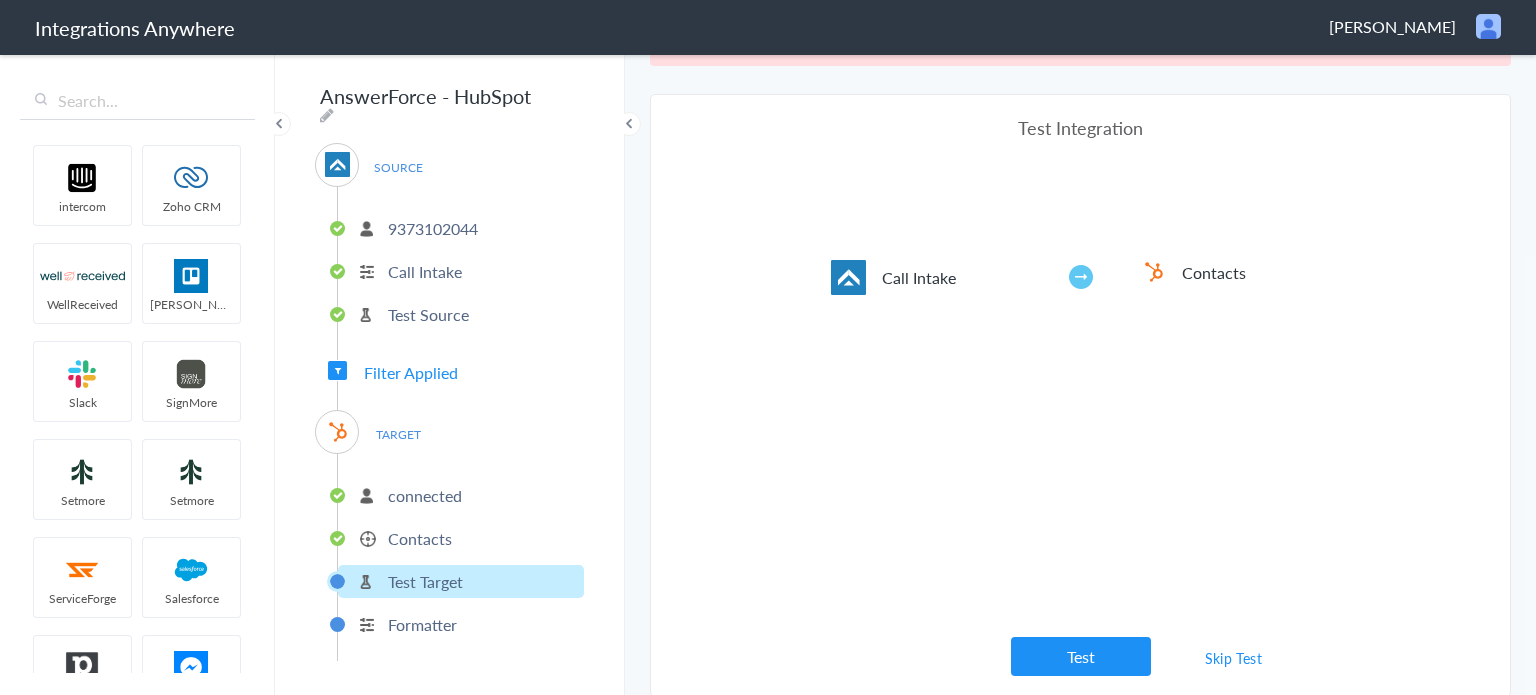 scroll, scrollTop: 72, scrollLeft: 0, axis: vertical 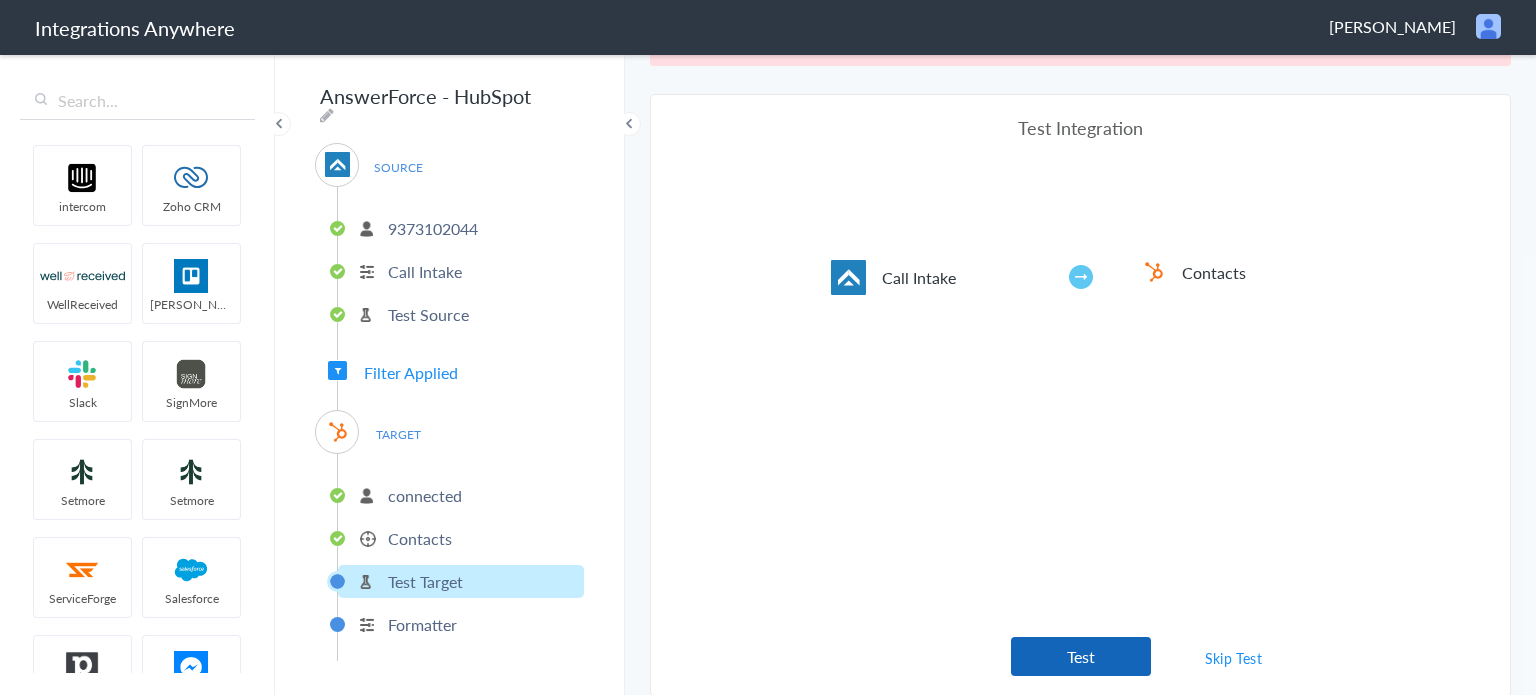 click on "Test" at bounding box center (1081, 656) 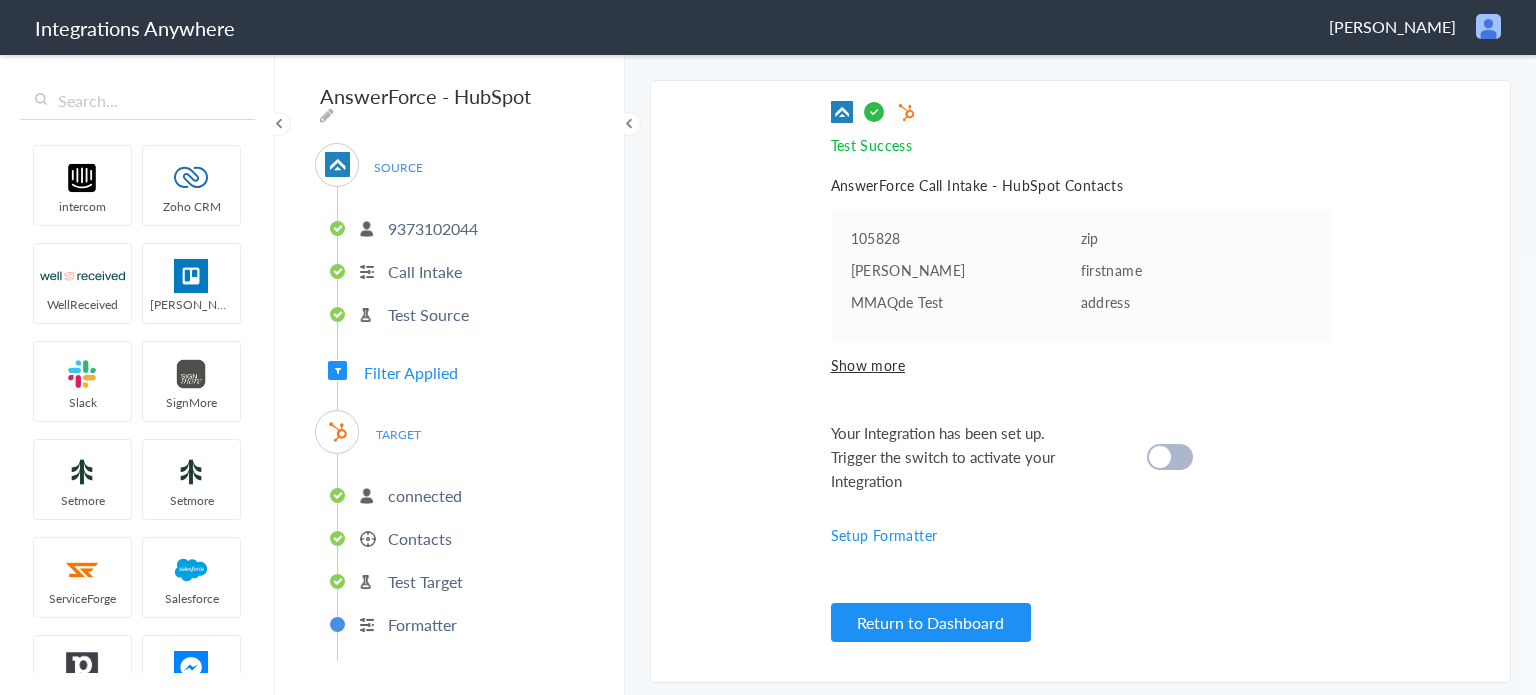 scroll, scrollTop: 0, scrollLeft: 0, axis: both 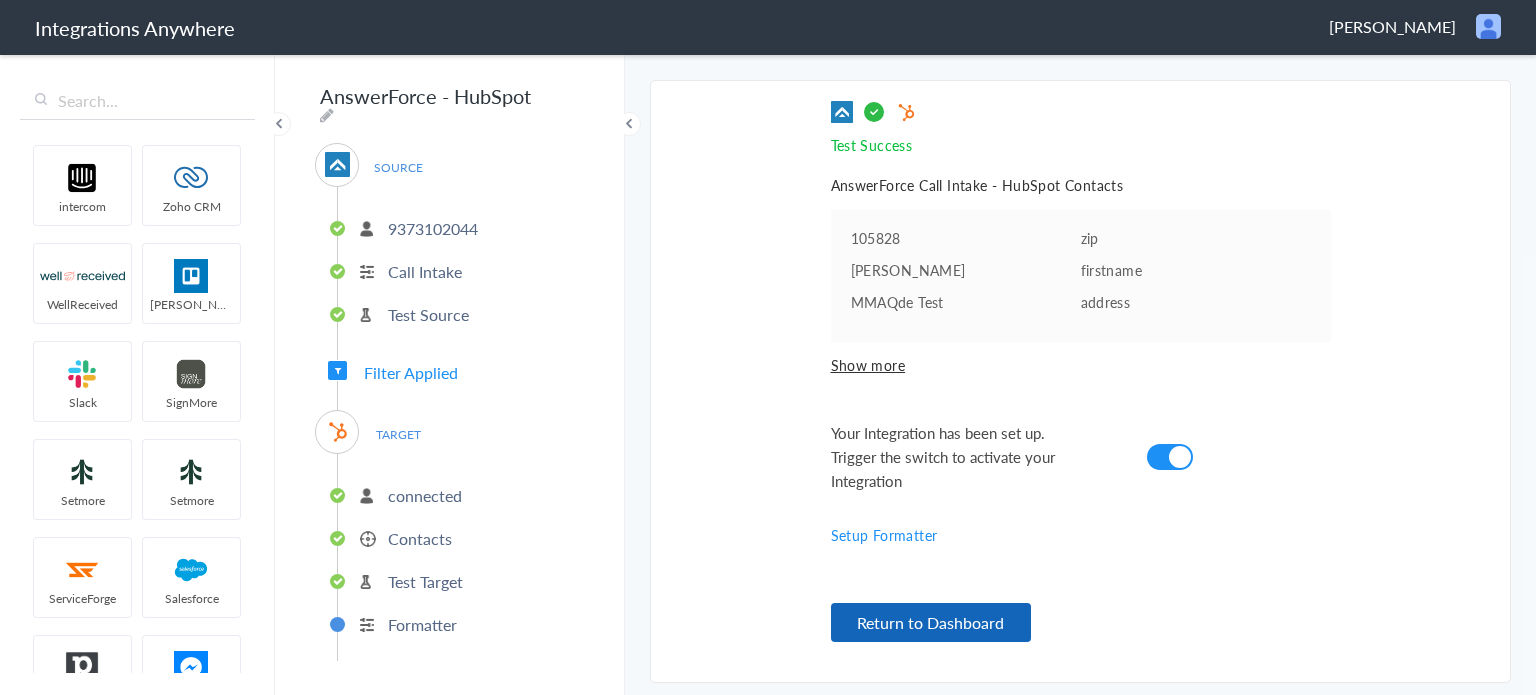 click on "Return to Dashboard" at bounding box center (931, 622) 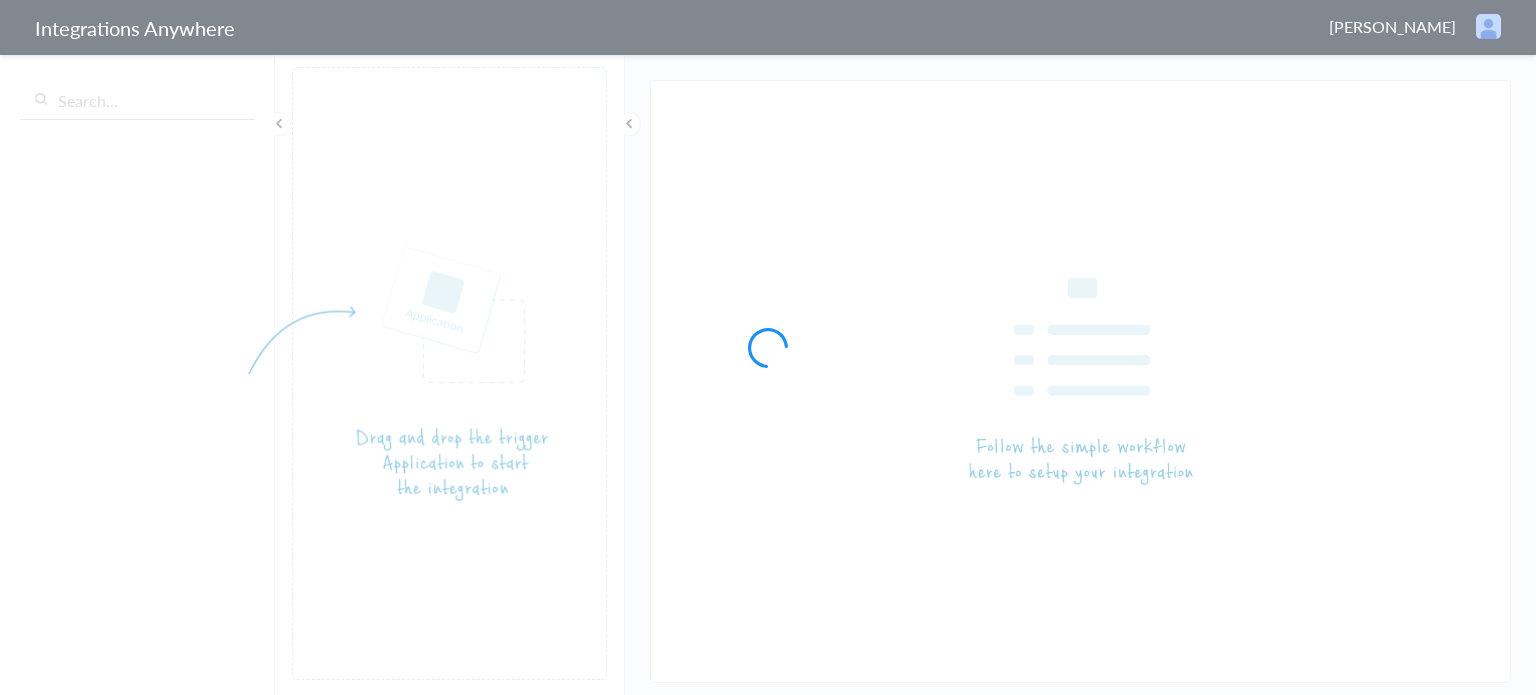 scroll, scrollTop: 0, scrollLeft: 0, axis: both 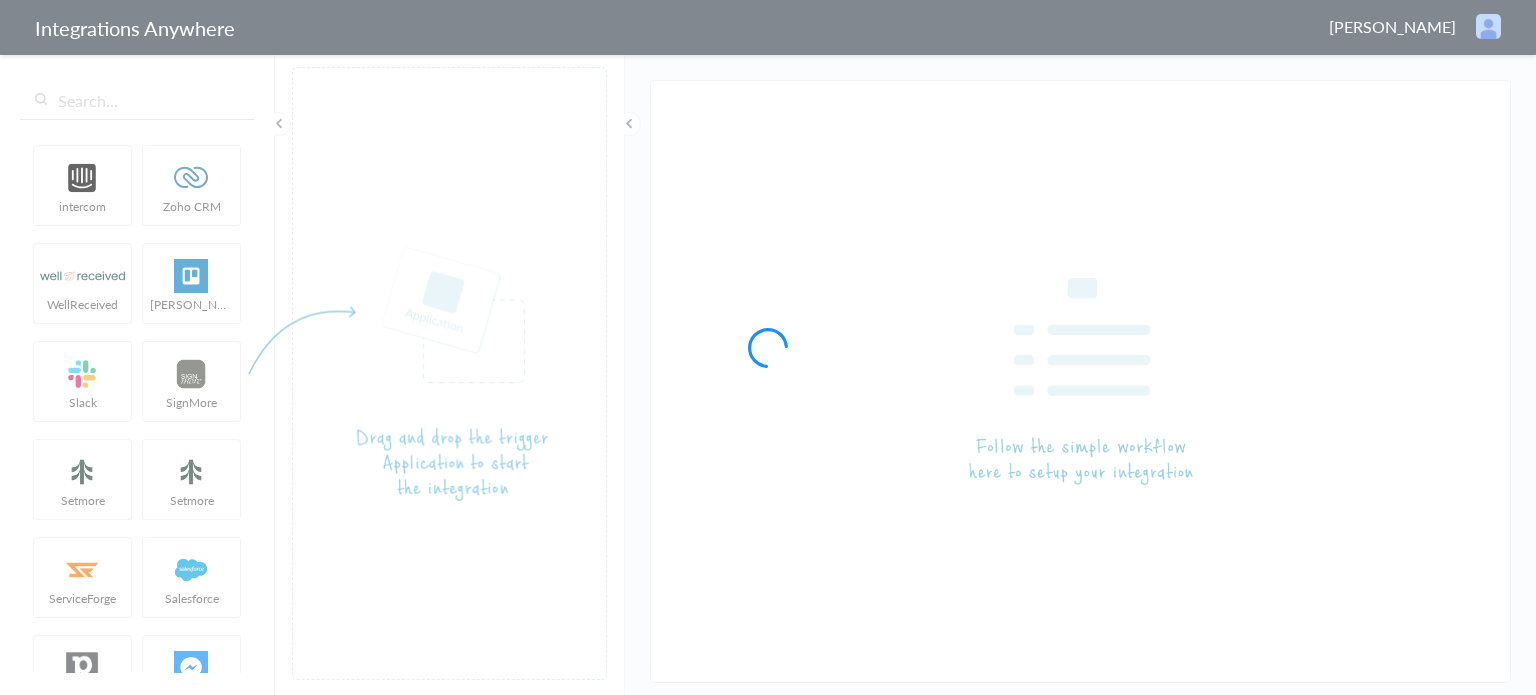 type on "AnswerForce - HubSpot" 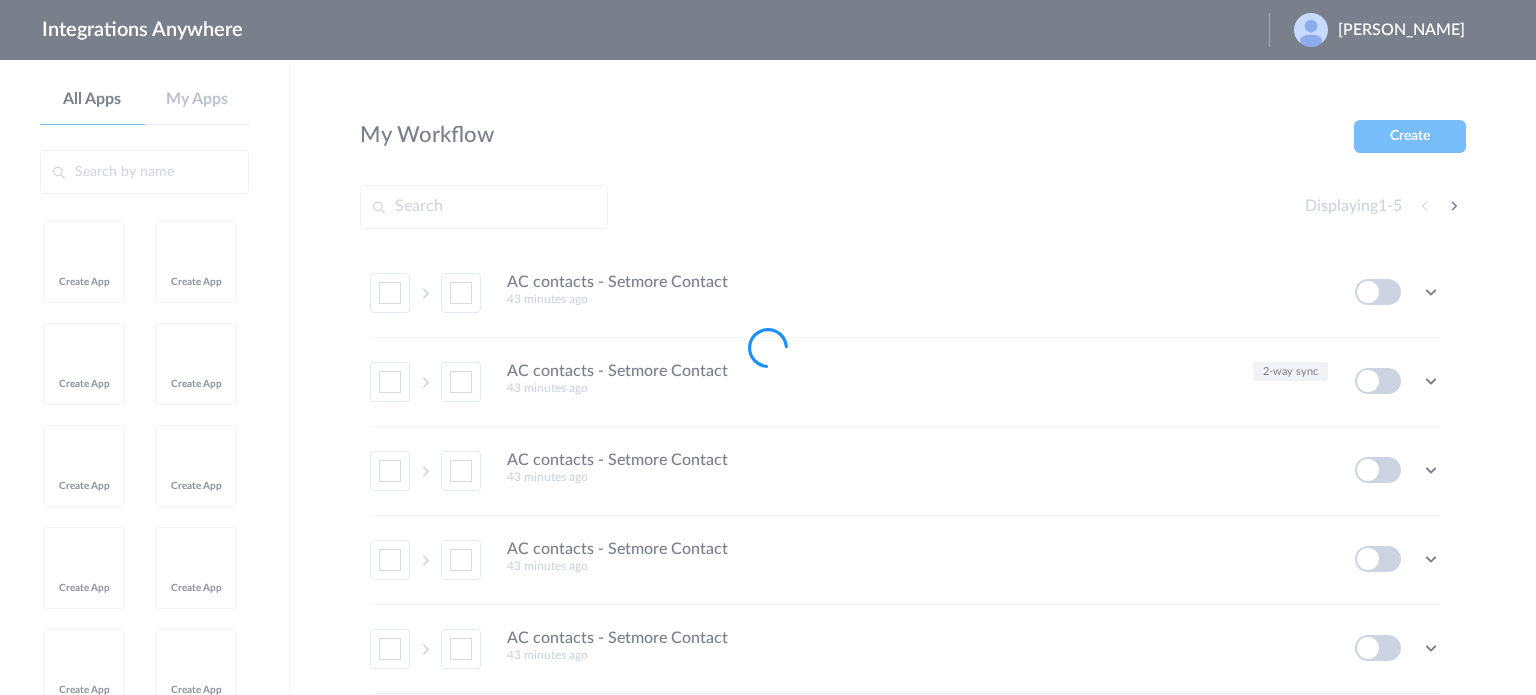 scroll, scrollTop: 0, scrollLeft: 0, axis: both 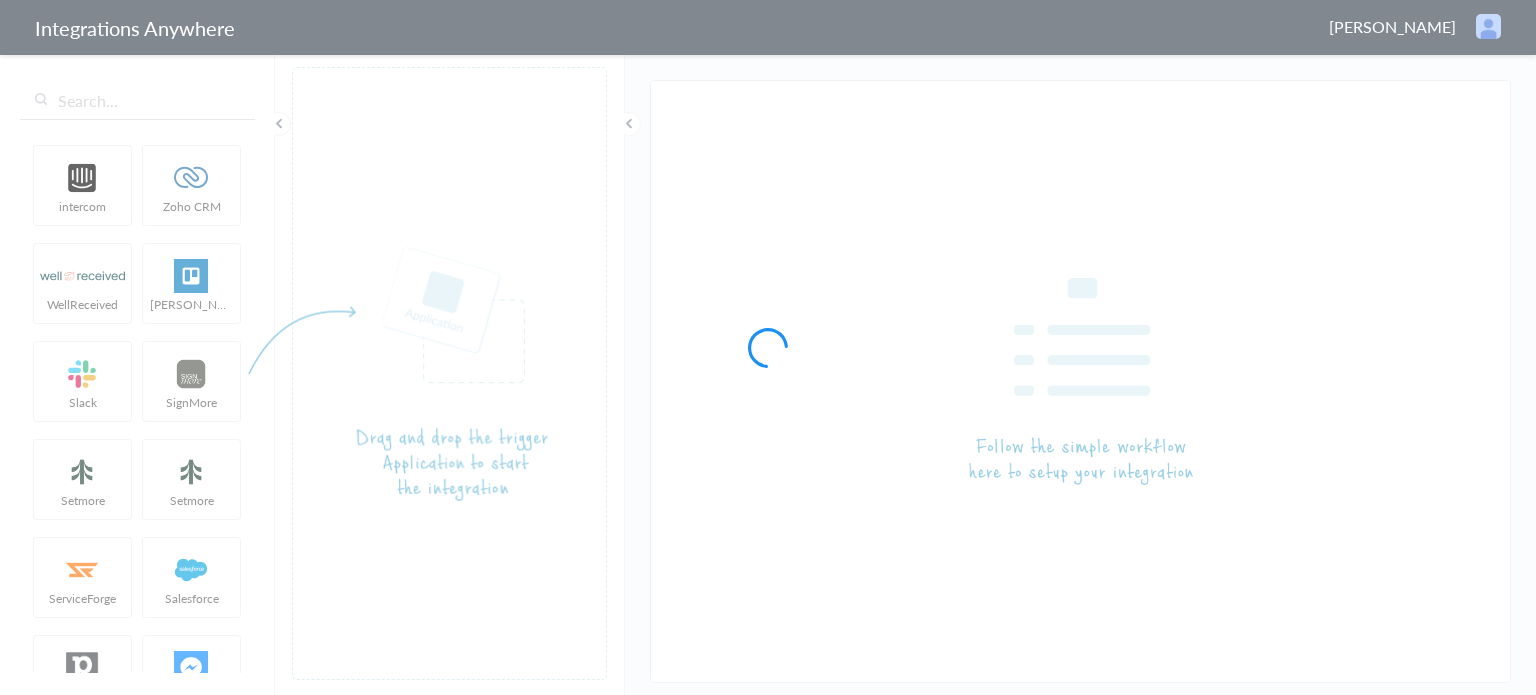 type on "AnswerForce - HubSpot" 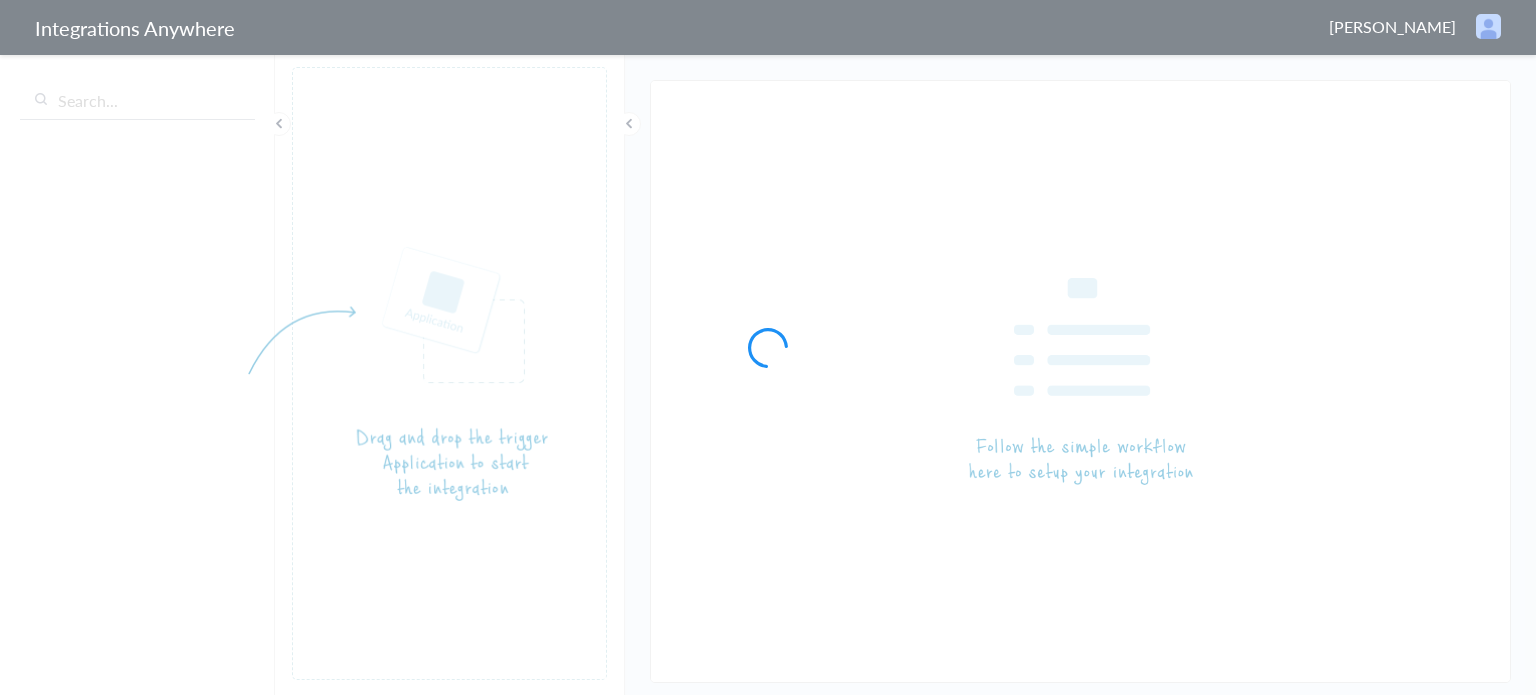 scroll, scrollTop: 0, scrollLeft: 0, axis: both 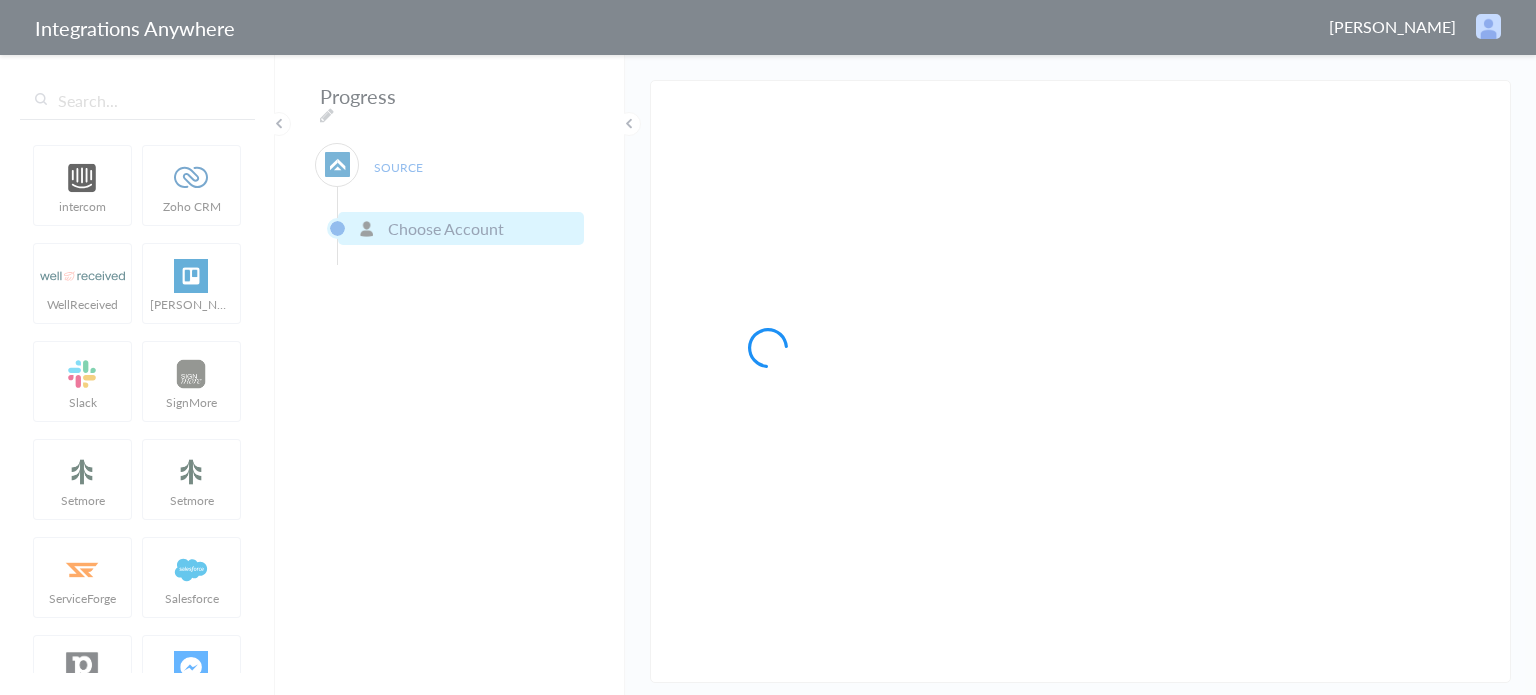 type on "AnswerForce - HubSpot" 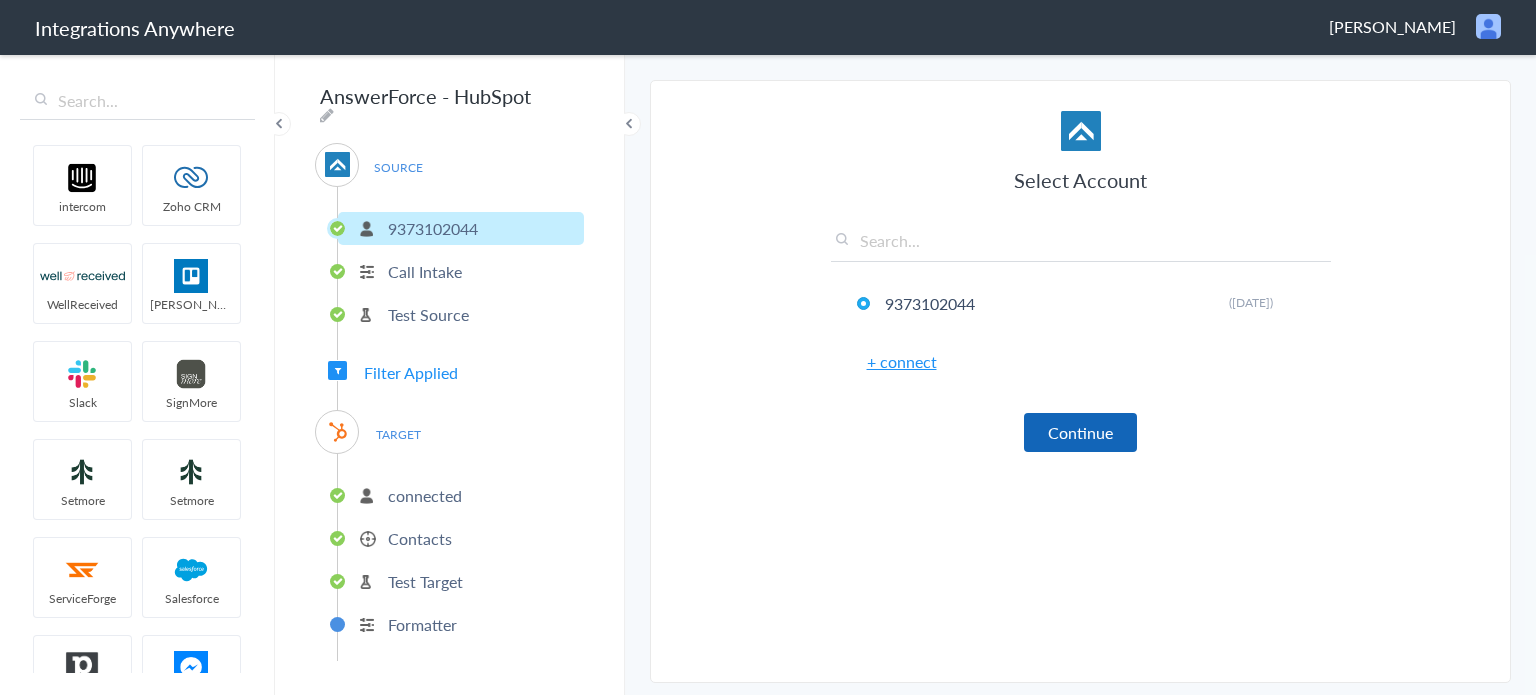 click on "Continue" at bounding box center [1080, 432] 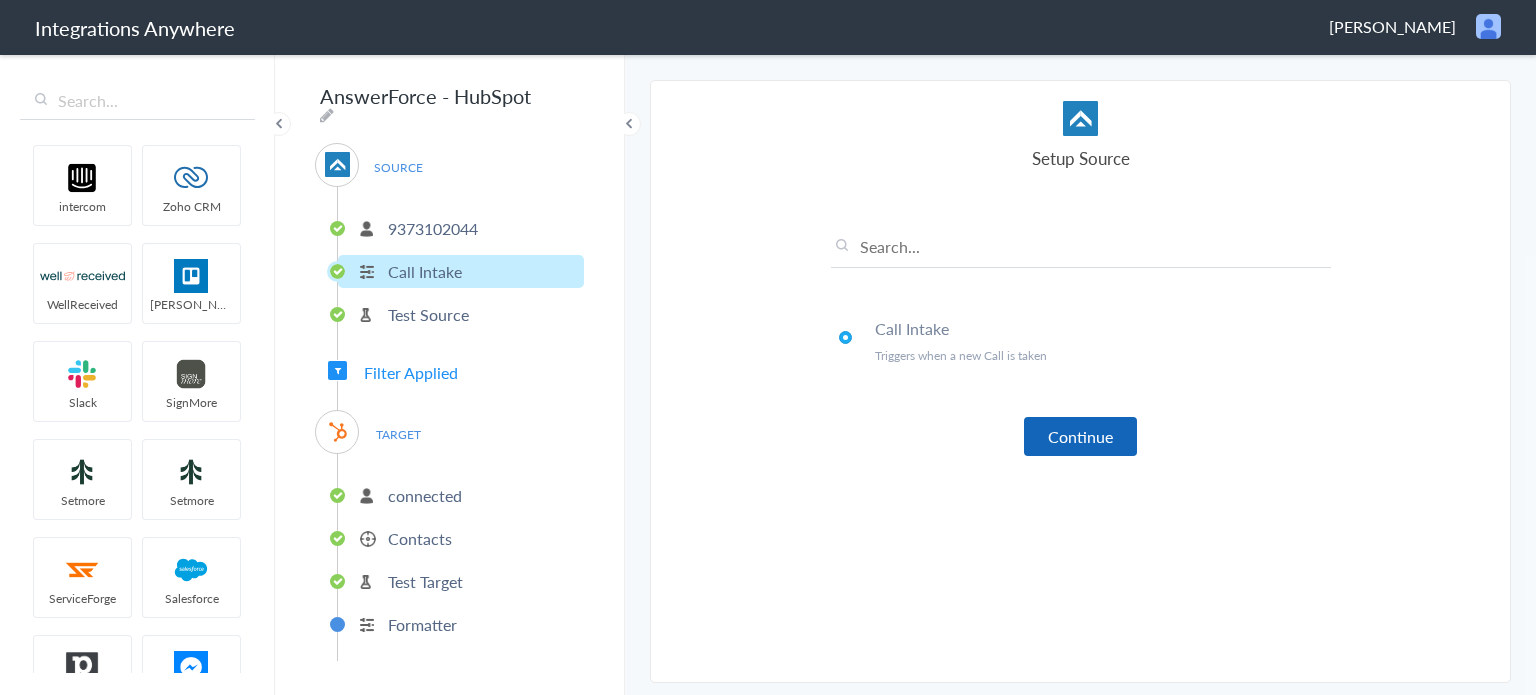click on "Continue" at bounding box center [1080, 436] 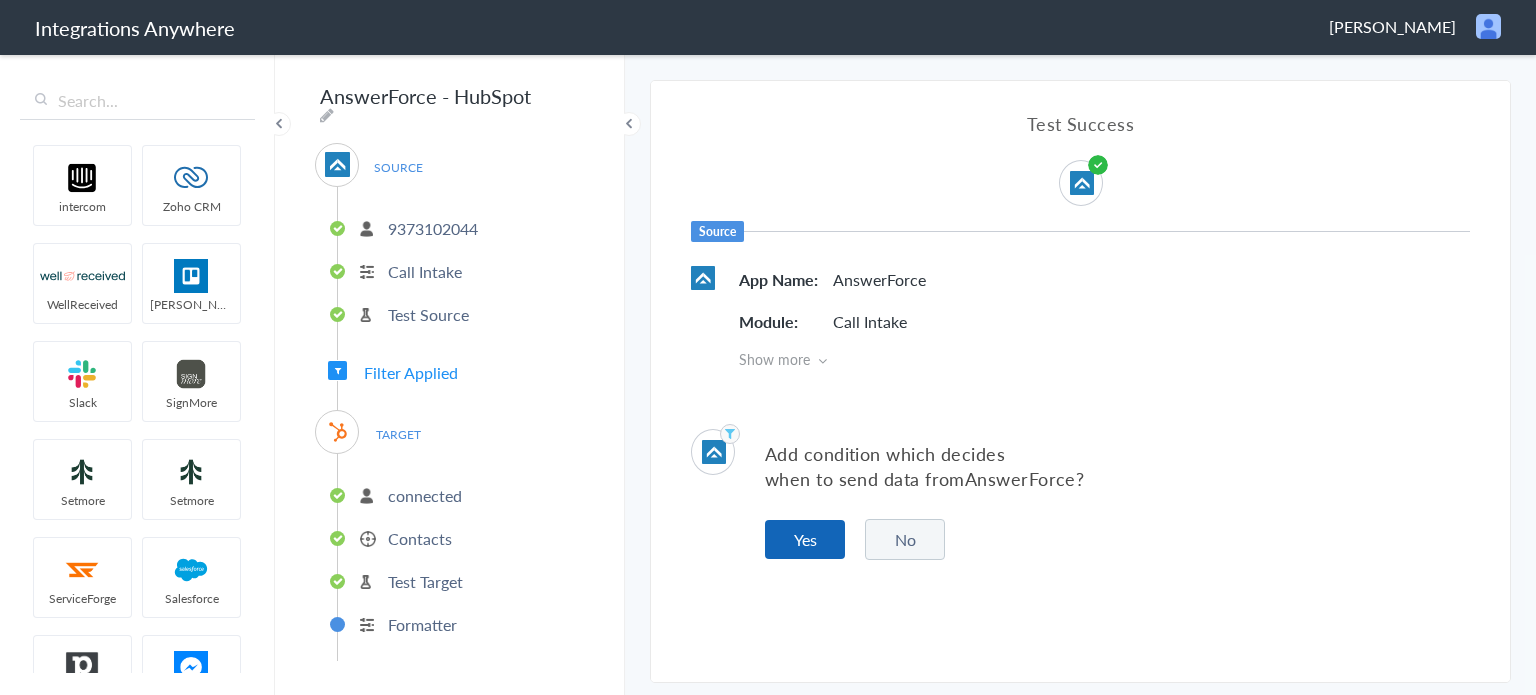 click on "Yes" at bounding box center (805, 539) 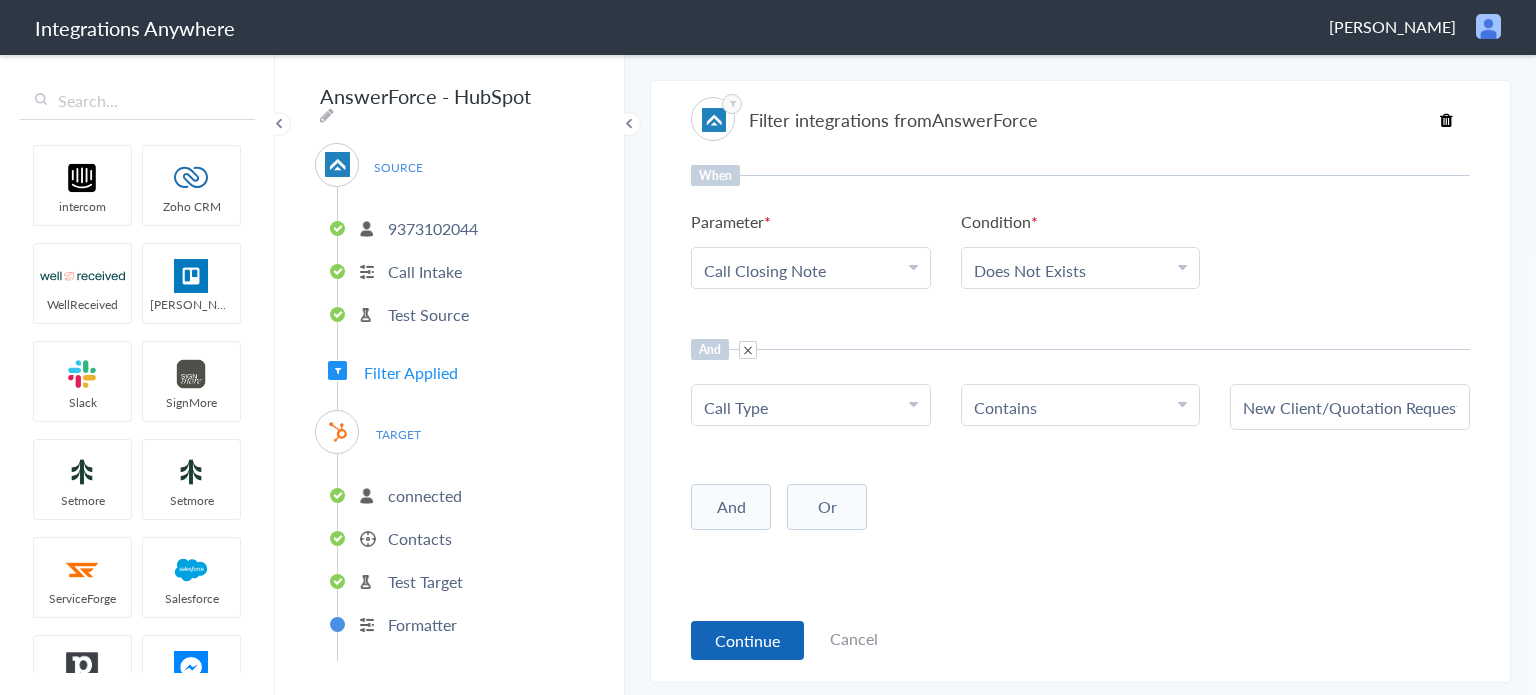 click on "Continue" at bounding box center [747, 640] 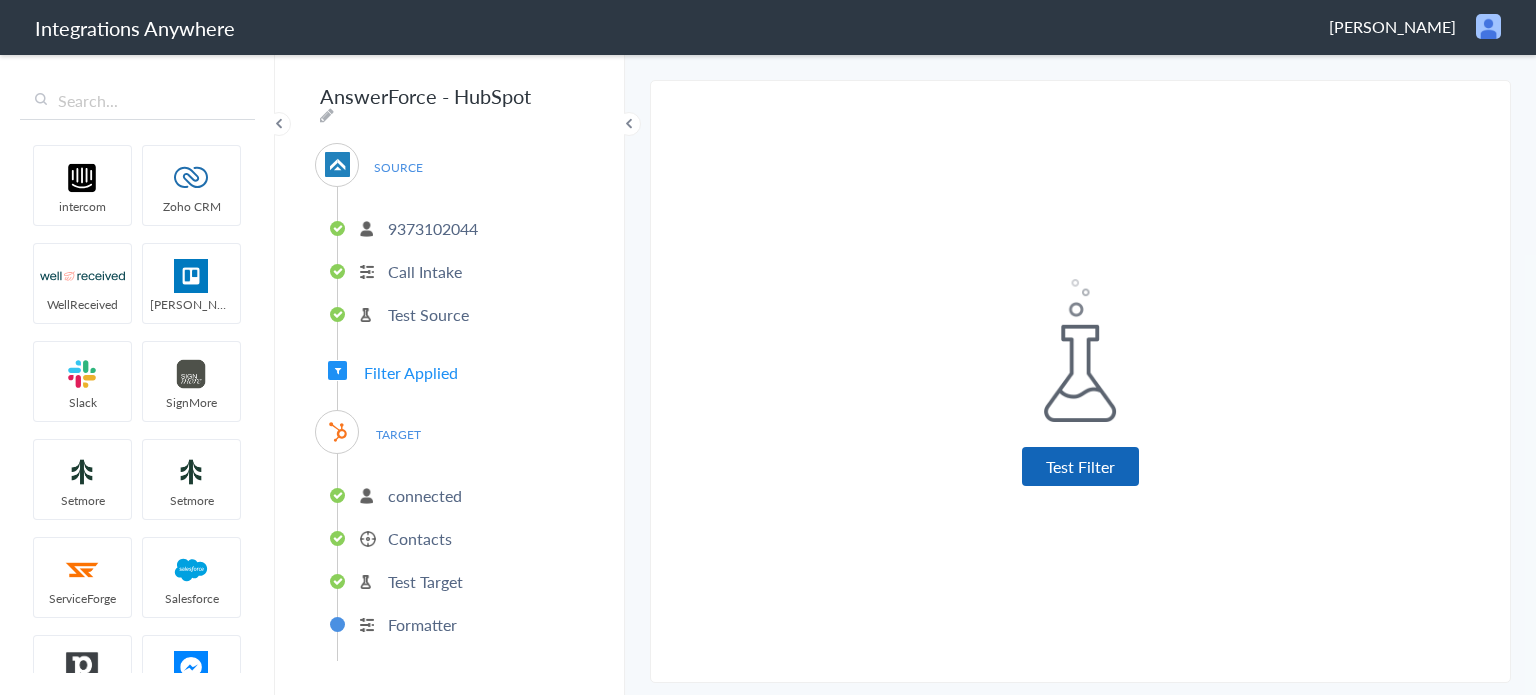 click on "Test Filter" at bounding box center (1080, 466) 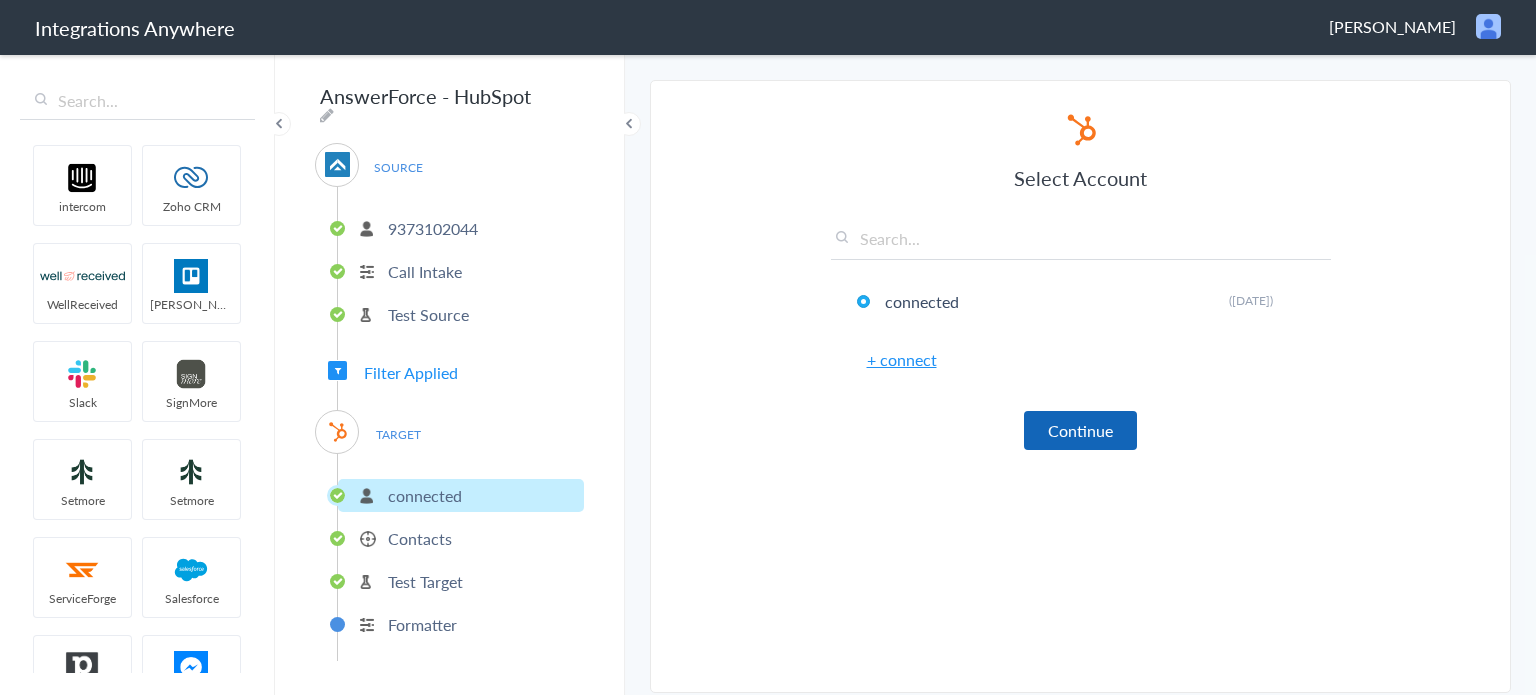 click on "Continue" at bounding box center (1080, 430) 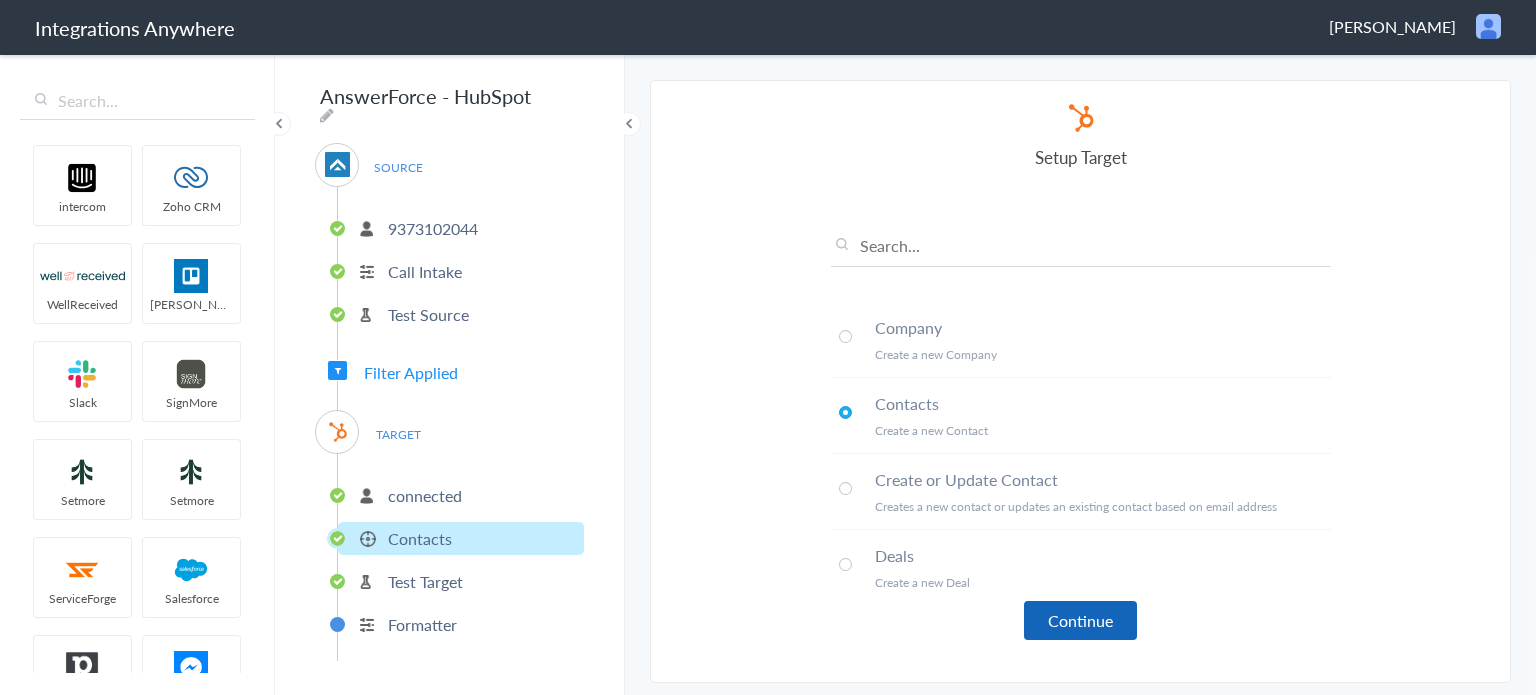 click on "Continue" at bounding box center [1080, 620] 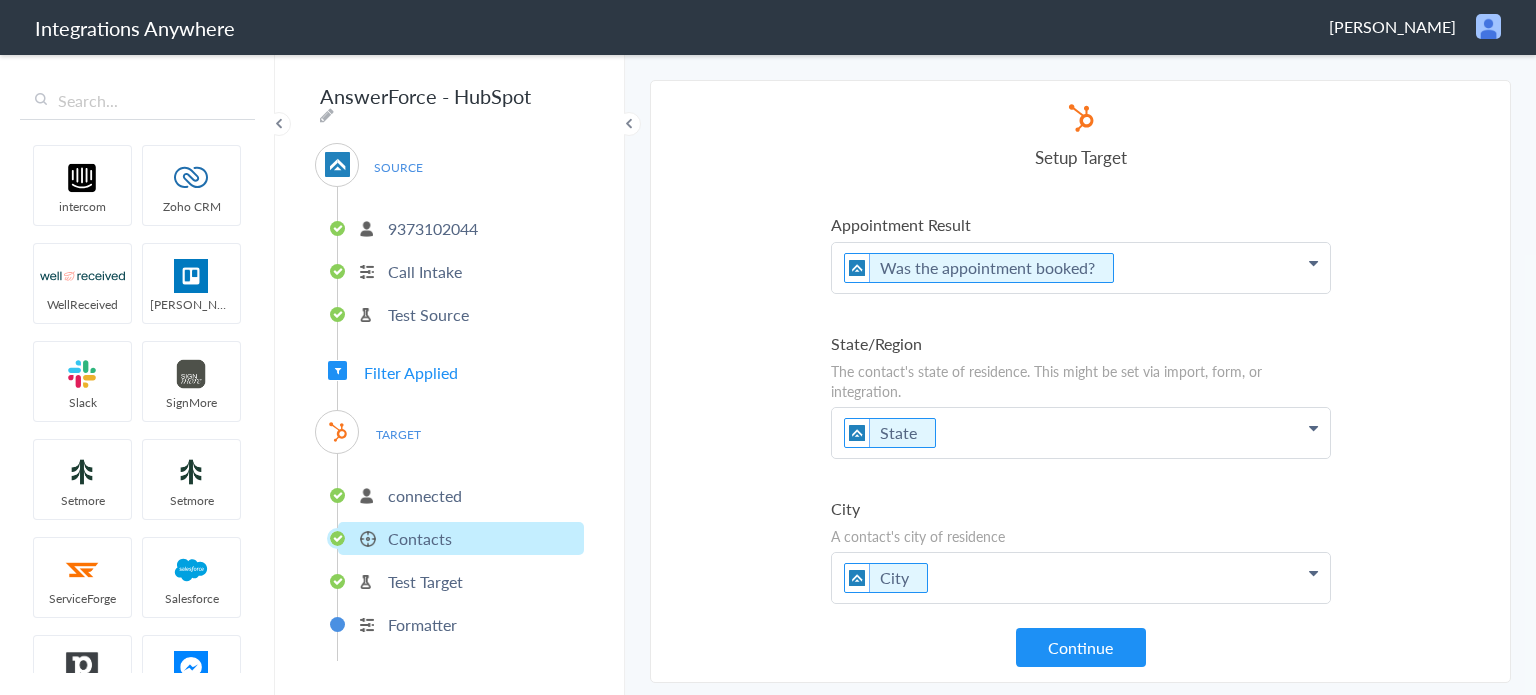 scroll, scrollTop: 5181, scrollLeft: 0, axis: vertical 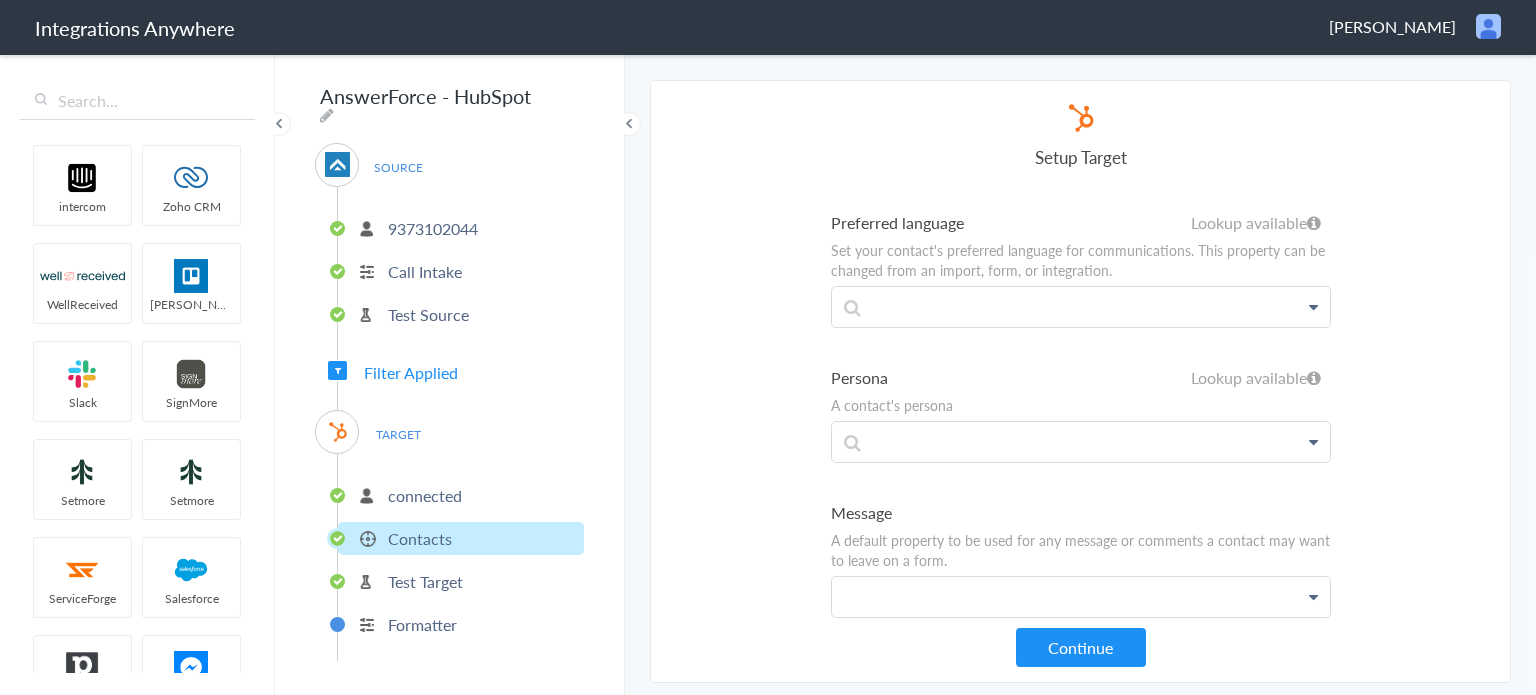click at bounding box center [1081, -6761] 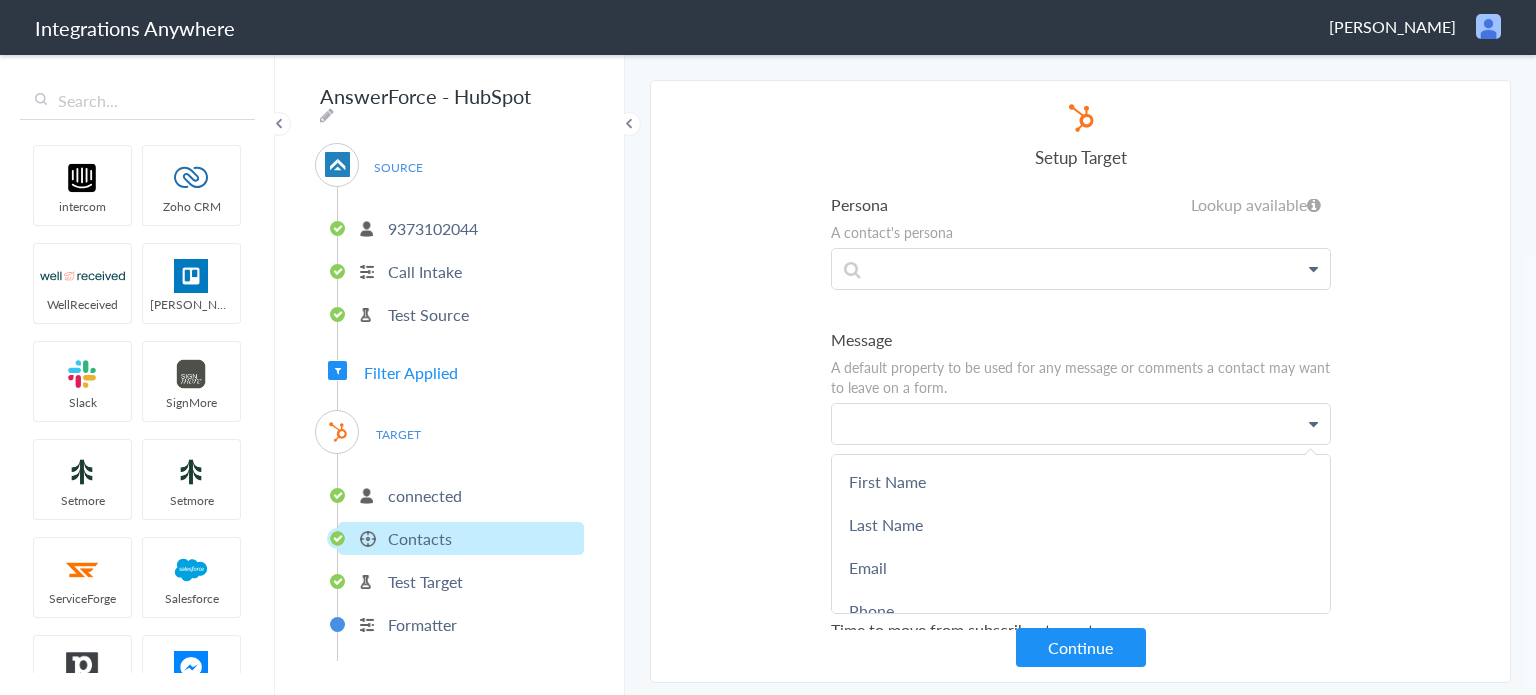 scroll, scrollTop: 7216, scrollLeft: 0, axis: vertical 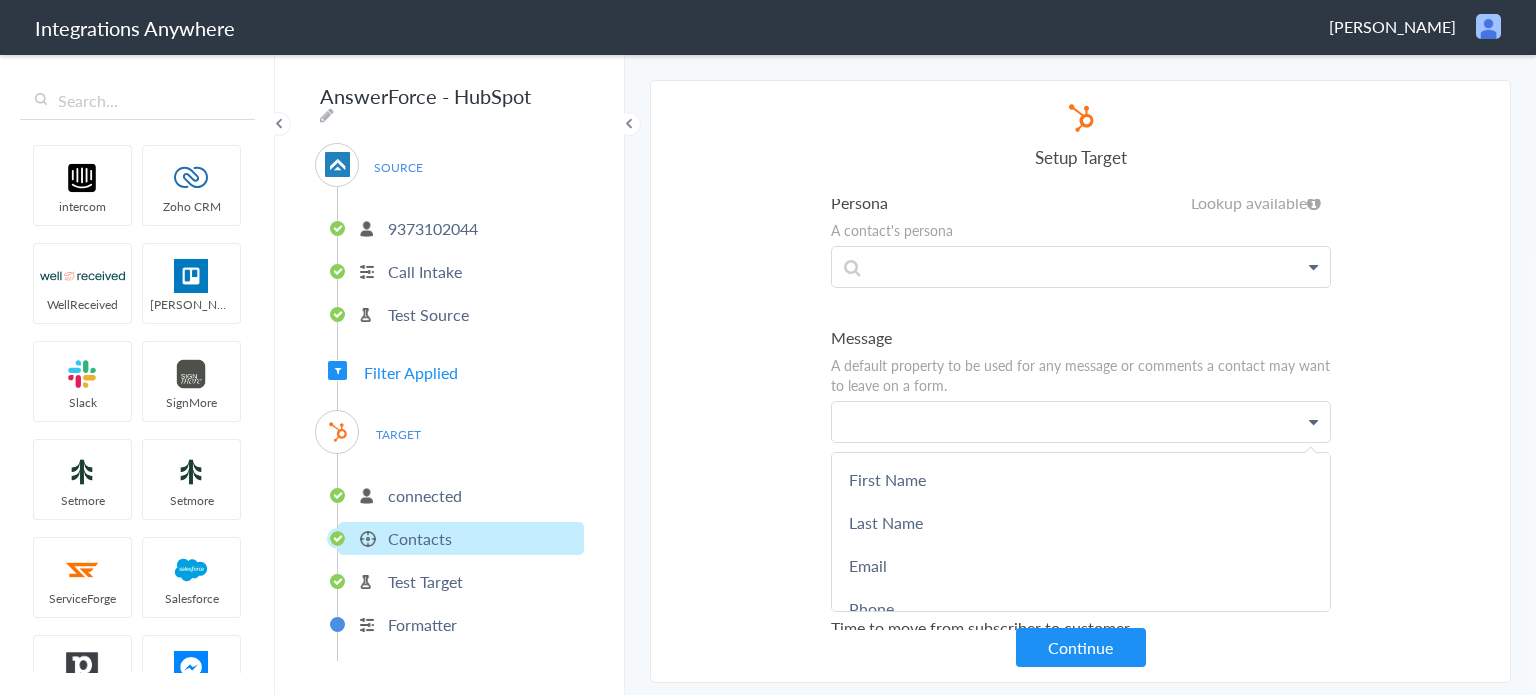 type 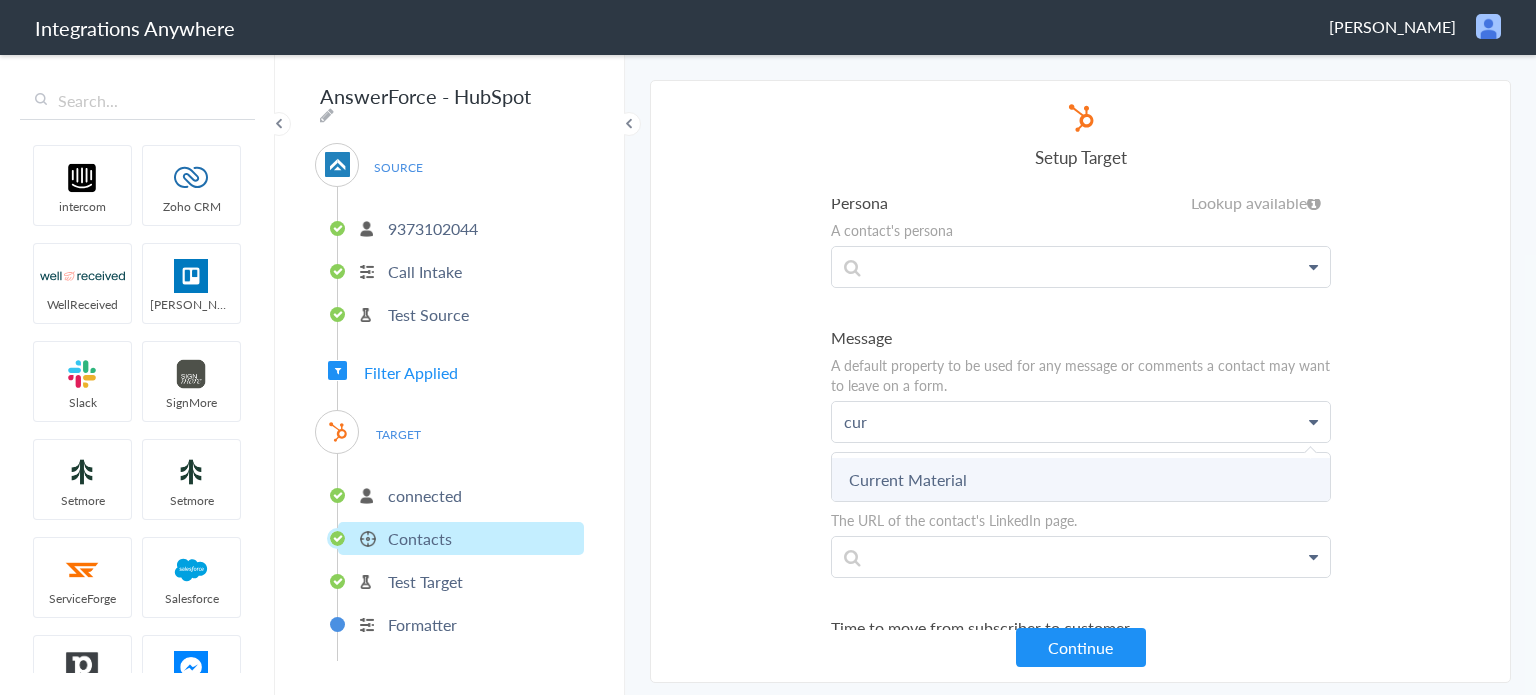 click on "Current Material" at bounding box center (0, 0) 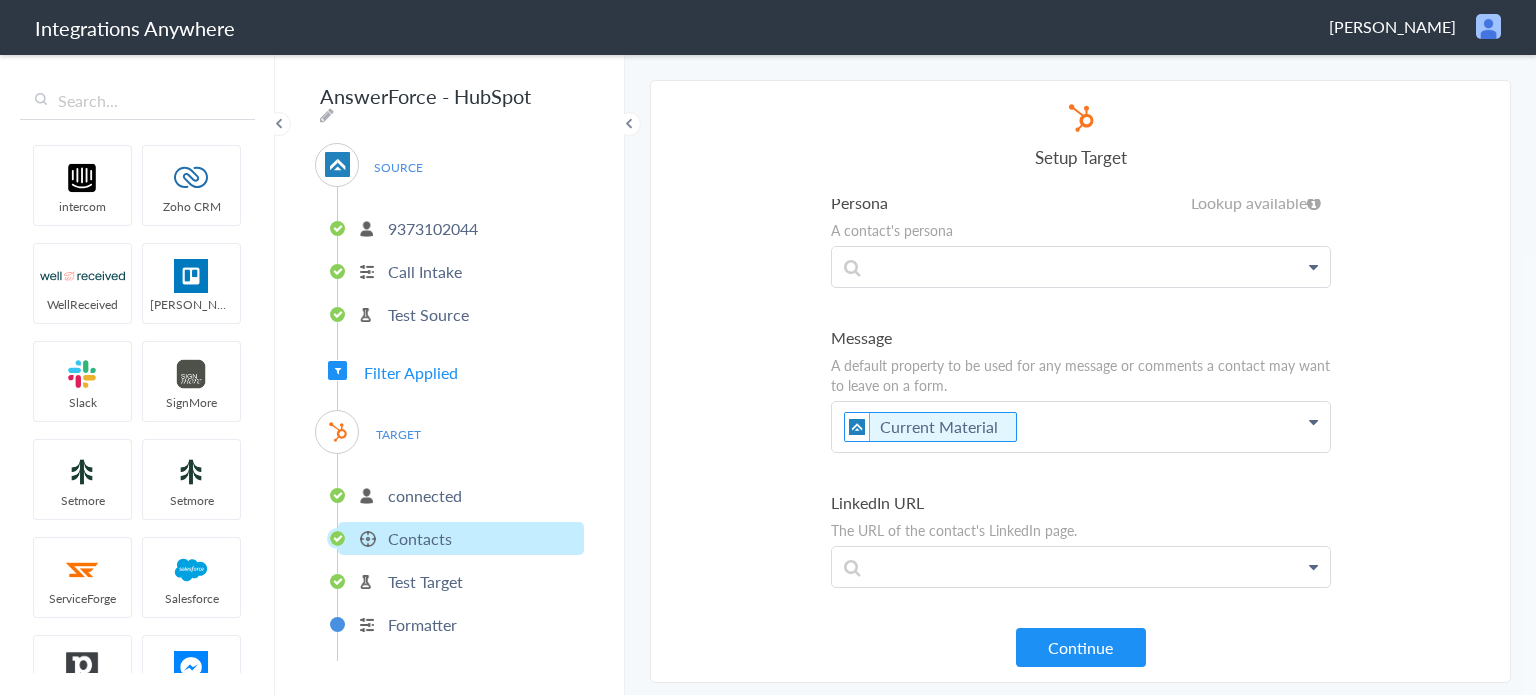 click on "Current Material" at bounding box center (1081, -6936) 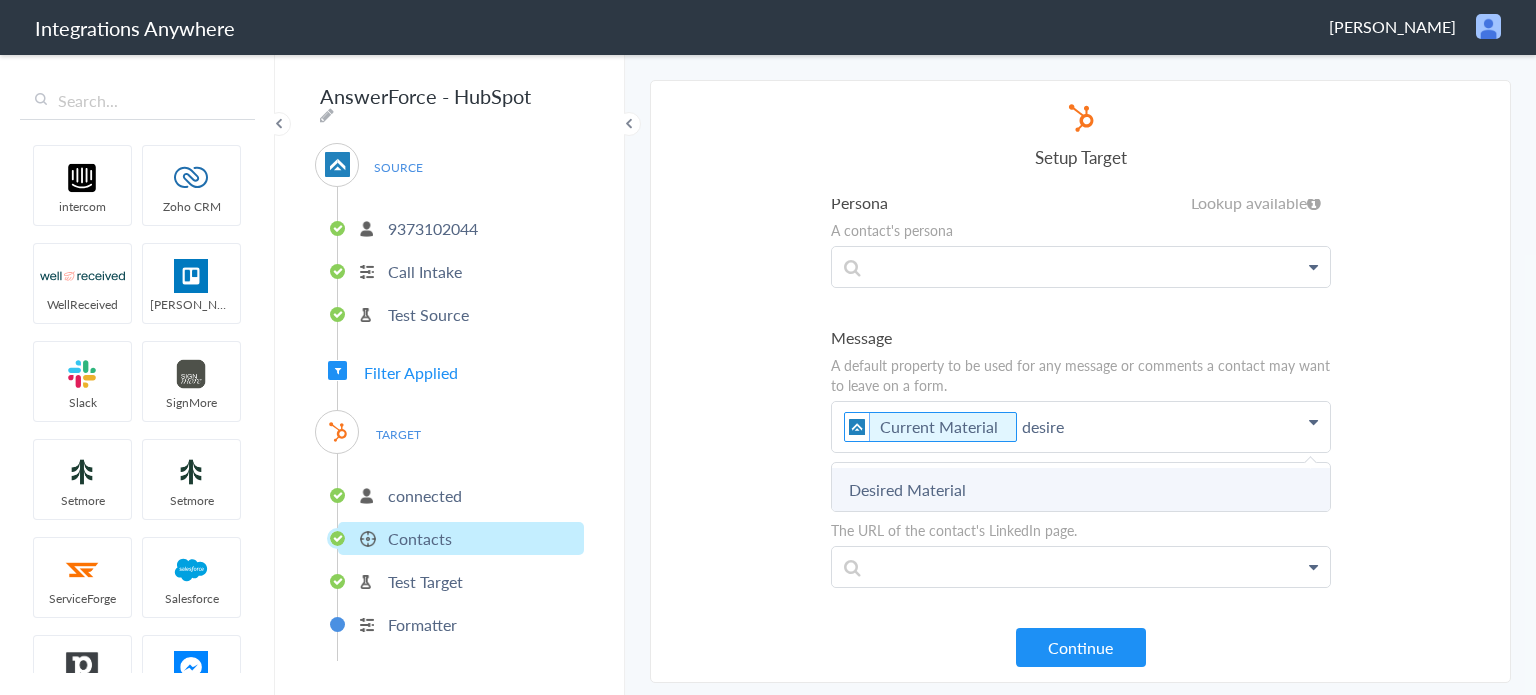 click on "Desired Material" at bounding box center [0, 0] 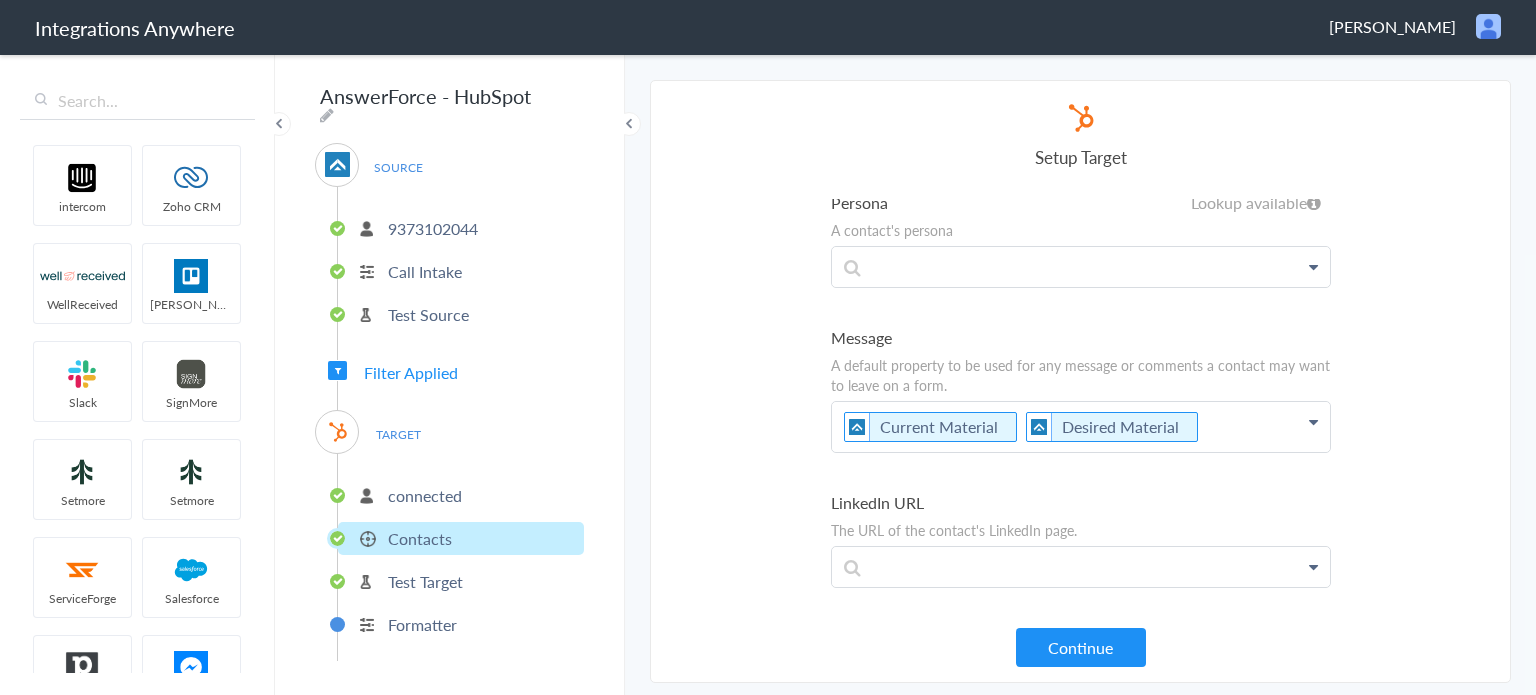click on "Current Material   Desired Material" at bounding box center (1081, -6936) 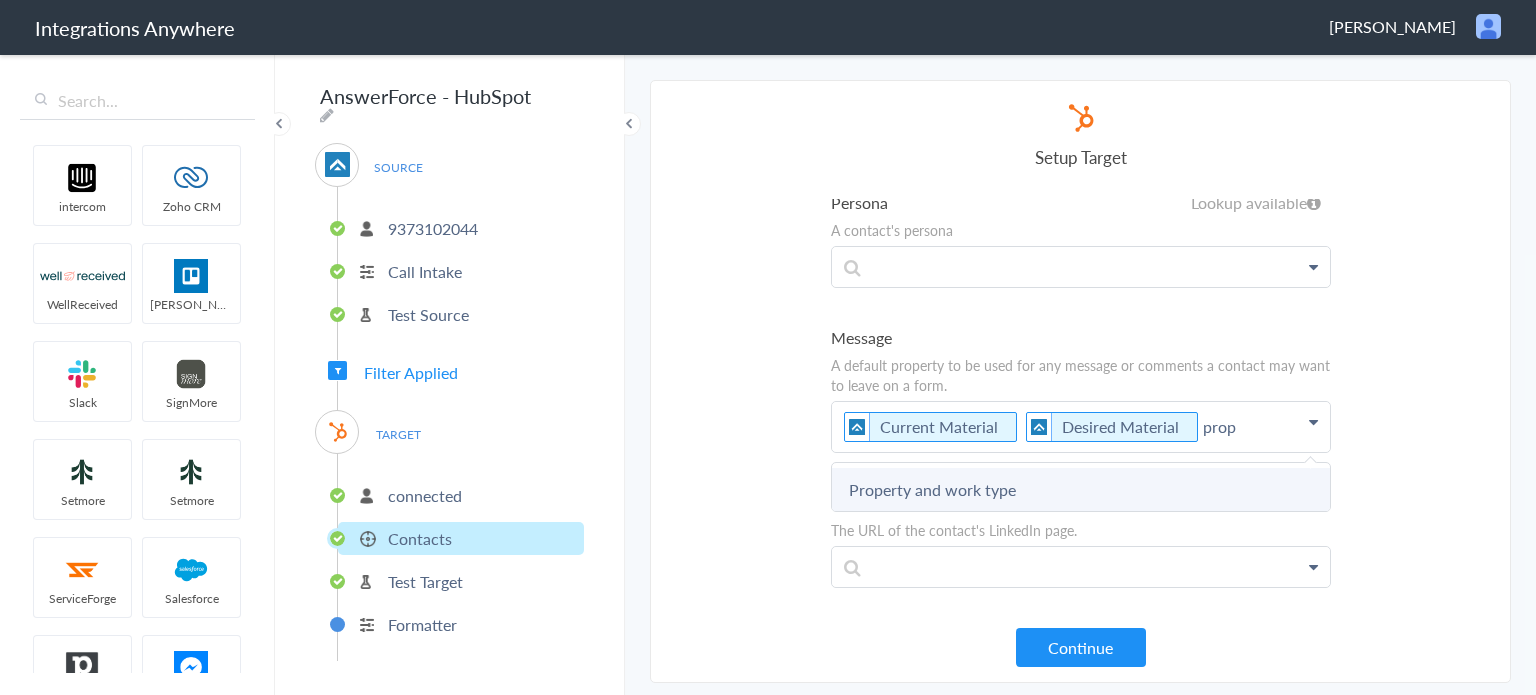 click on "Property and work type" at bounding box center (0, 0) 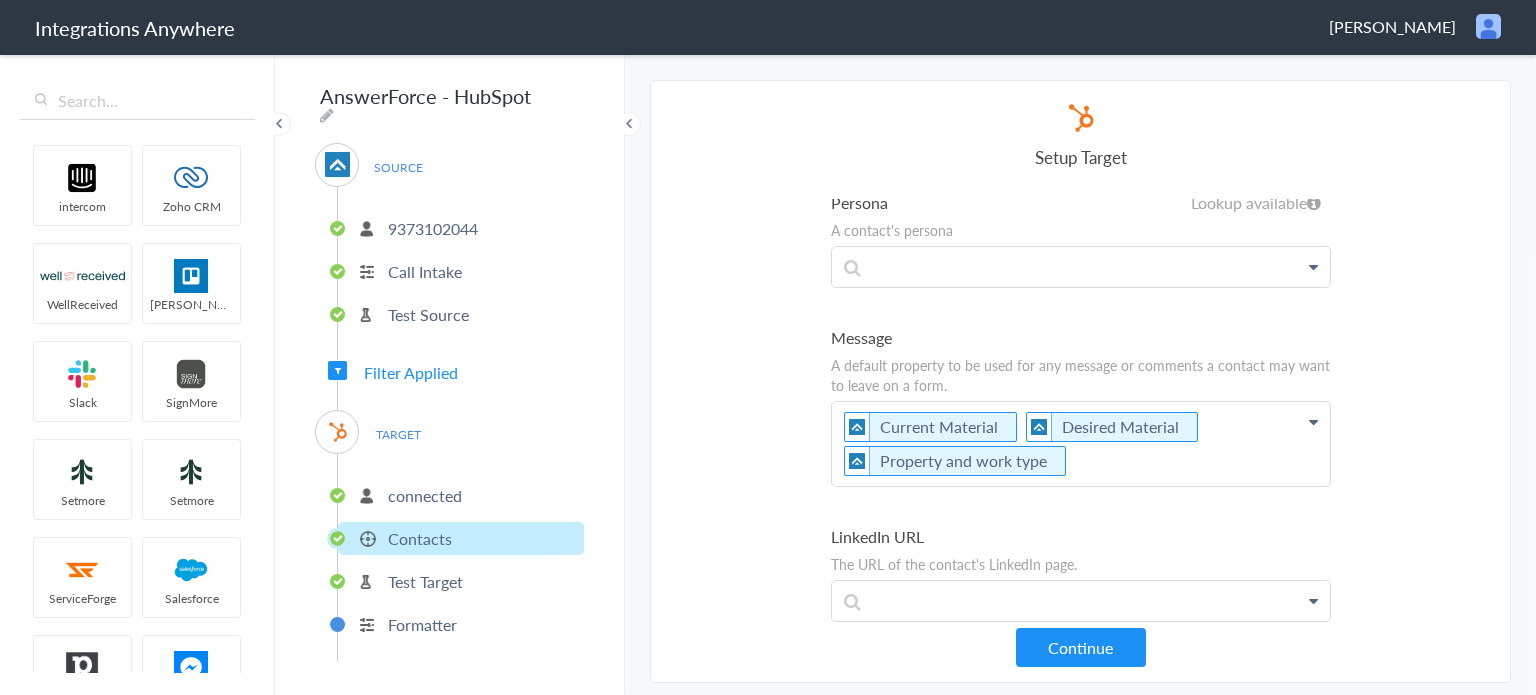 click on "Current Material   Desired Material   Property and work type" at bounding box center (1081, -6936) 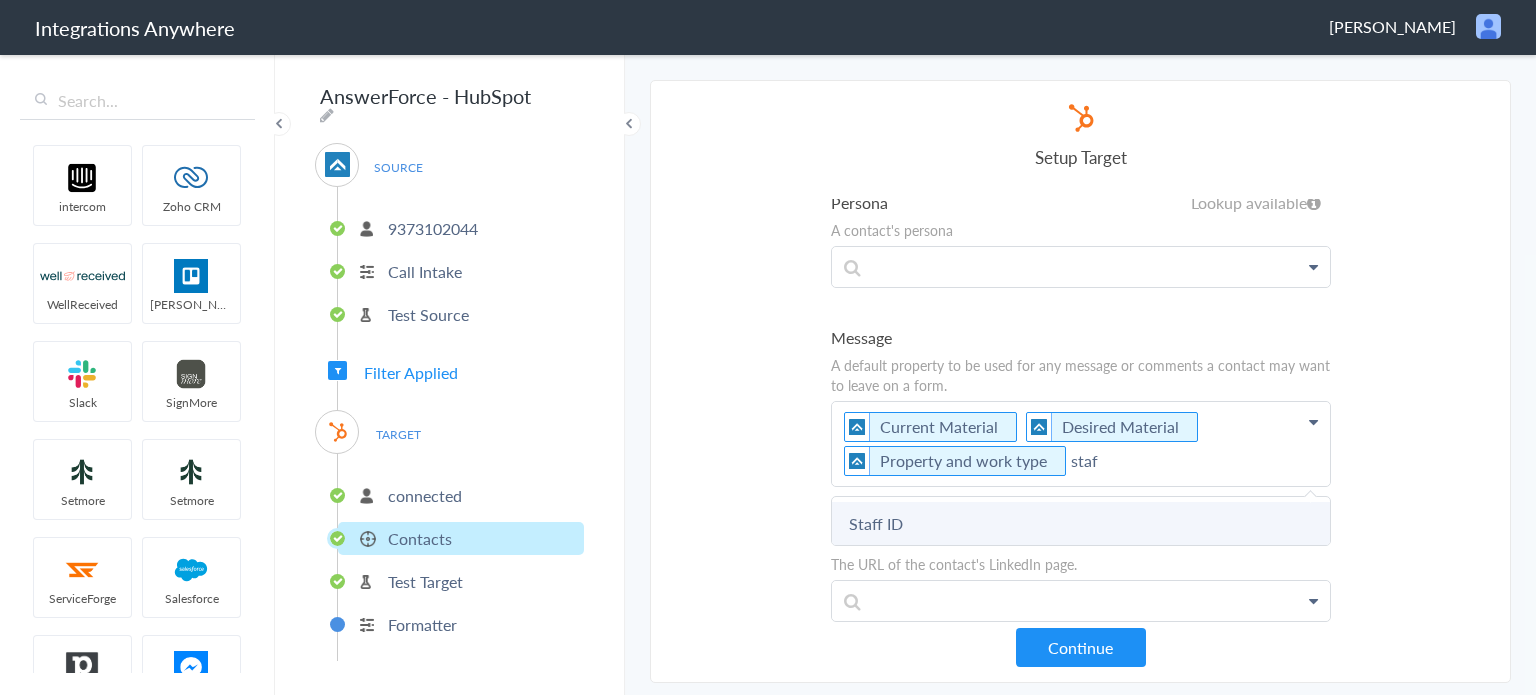 click on "Staff ID" at bounding box center [0, 0] 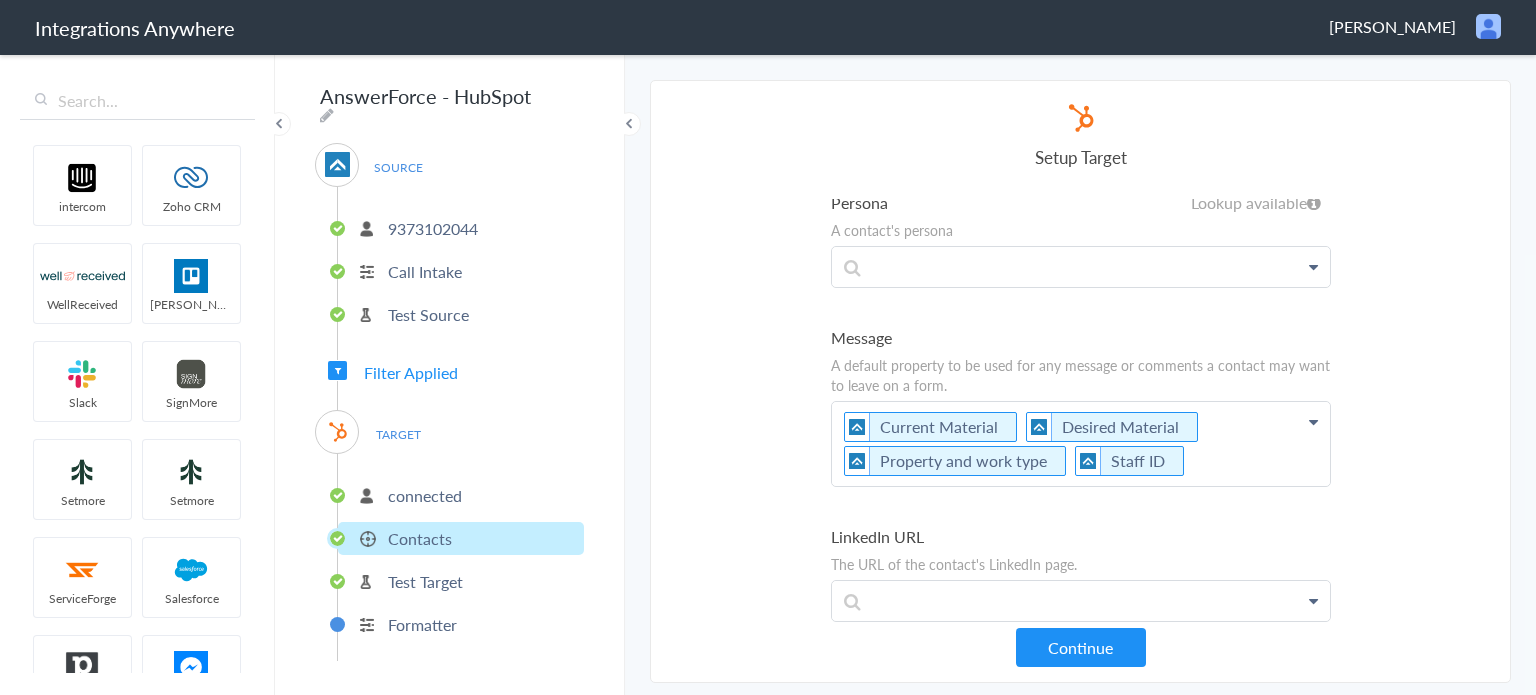click on "Current Material   Desired Material   Property and work type   Staff ID" at bounding box center [1081, -6936] 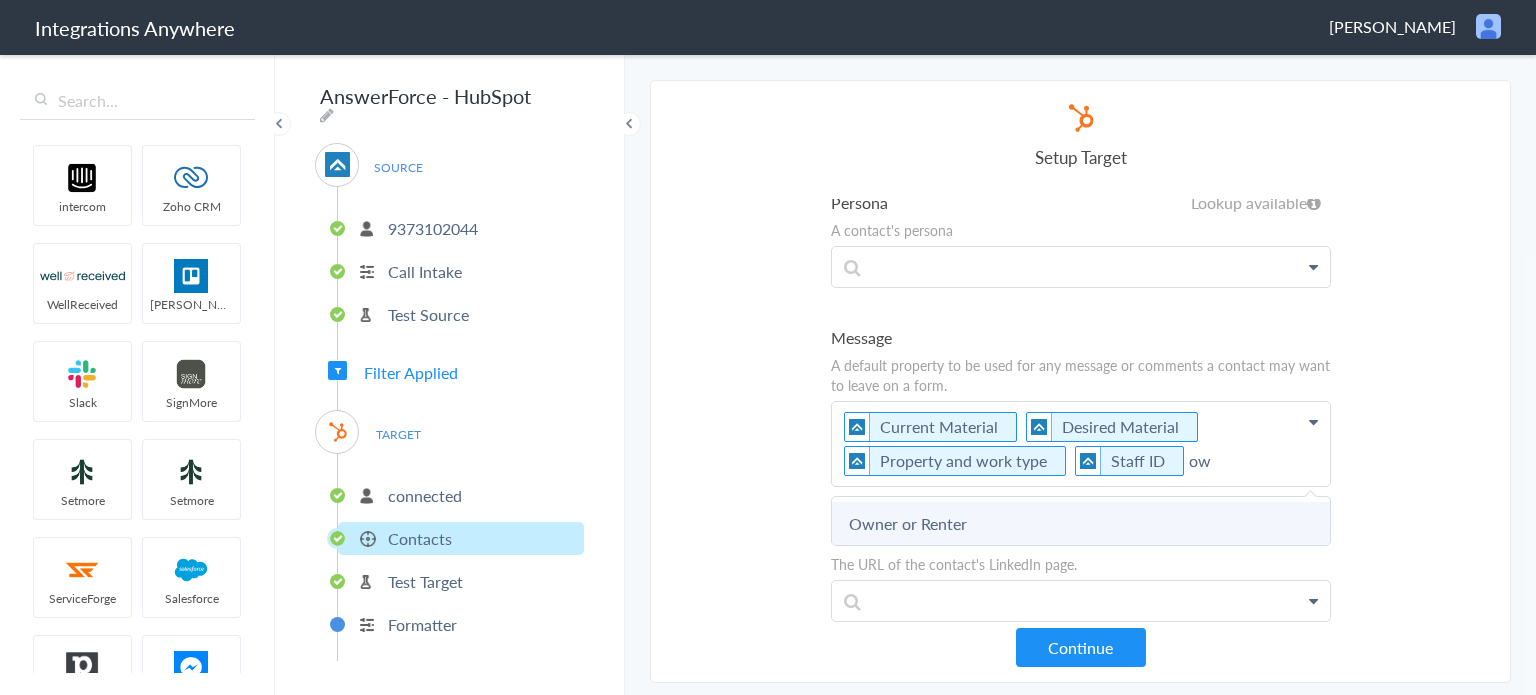 click on "Owner or Renter" at bounding box center [0, 0] 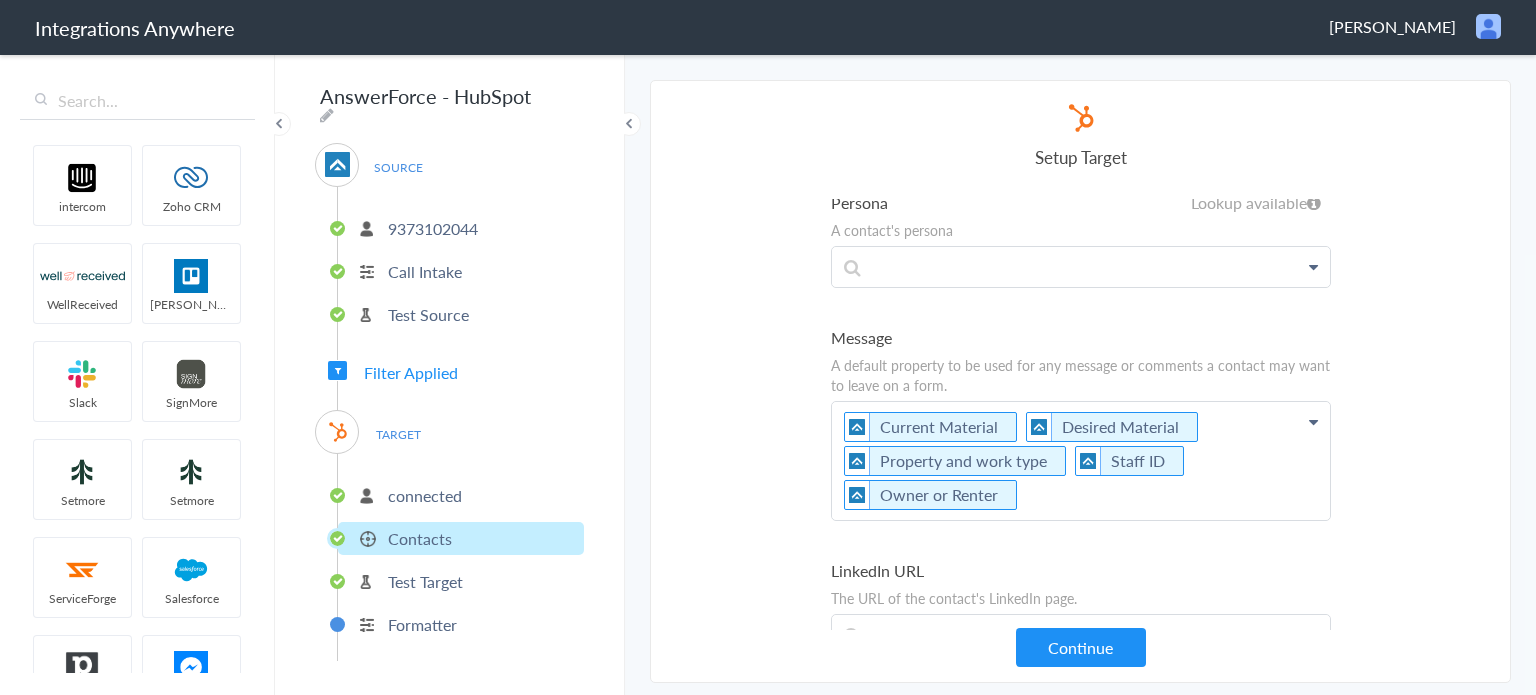 click on "Current Material   Desired Material   Property and work type   Staff ID   Owner or Renter" at bounding box center [1081, -6936] 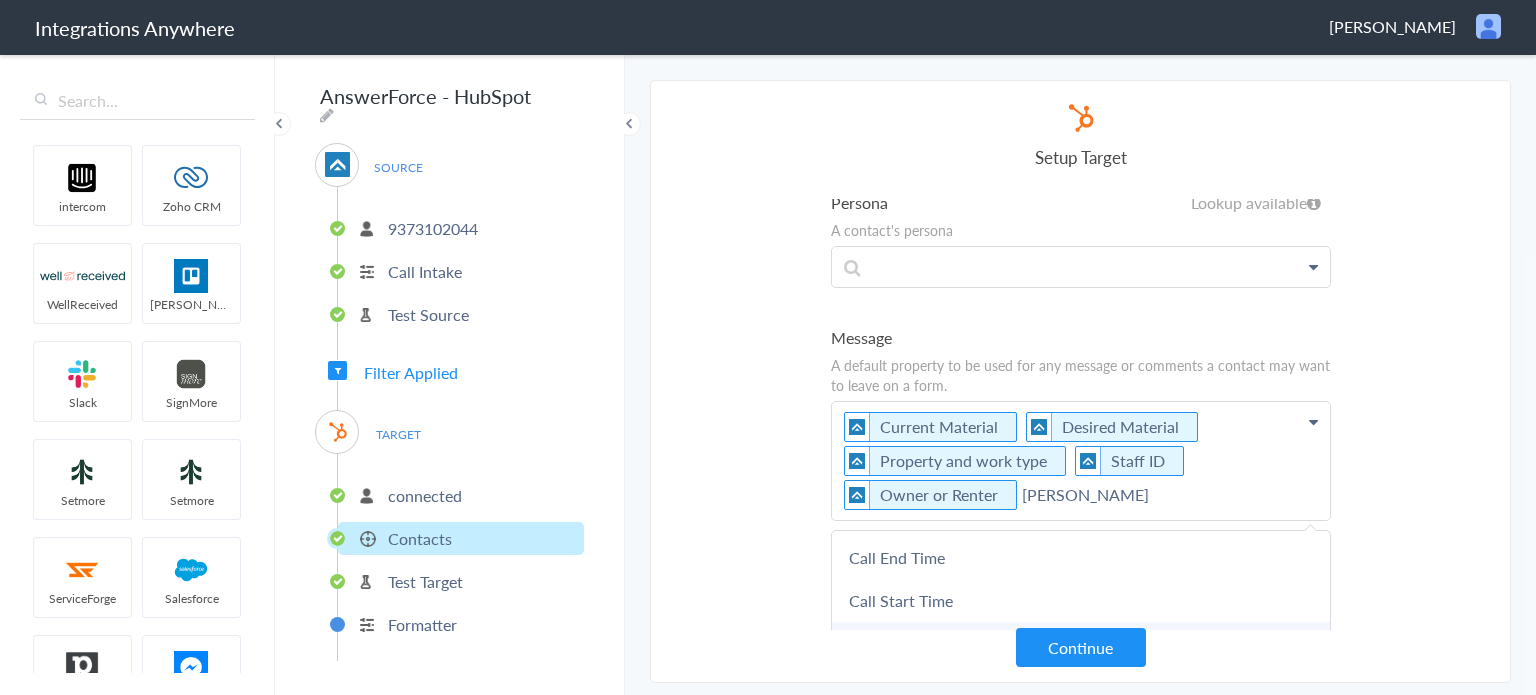 click on "Time lived?" at bounding box center [0, 0] 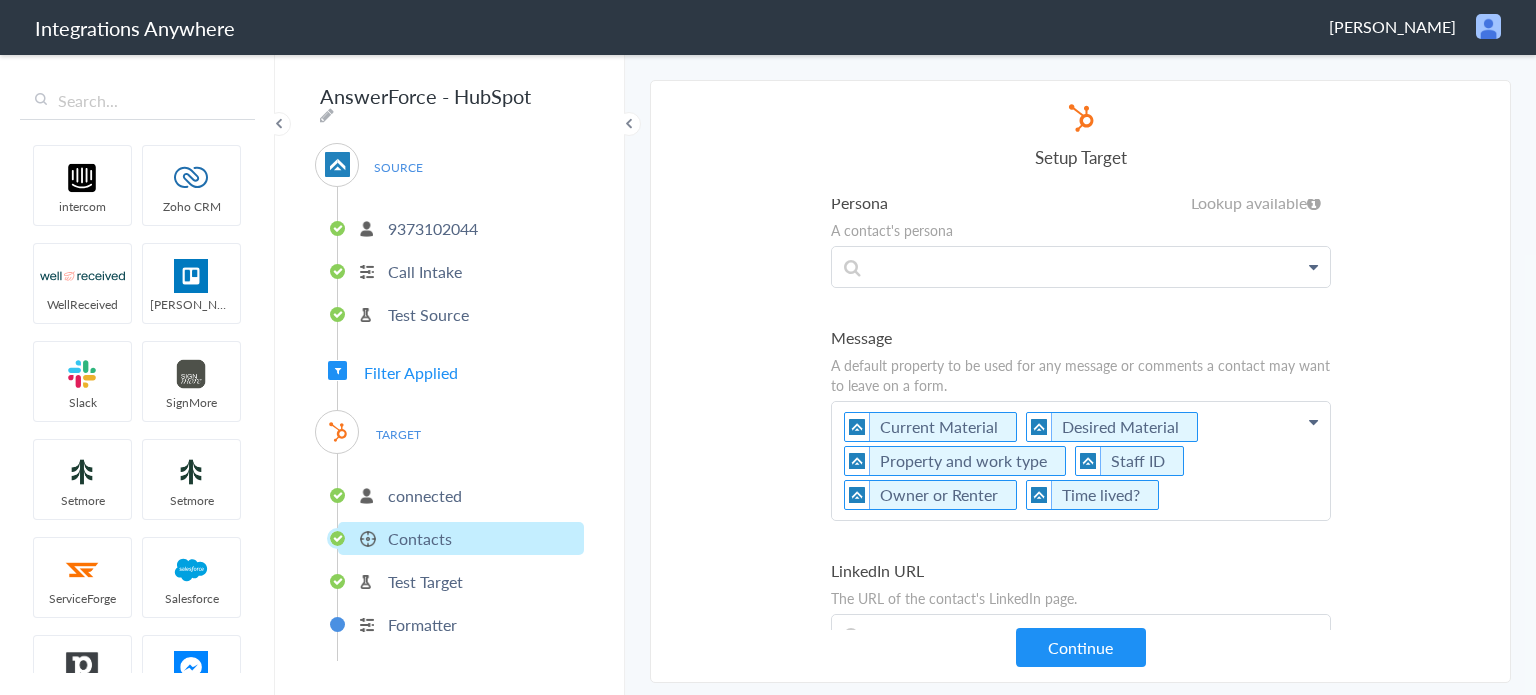 click on "Current Material   Desired Material   Property and work type   Staff ID   Owner or Renter   Time lived?" at bounding box center [1081, -6936] 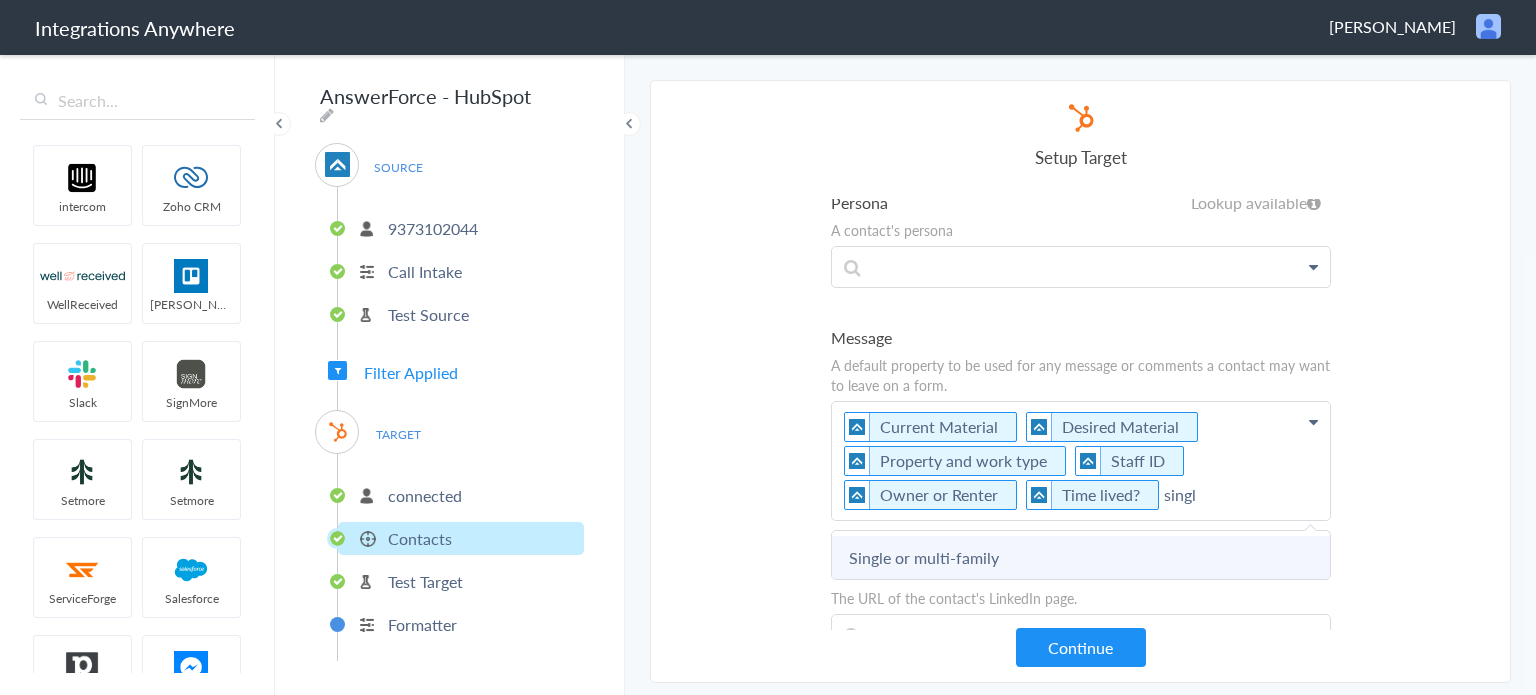 click on "Single or multi-family" at bounding box center [0, 0] 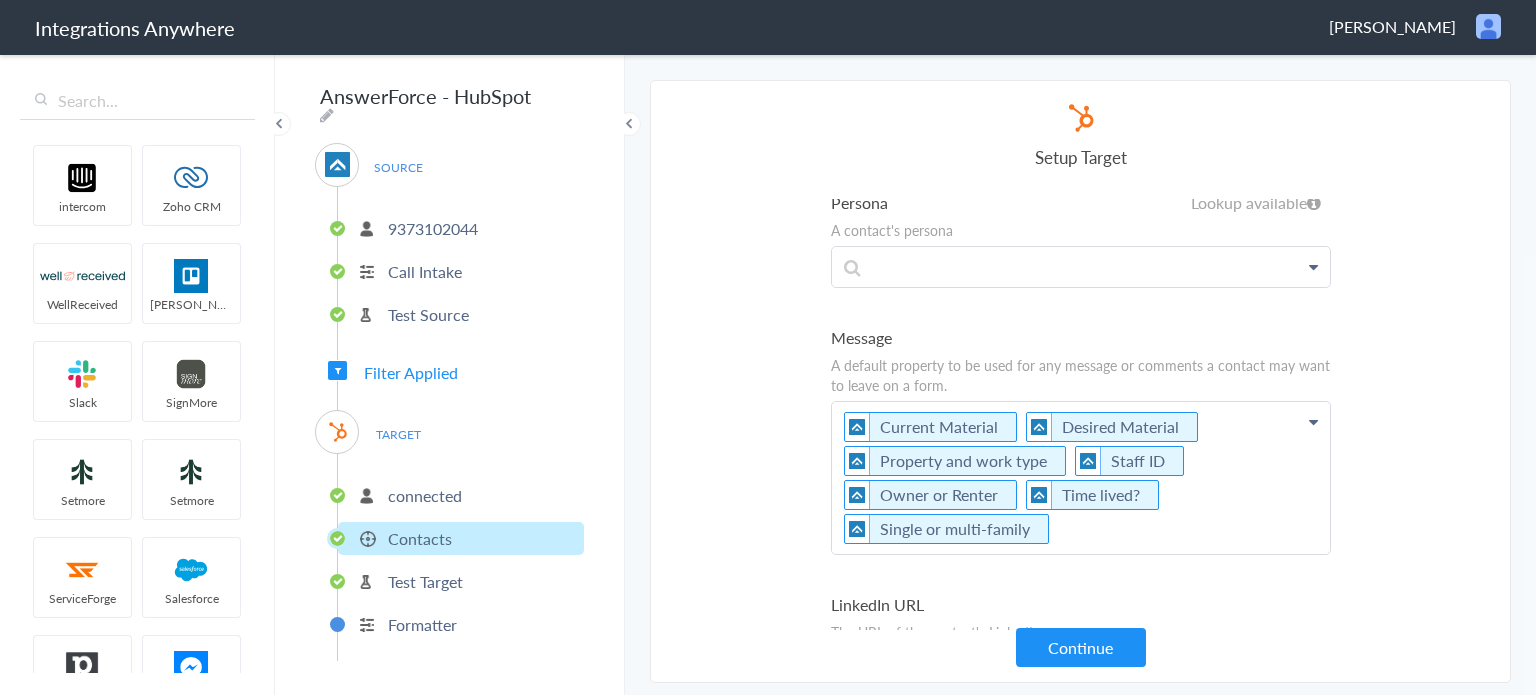 click on "Current Material   Desired Material   Property and work type   Staff ID   Owner or Renter   Time lived?   Single or multi-family" at bounding box center [1081, -6936] 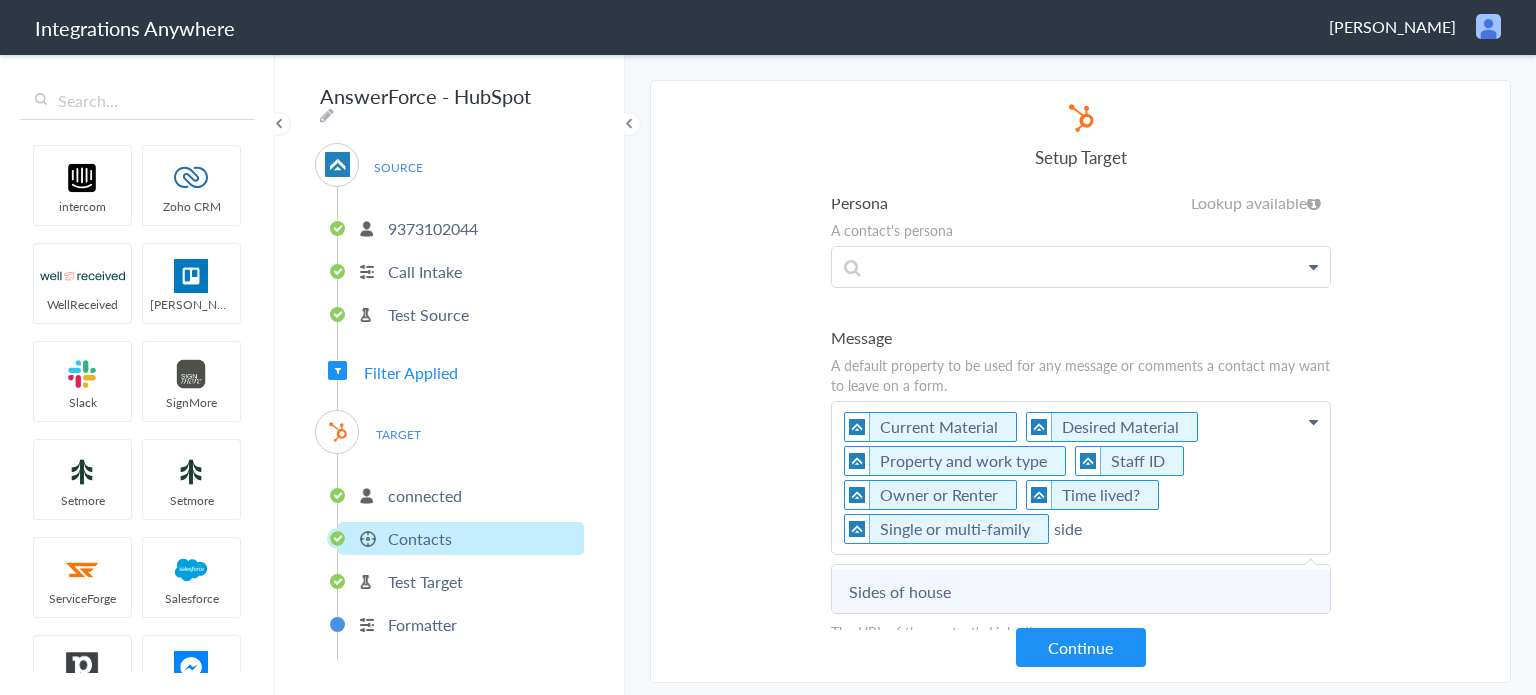 click on "Sides of house" at bounding box center [0, 0] 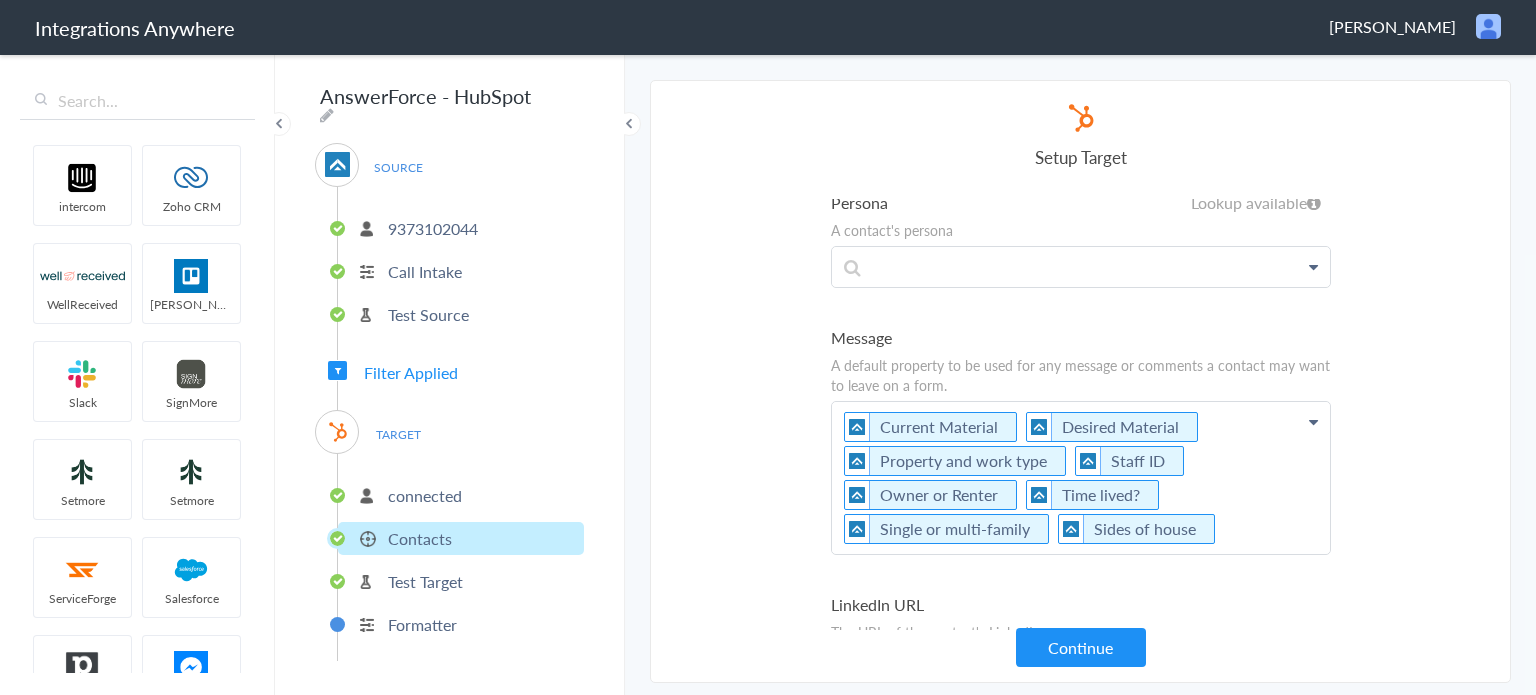 click on "Current Material   Desired Material   Property and work type   Staff ID   Owner or Renter   Time lived?   Single or multi-family   Sides of house" at bounding box center (1081, -6936) 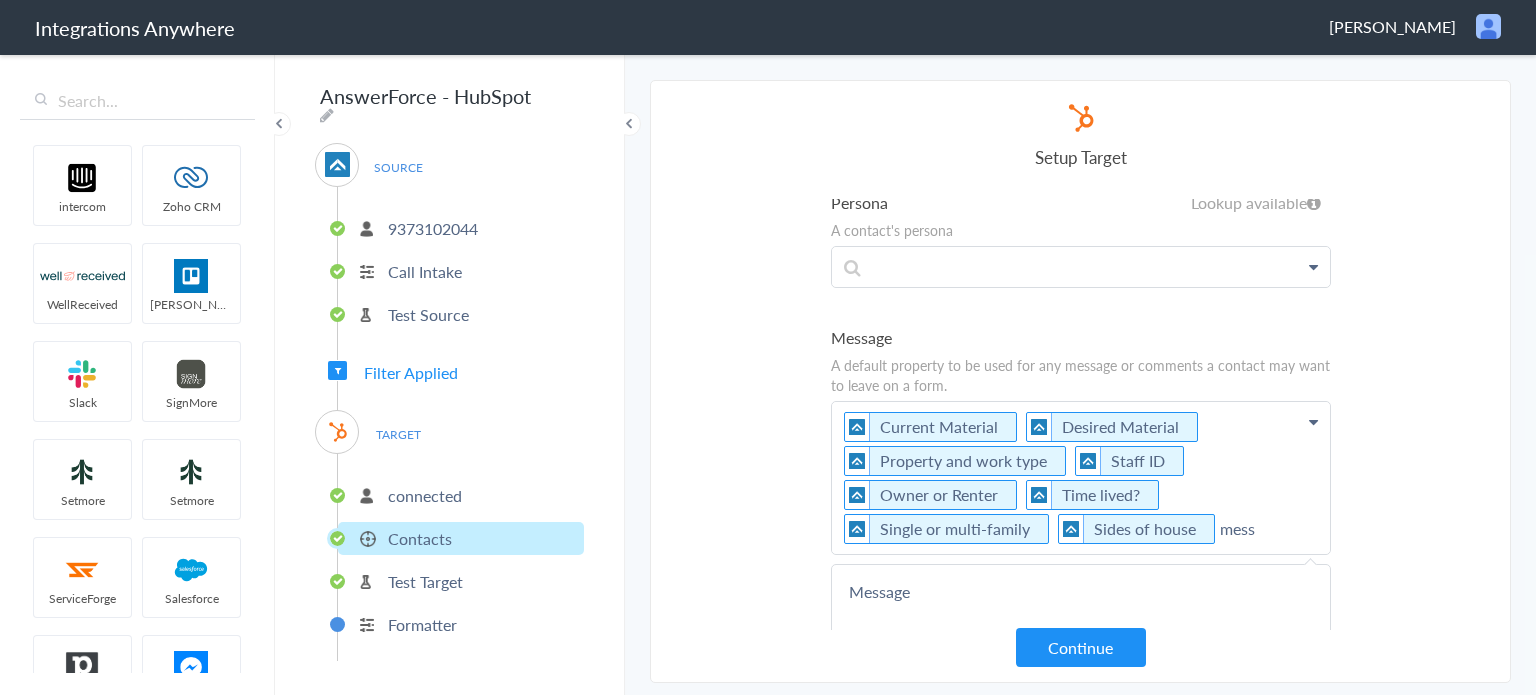 click on "Message(If Any)" at bounding box center [0, 0] 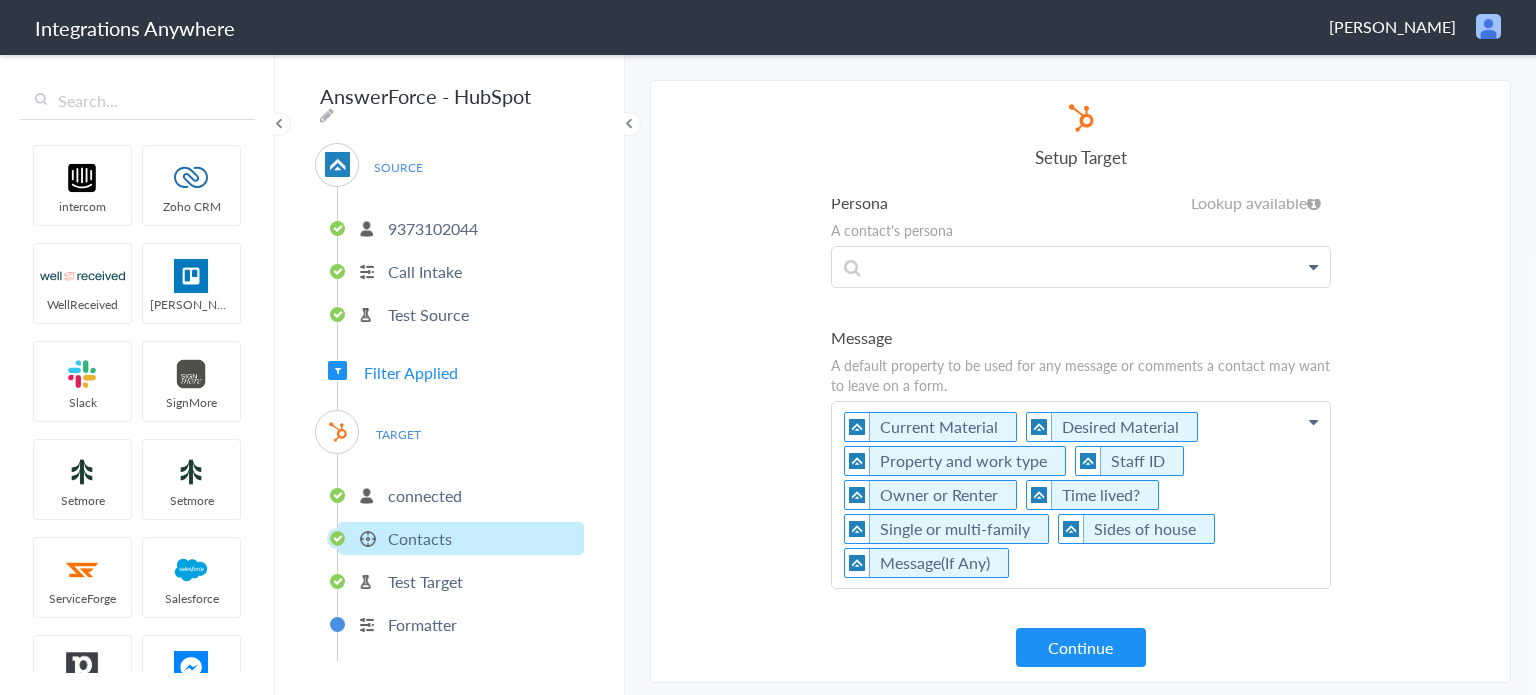 scroll, scrollTop: 7272, scrollLeft: 0, axis: vertical 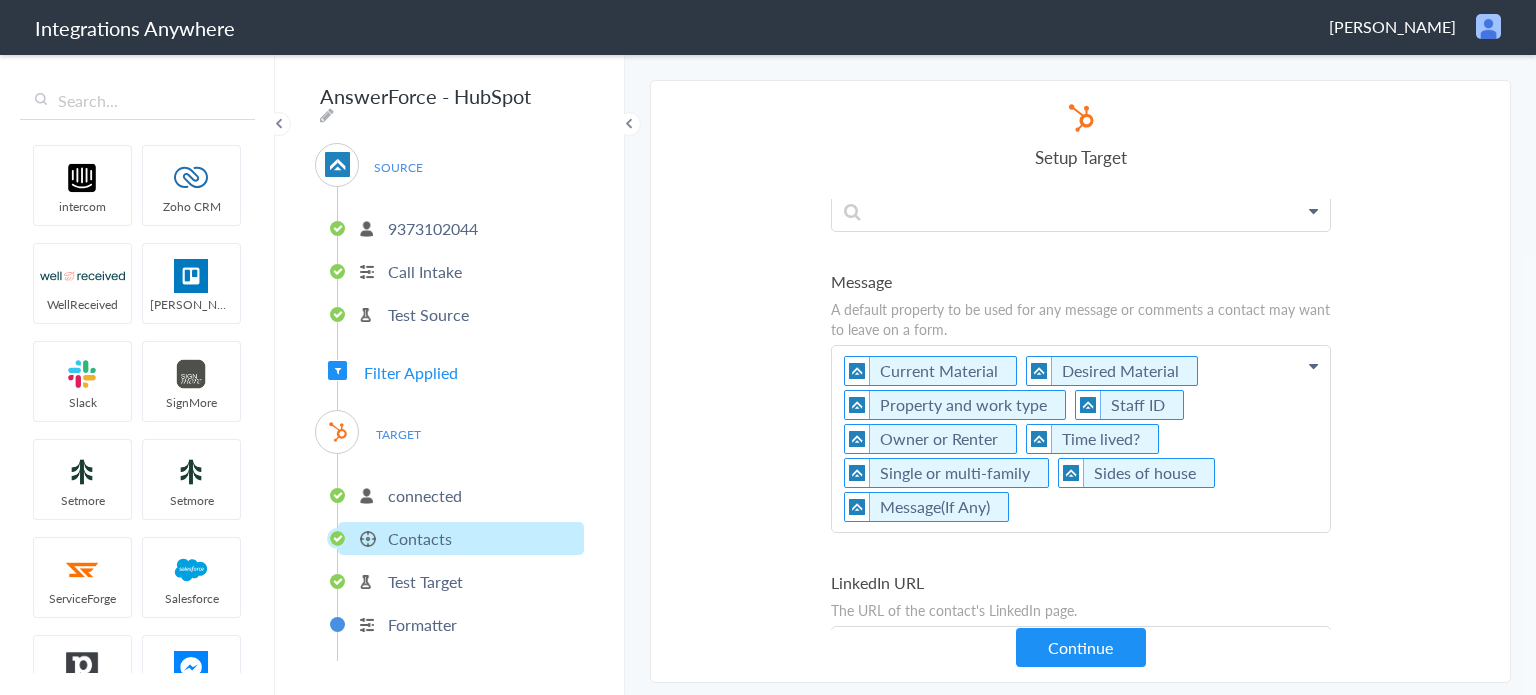 click on "Current Material   Desired Material   Property and work type   Staff ID   Owner or Renter   Time lived?   Single or multi-family   Sides of house   Message(If Any)" at bounding box center [1081, -6992] 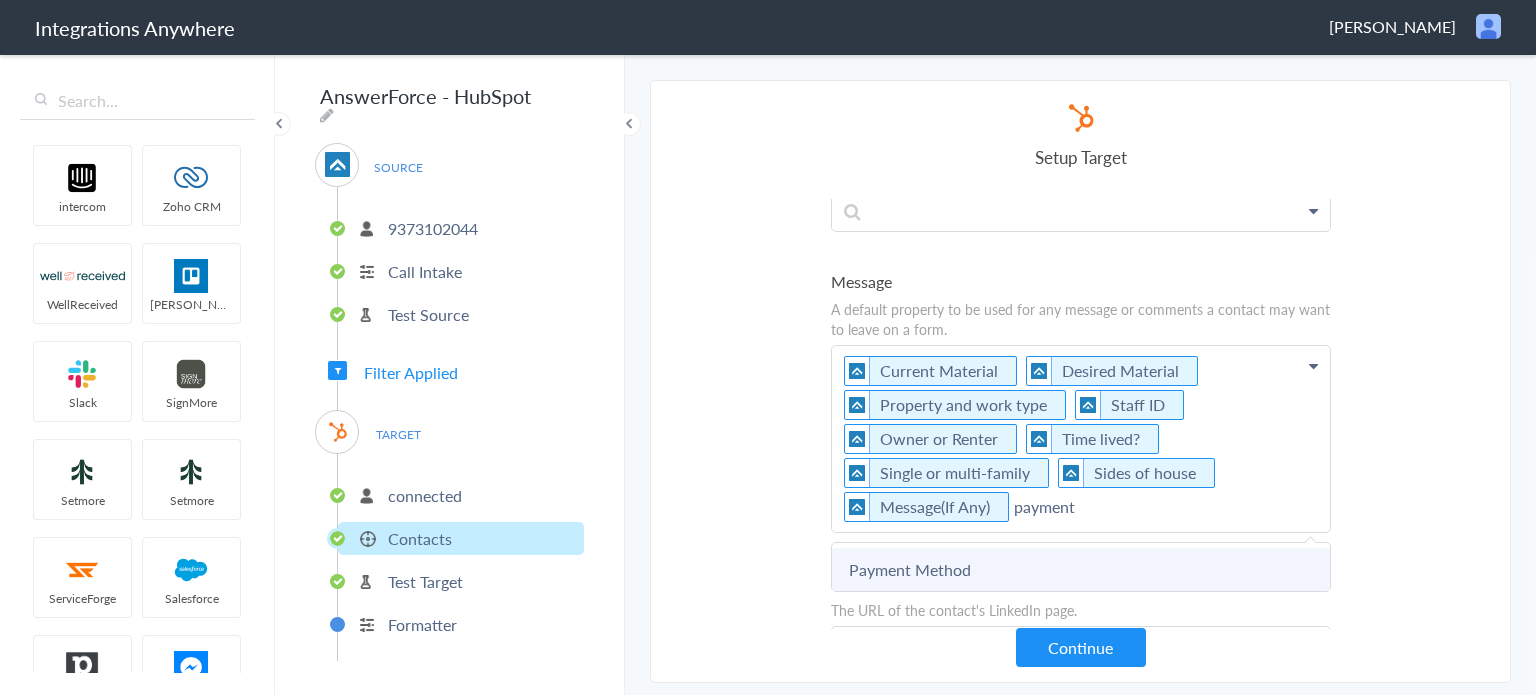 click on "Payment Method" at bounding box center [0, 0] 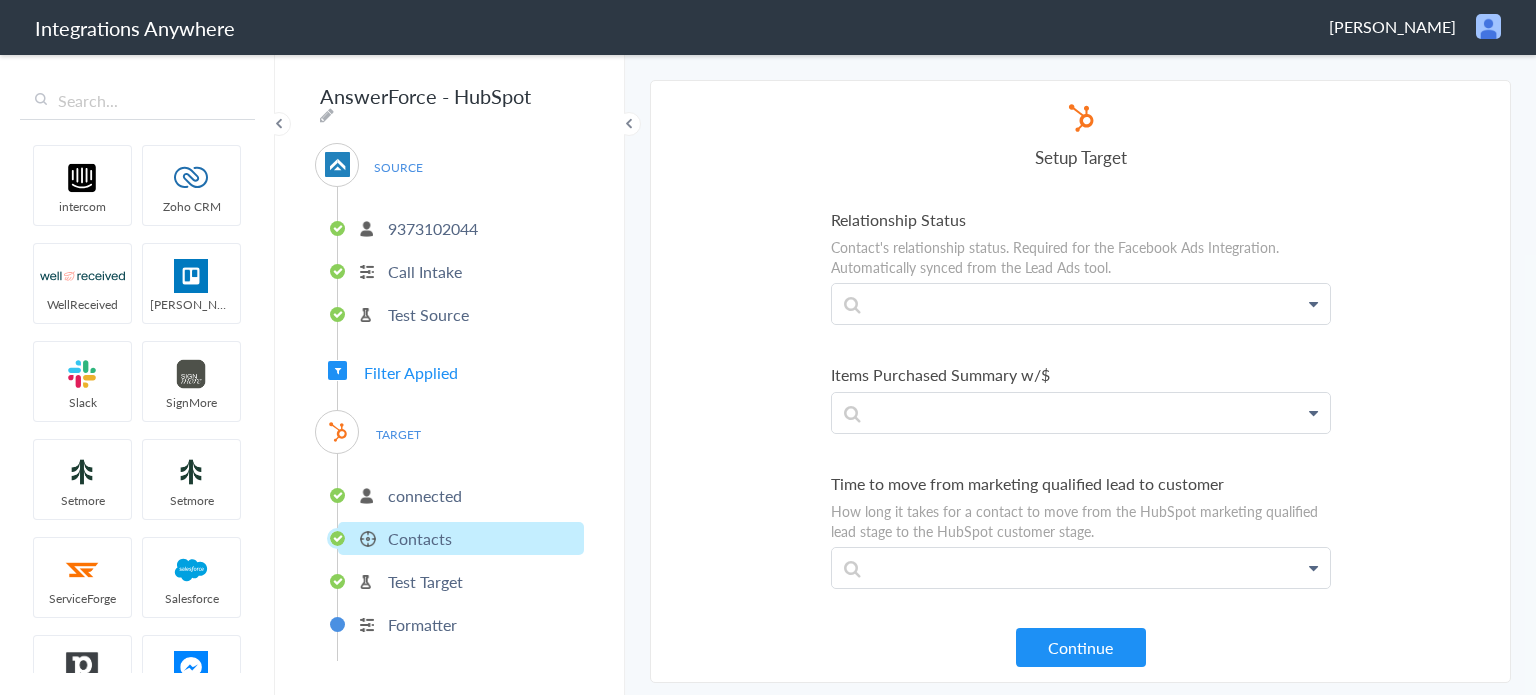 scroll, scrollTop: 10240, scrollLeft: 0, axis: vertical 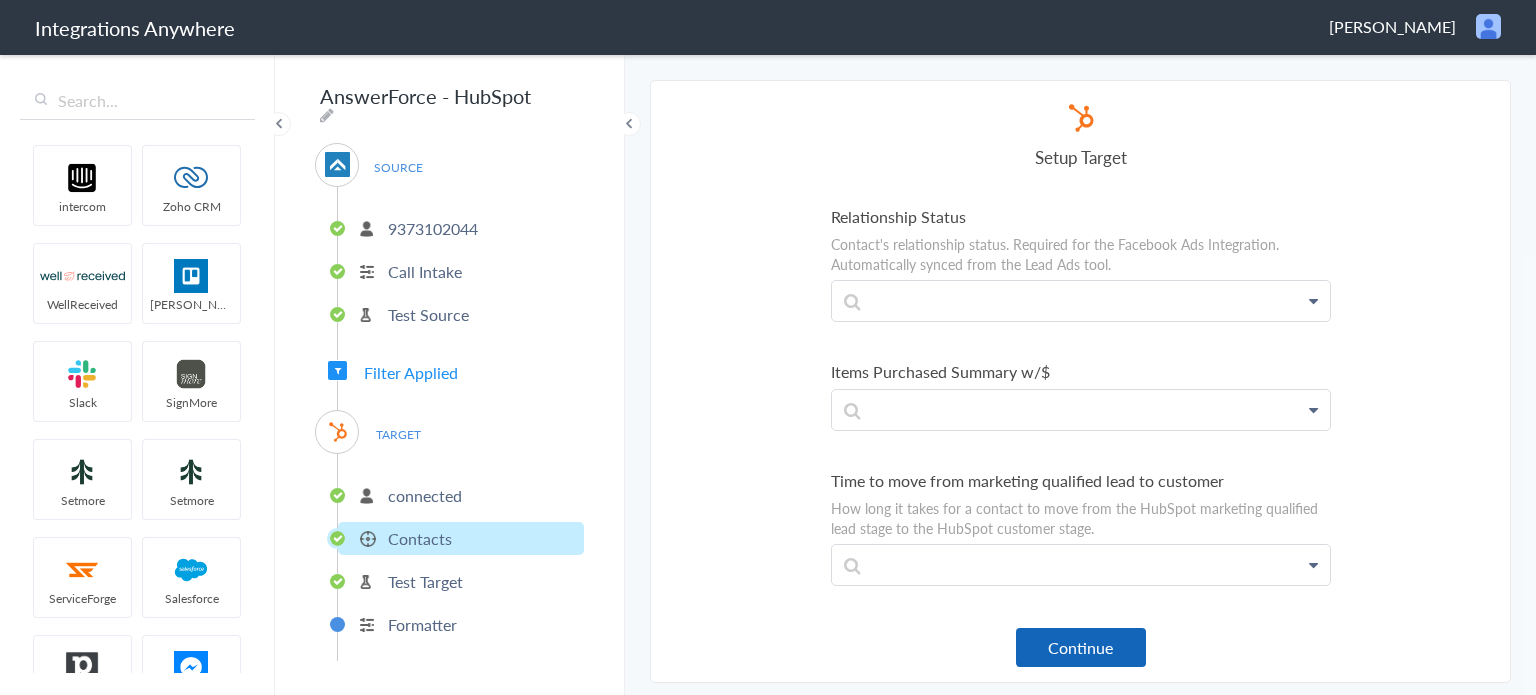 click on "Continue" at bounding box center (1081, 647) 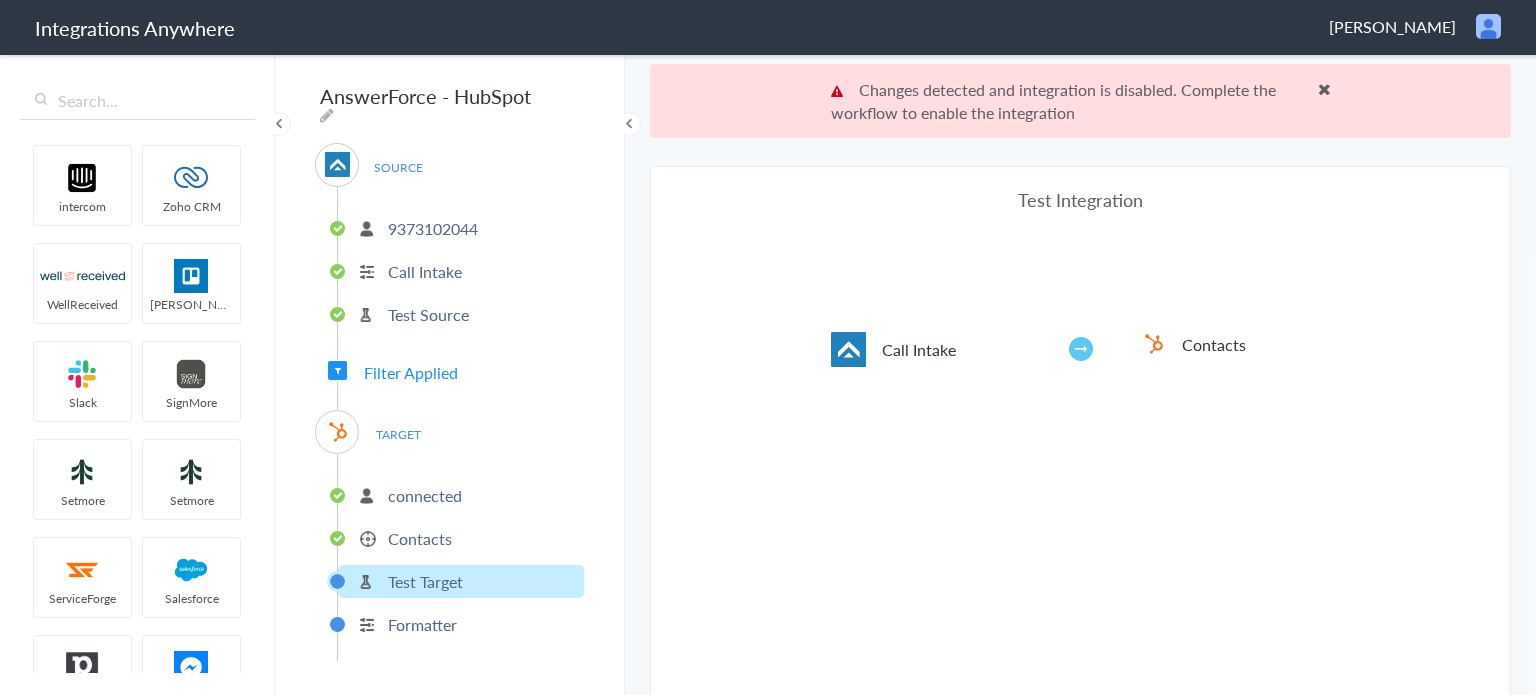 scroll, scrollTop: 72, scrollLeft: 0, axis: vertical 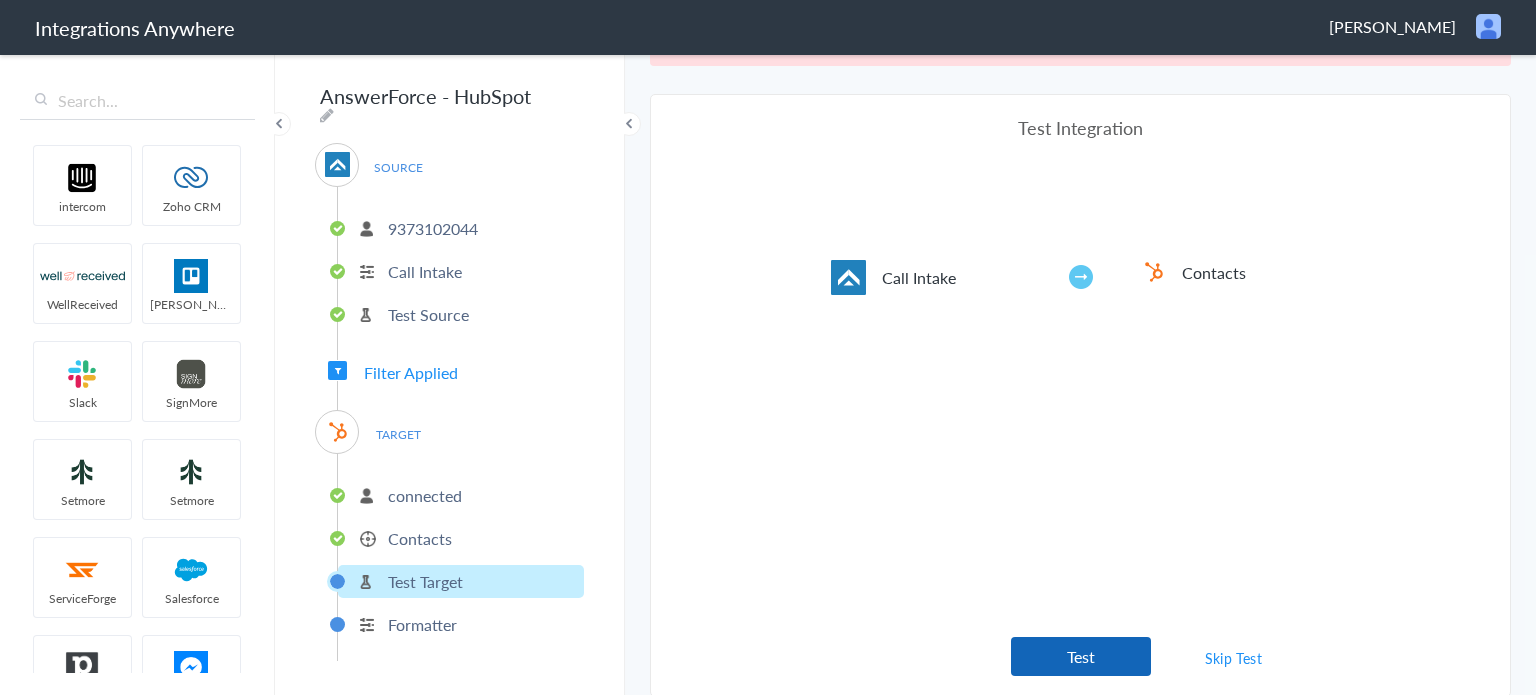 click on "Test" at bounding box center [1081, 656] 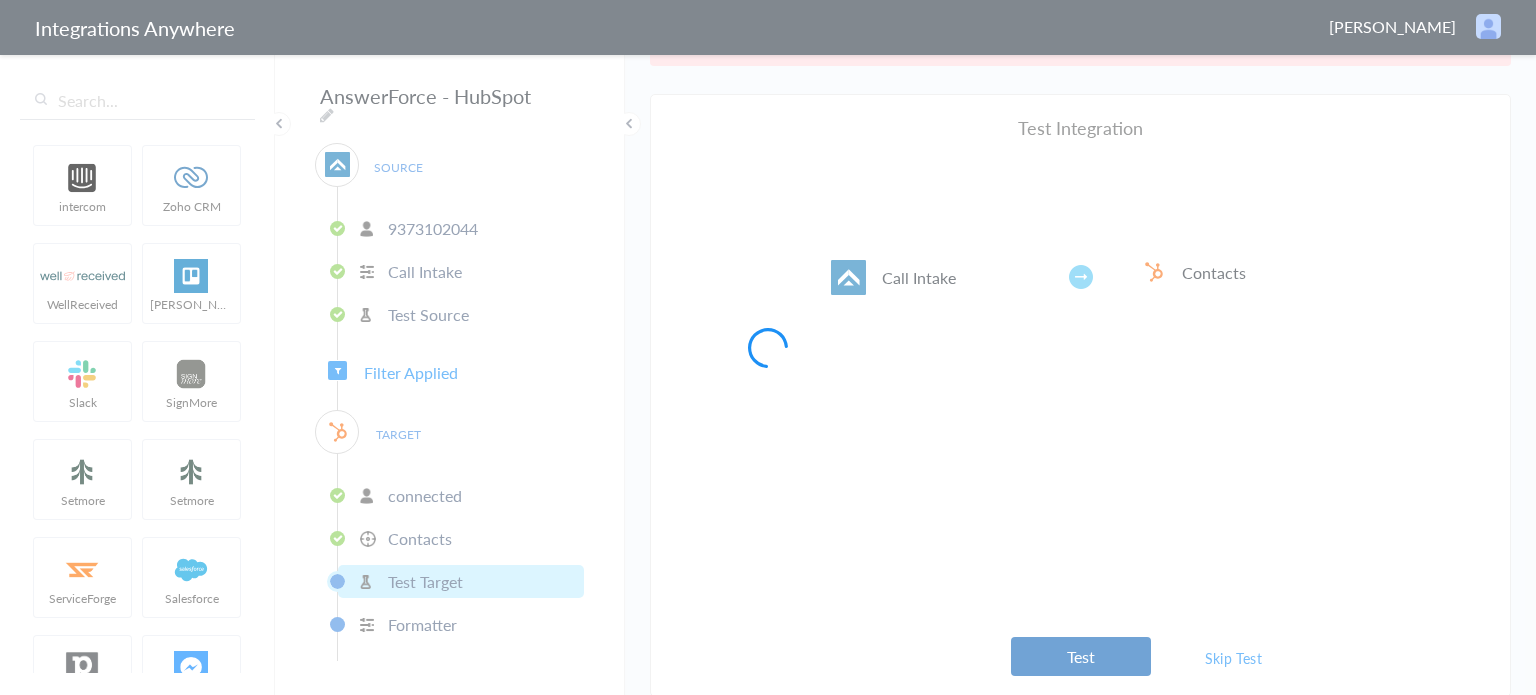 scroll, scrollTop: 0, scrollLeft: 0, axis: both 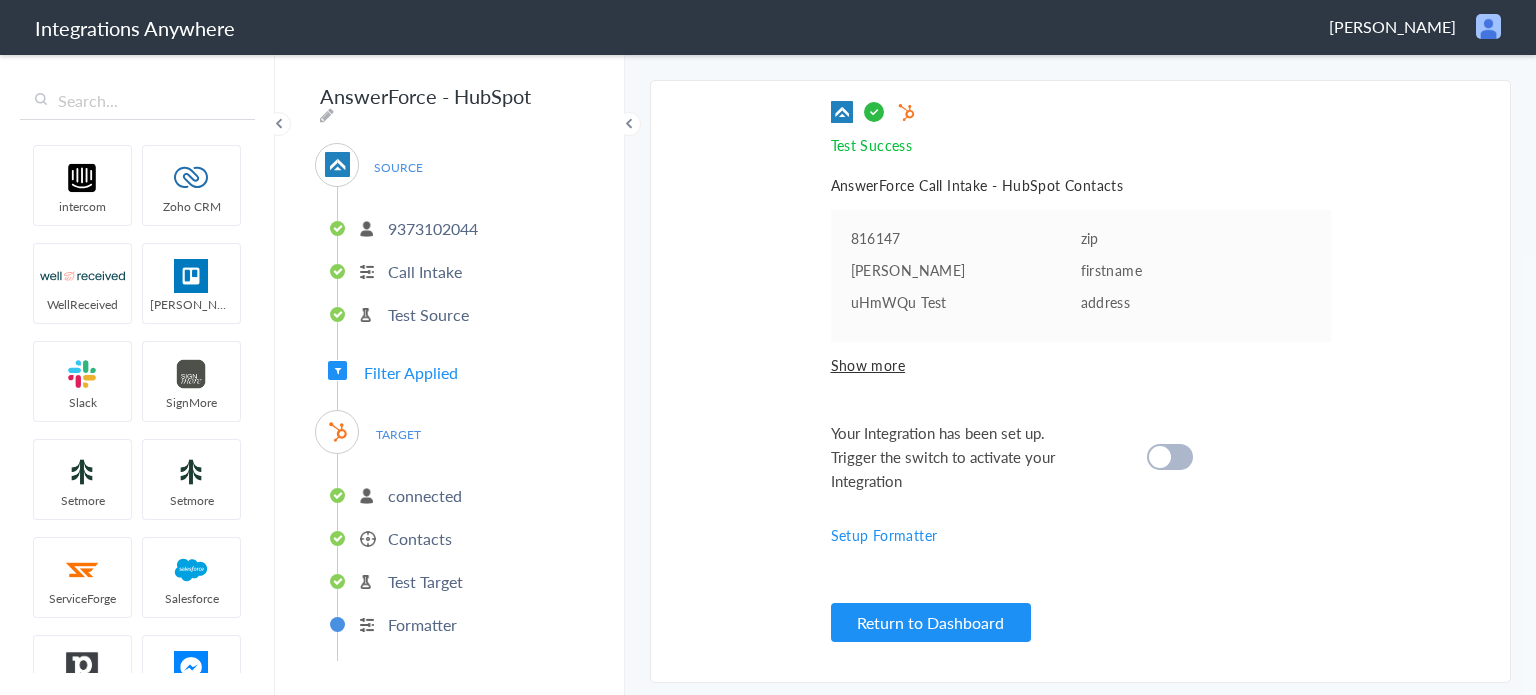 click at bounding box center [1170, 457] 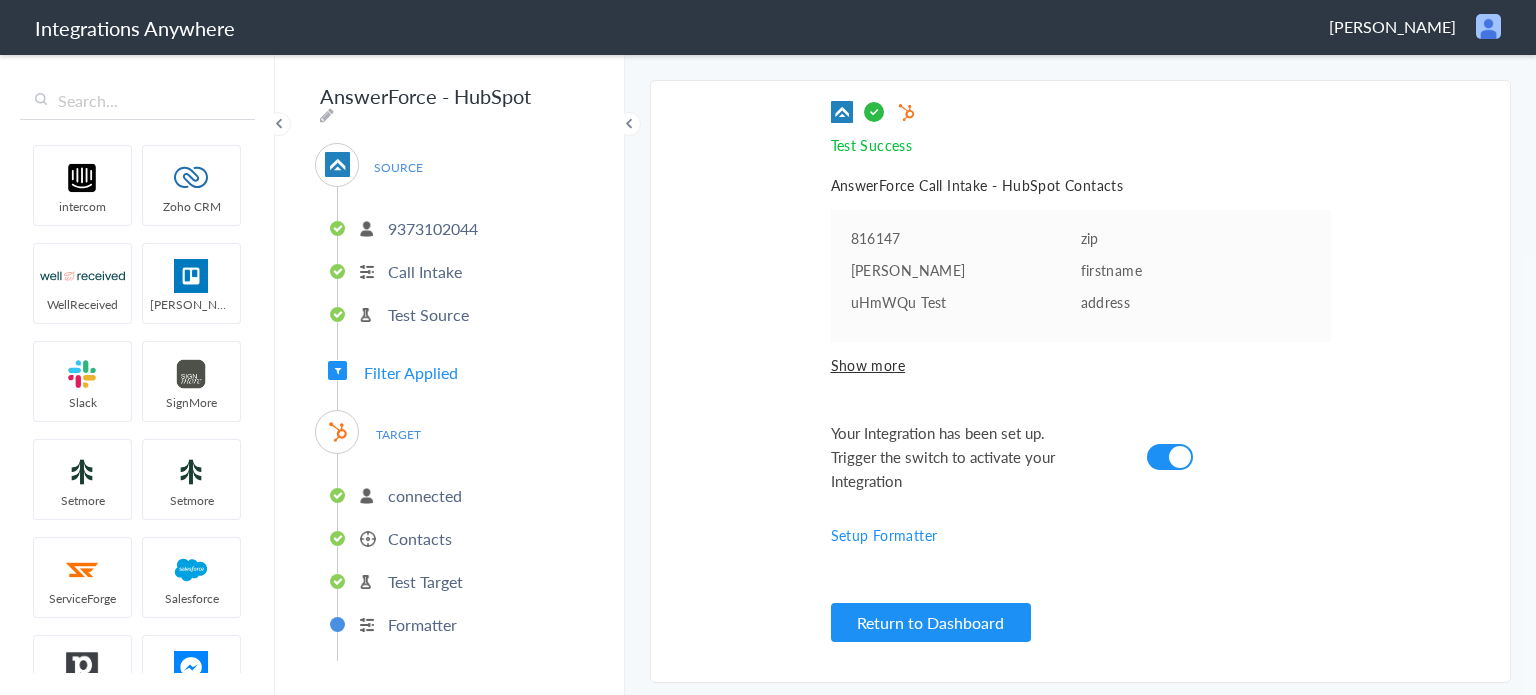 click on "Show more" at bounding box center (1081, 365) 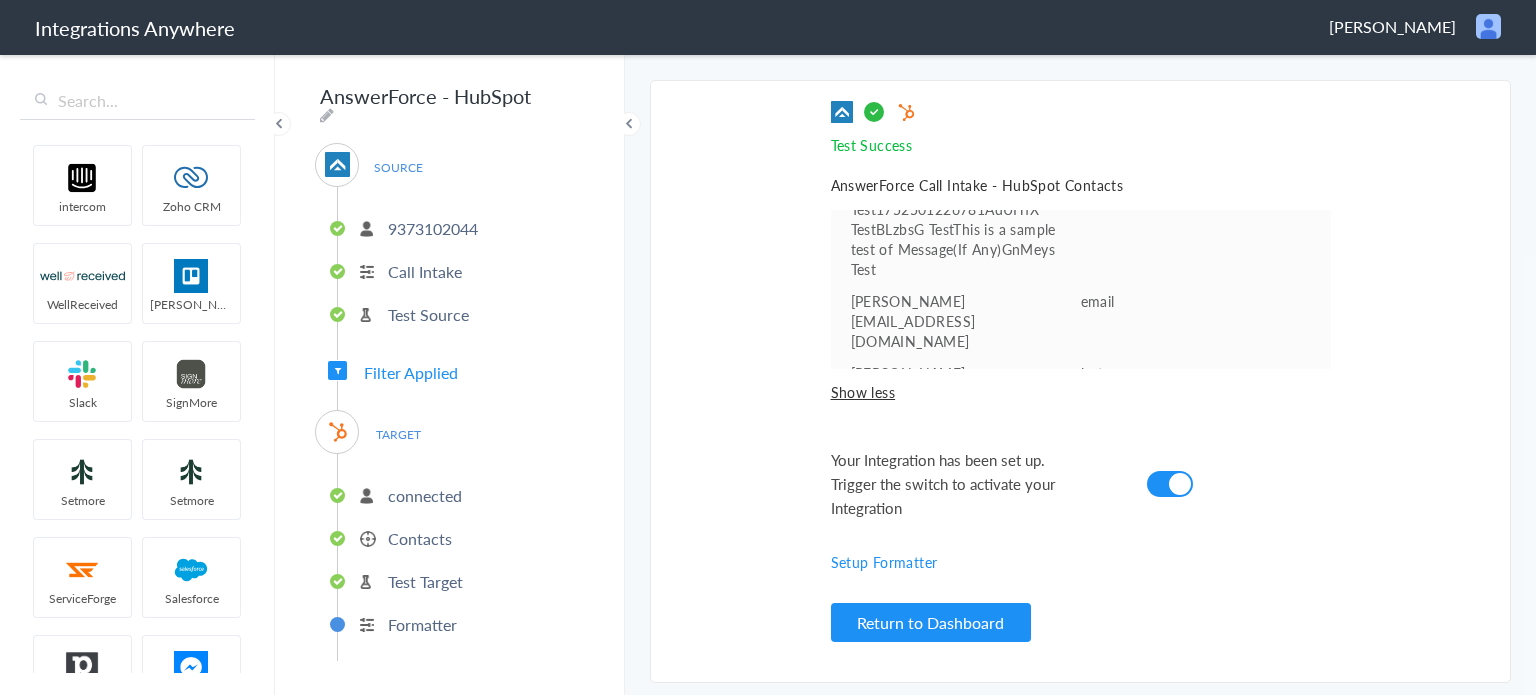 scroll, scrollTop: 296, scrollLeft: 0, axis: vertical 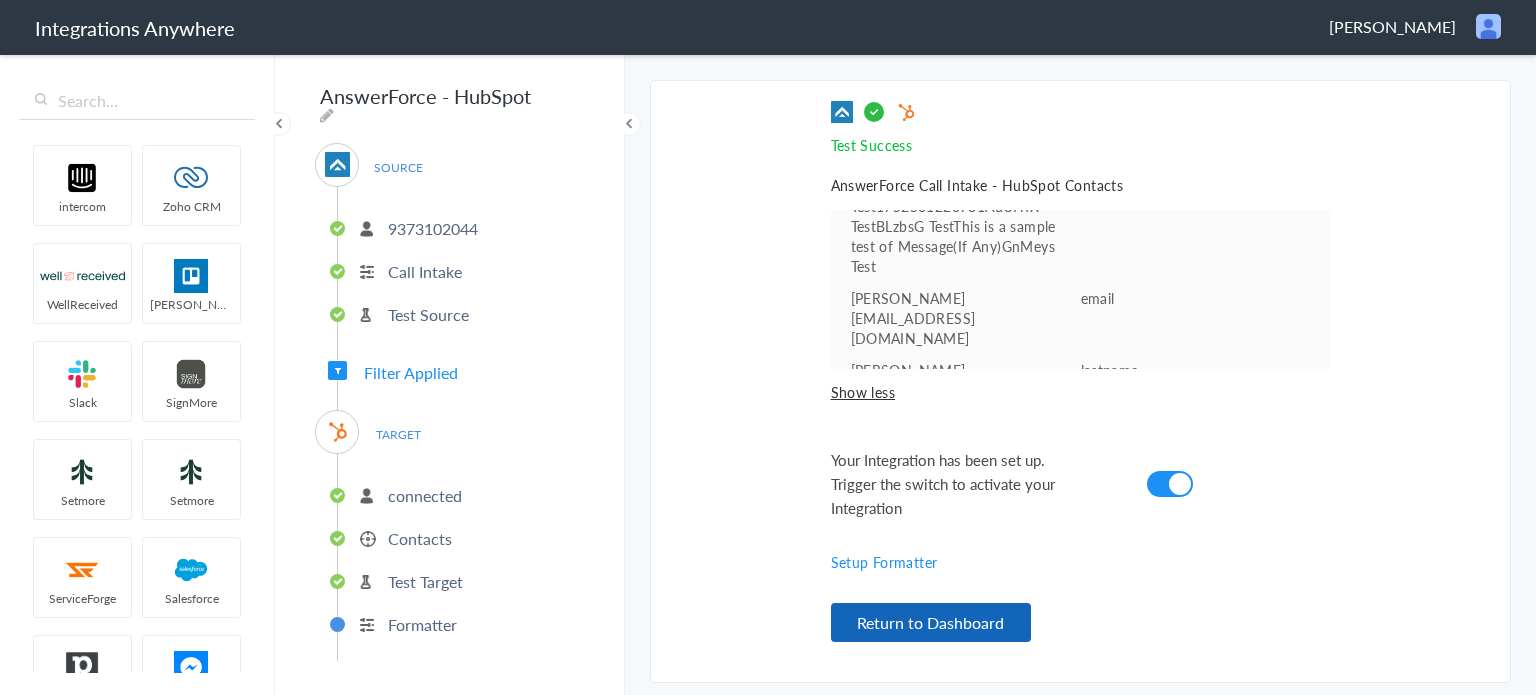 click on "Return to Dashboard" at bounding box center [931, 622] 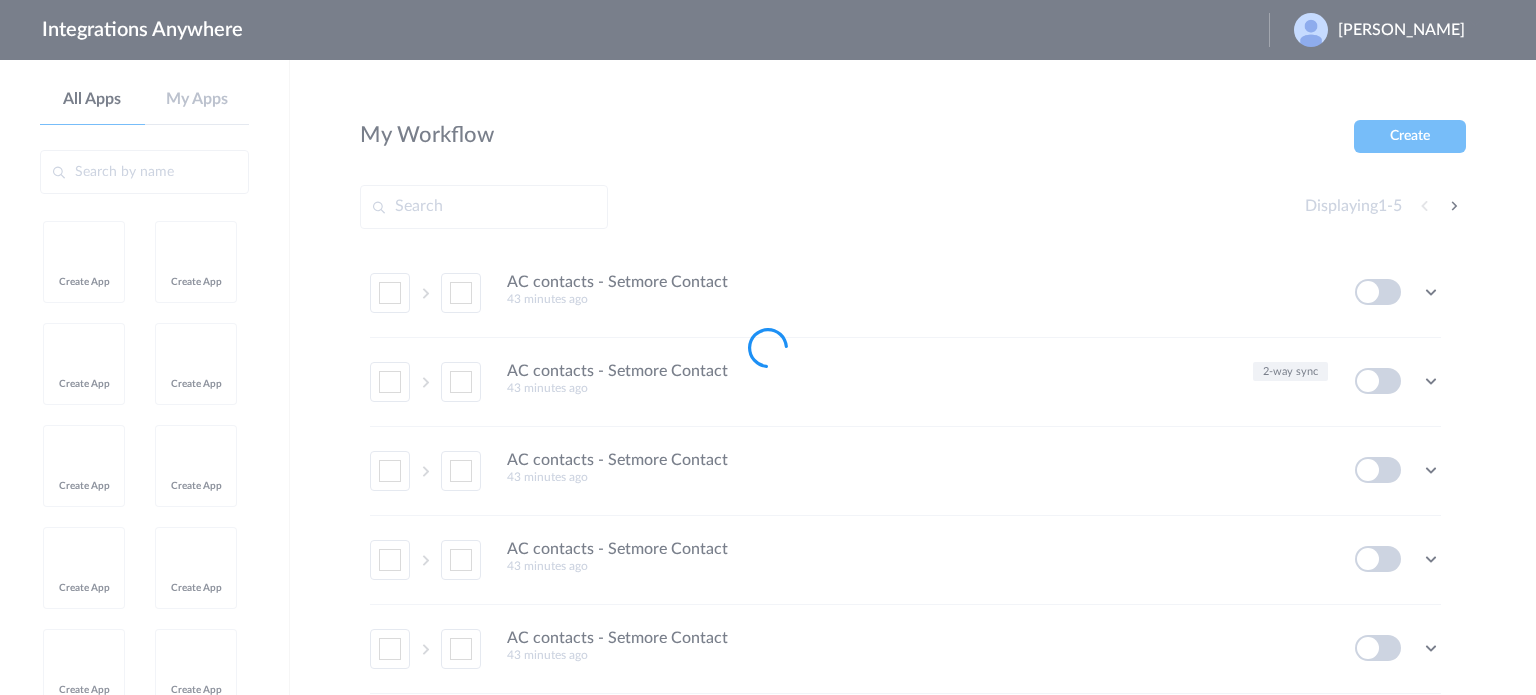 scroll, scrollTop: 0, scrollLeft: 0, axis: both 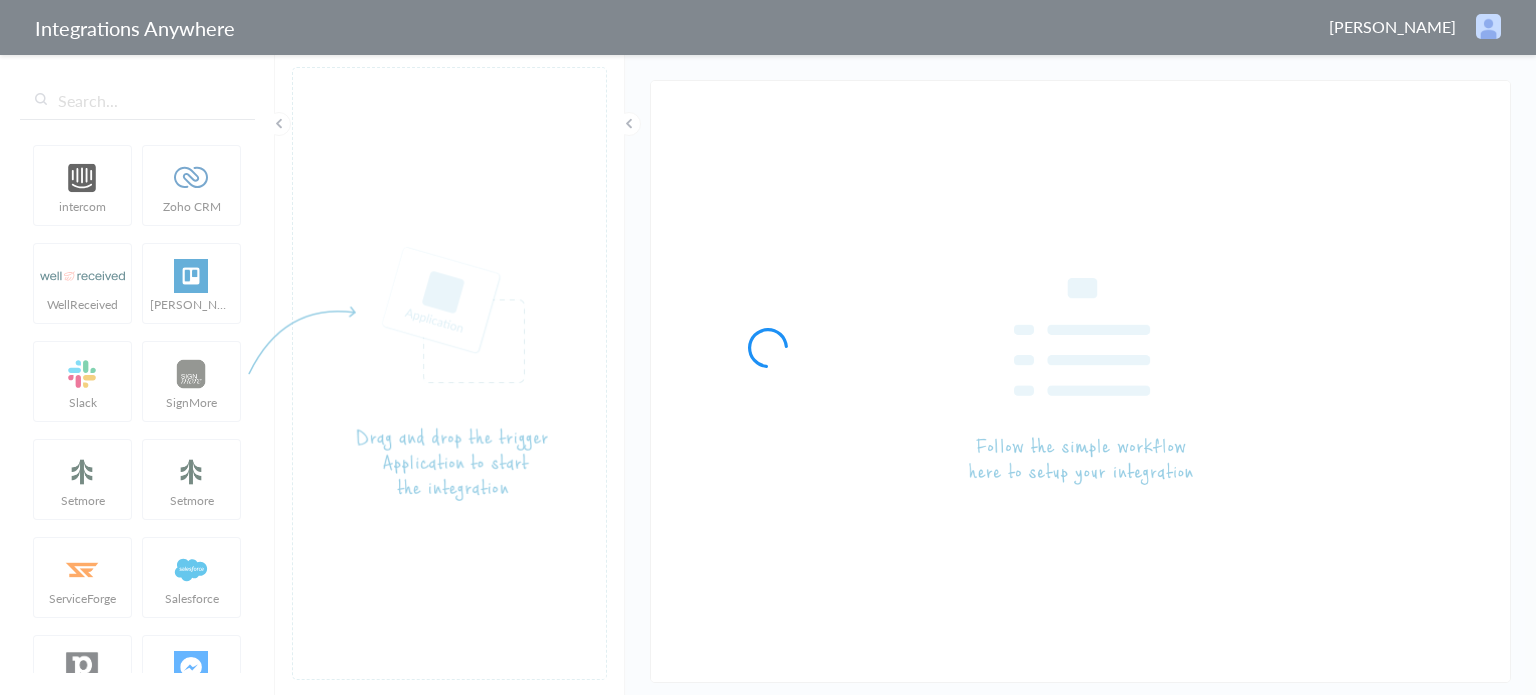 type on "AnswerForce - HubSpot" 